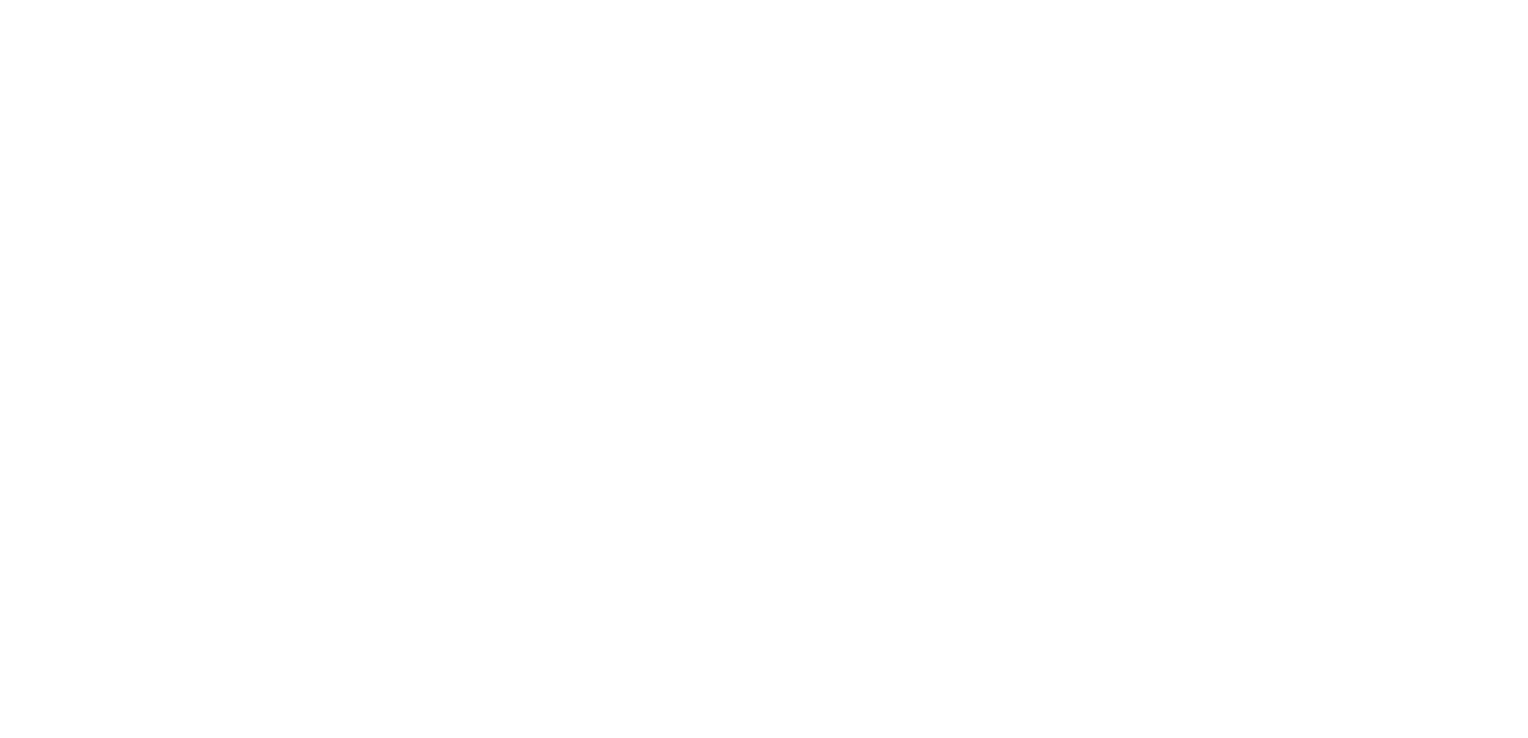 scroll, scrollTop: 0, scrollLeft: 0, axis: both 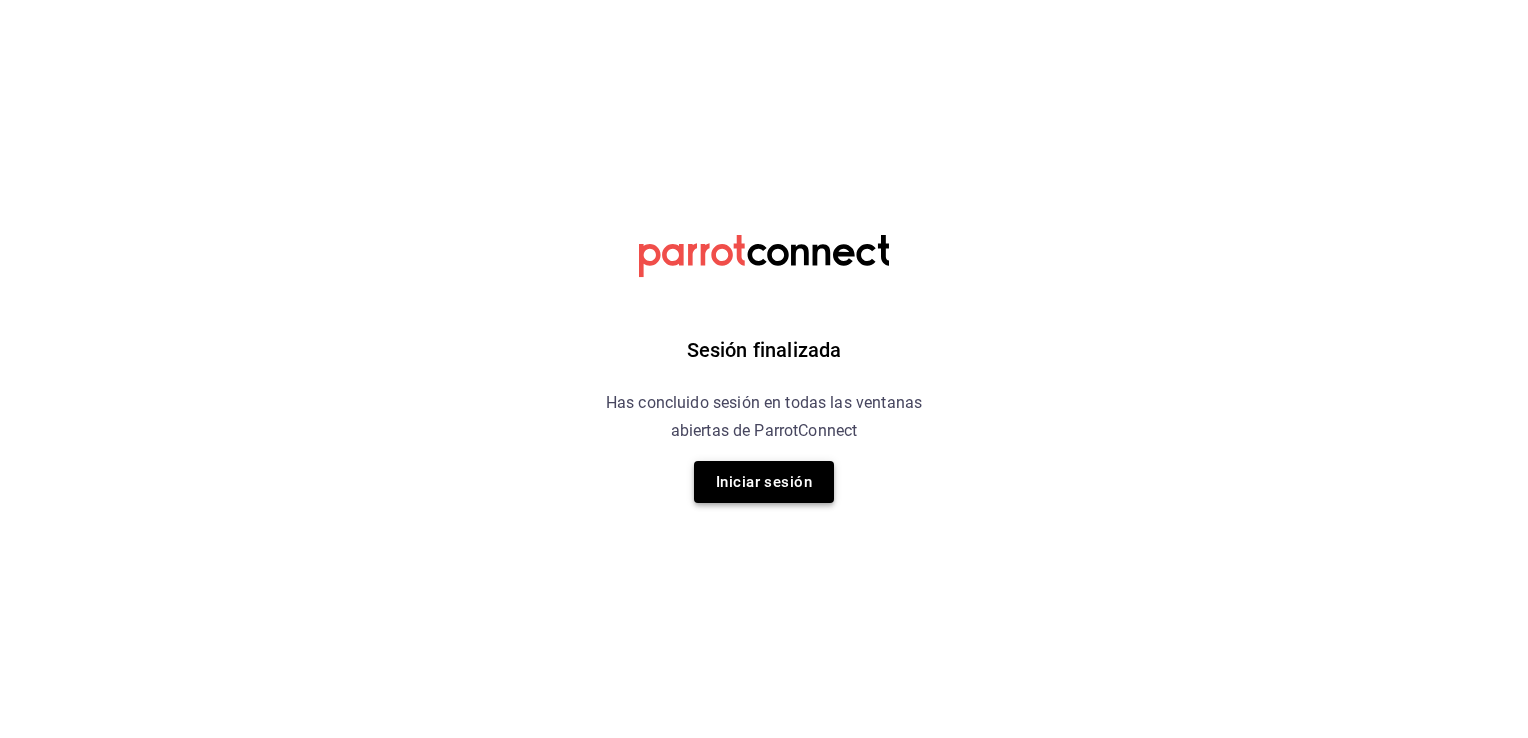 click on "Iniciar sesión" at bounding box center (764, 482) 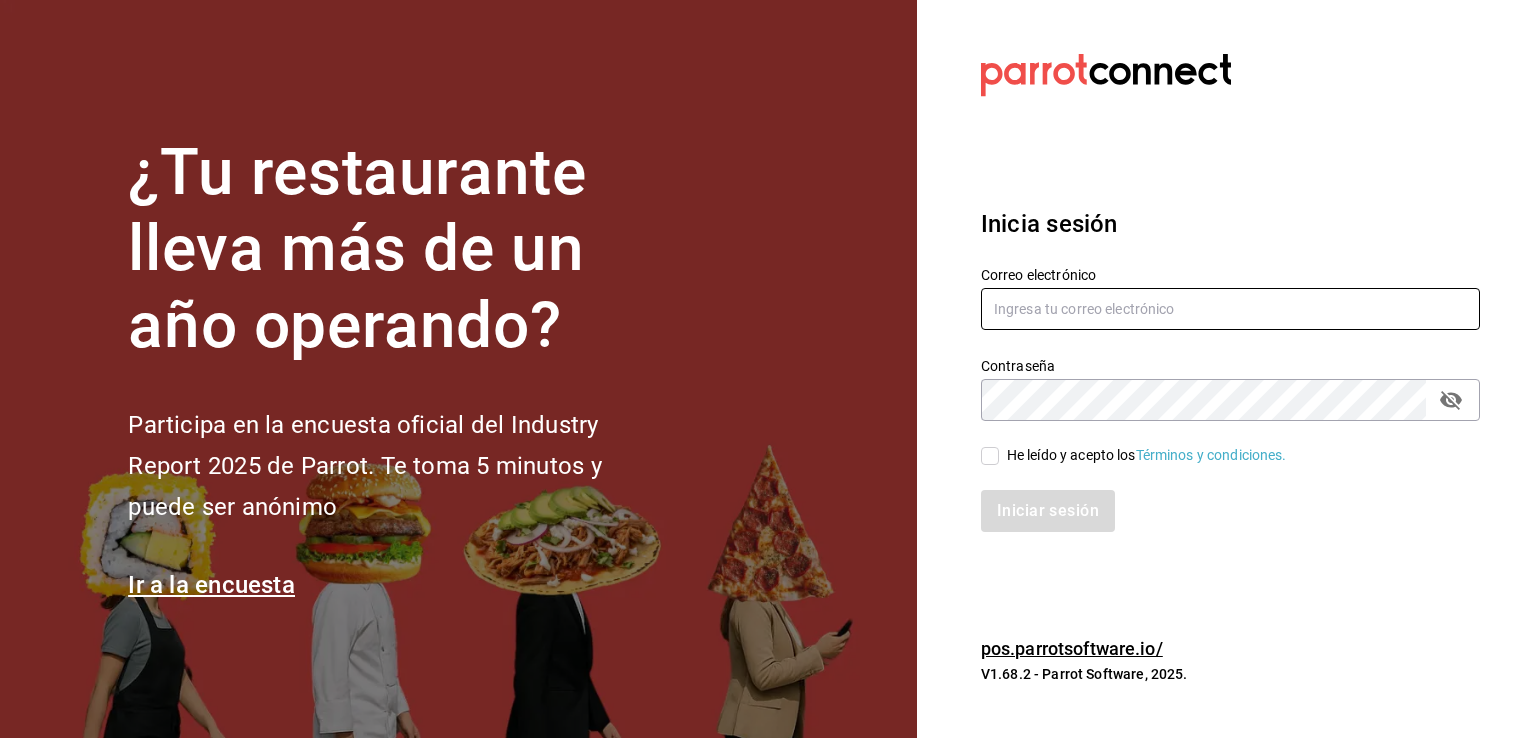 type on "cuerno.cdmx@grupocosteno.com" 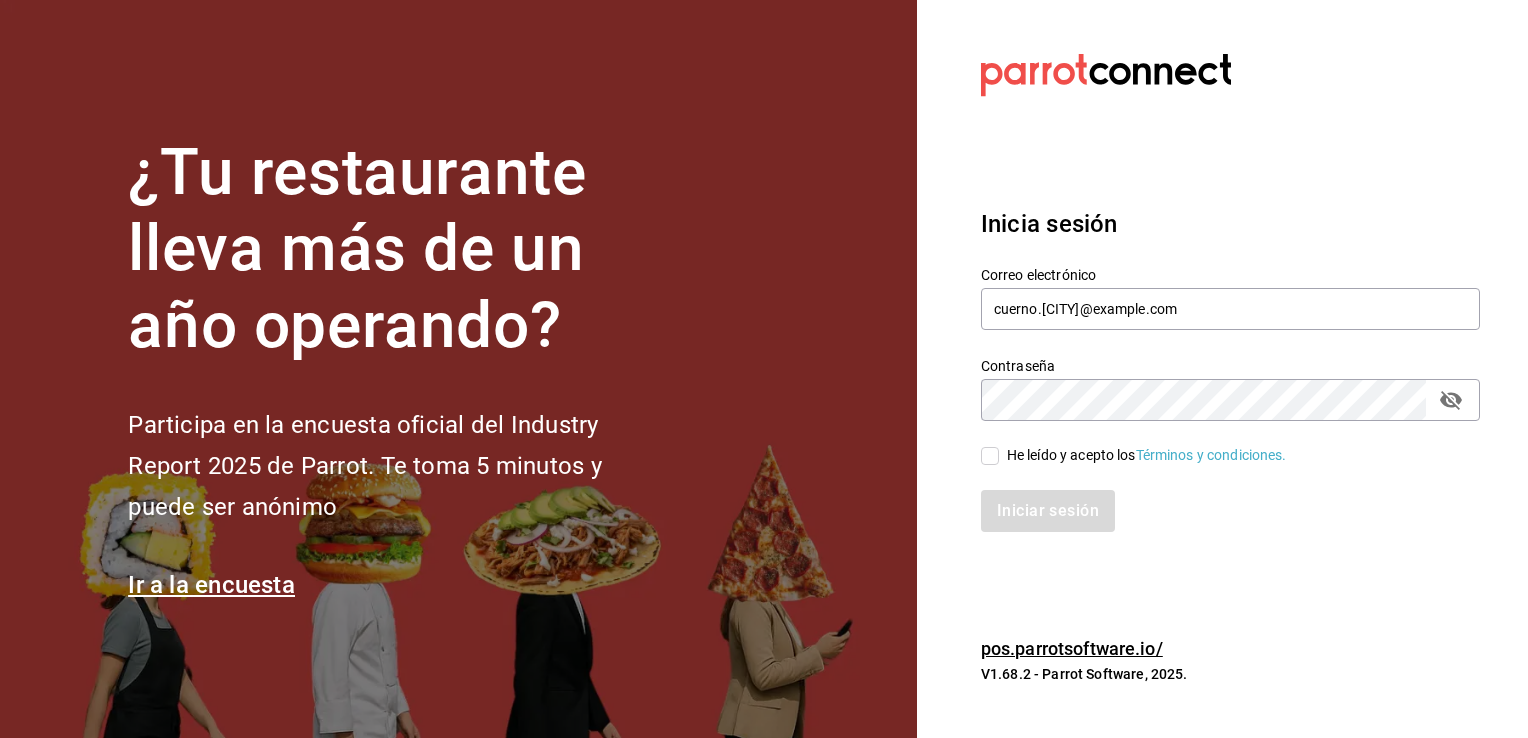 click on "He leído y acepto los  Términos y condiciones." at bounding box center [1147, 455] 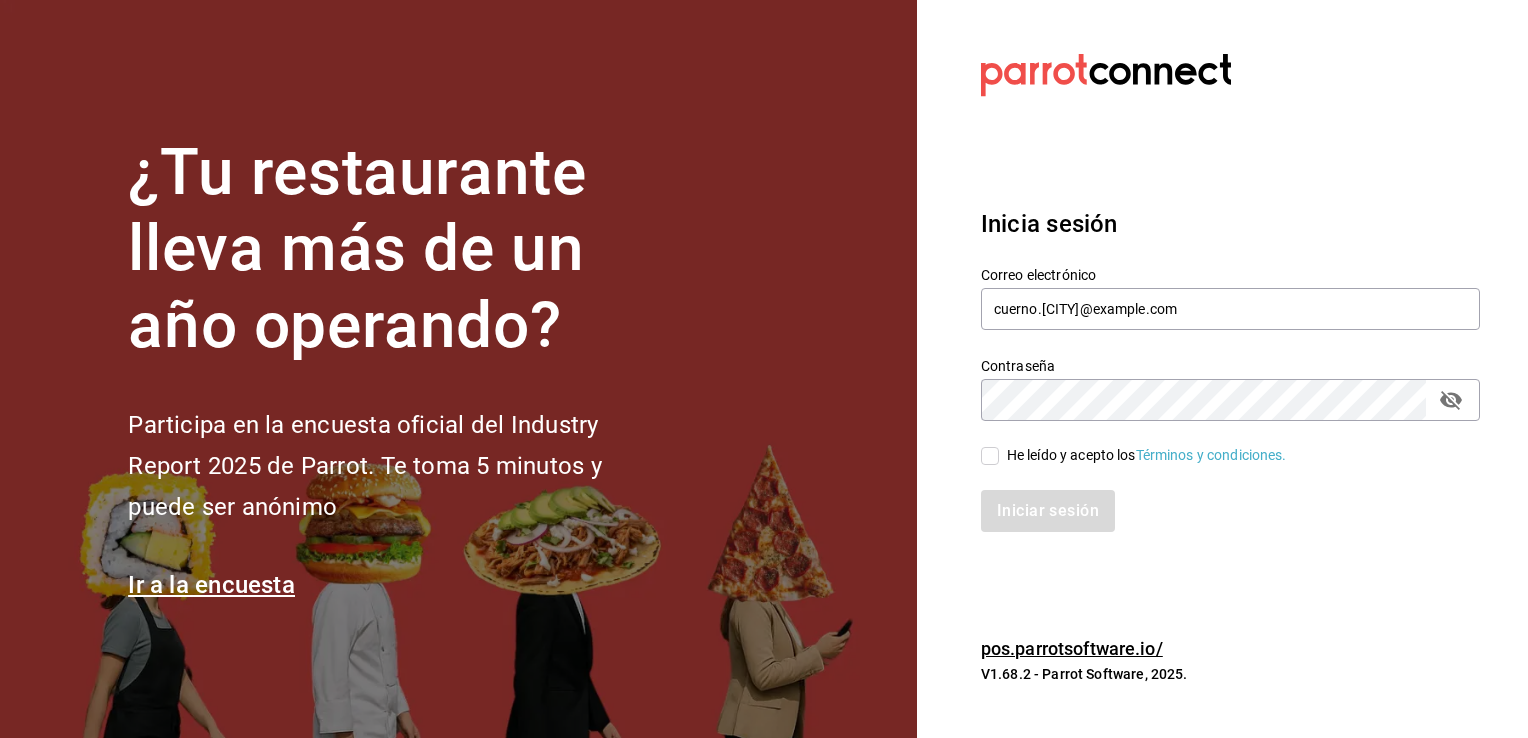 checkbox on "true" 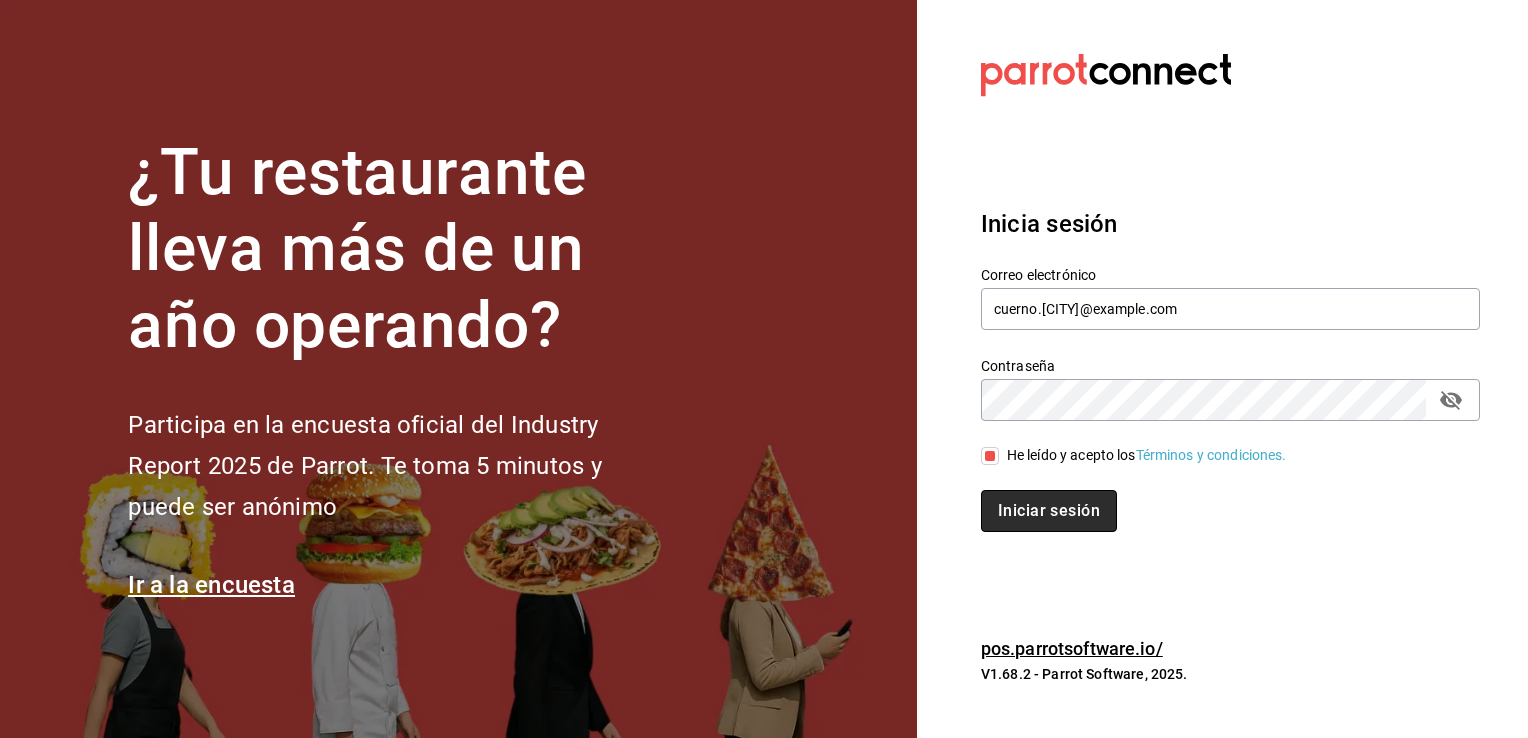 click on "Iniciar sesión" at bounding box center (1049, 511) 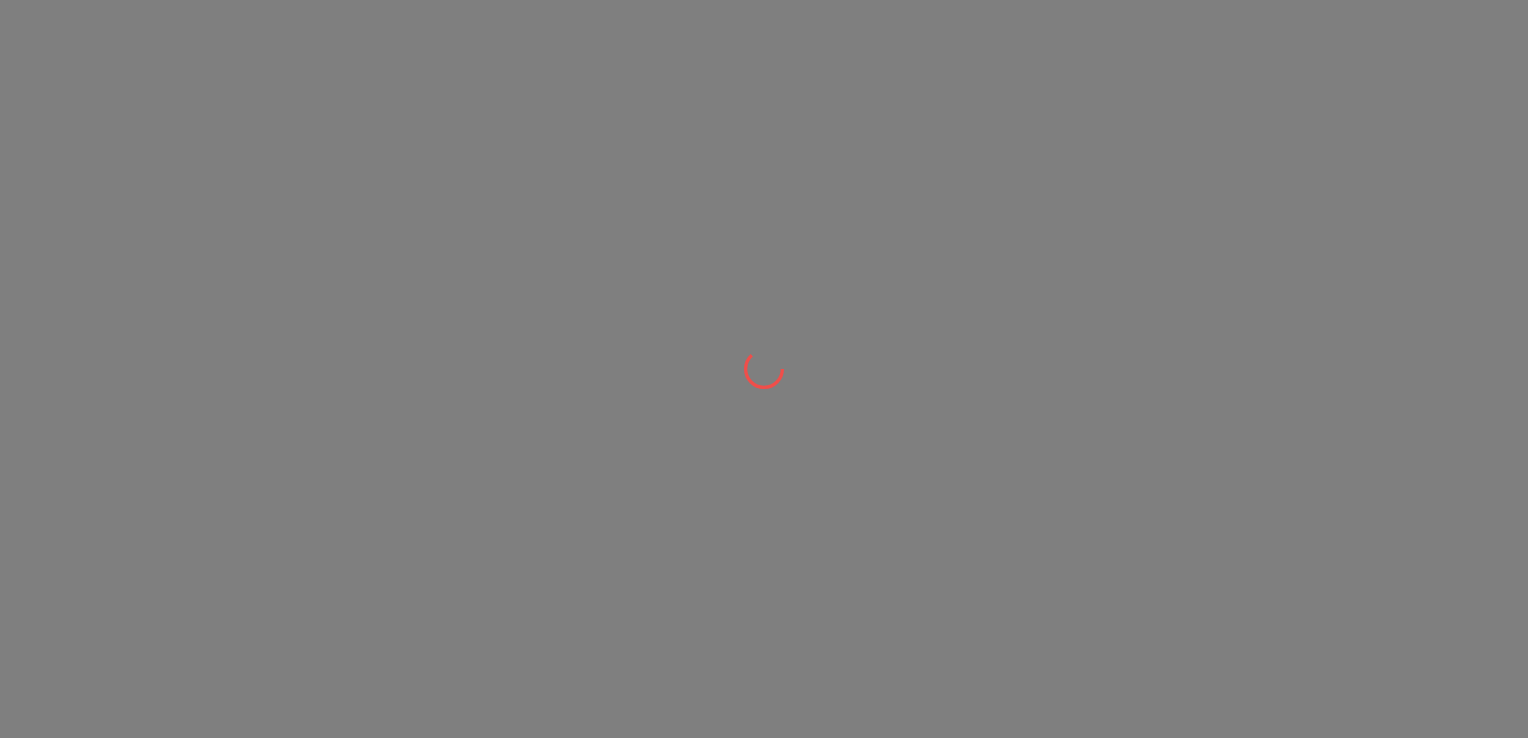 scroll, scrollTop: 0, scrollLeft: 0, axis: both 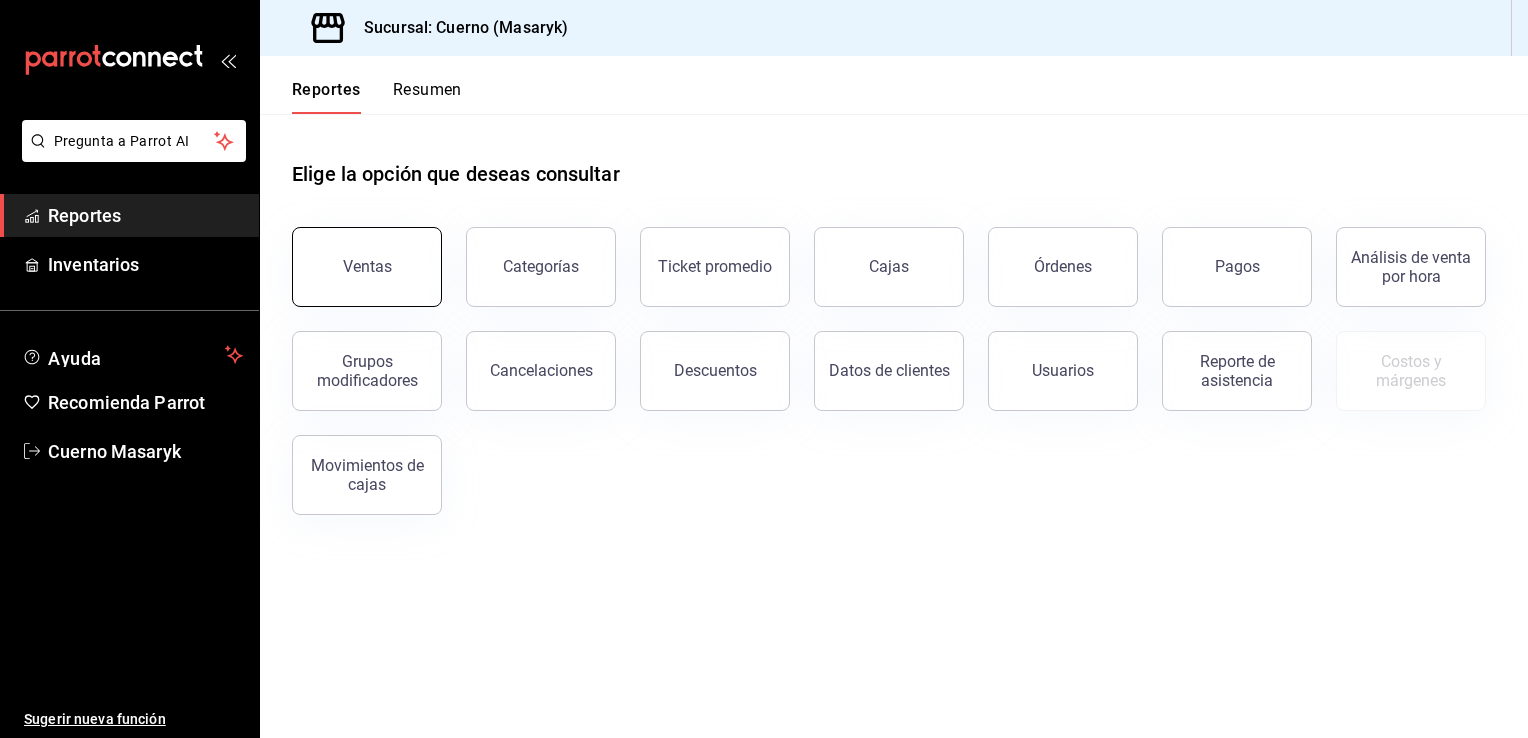click on "Ventas" at bounding box center [367, 267] 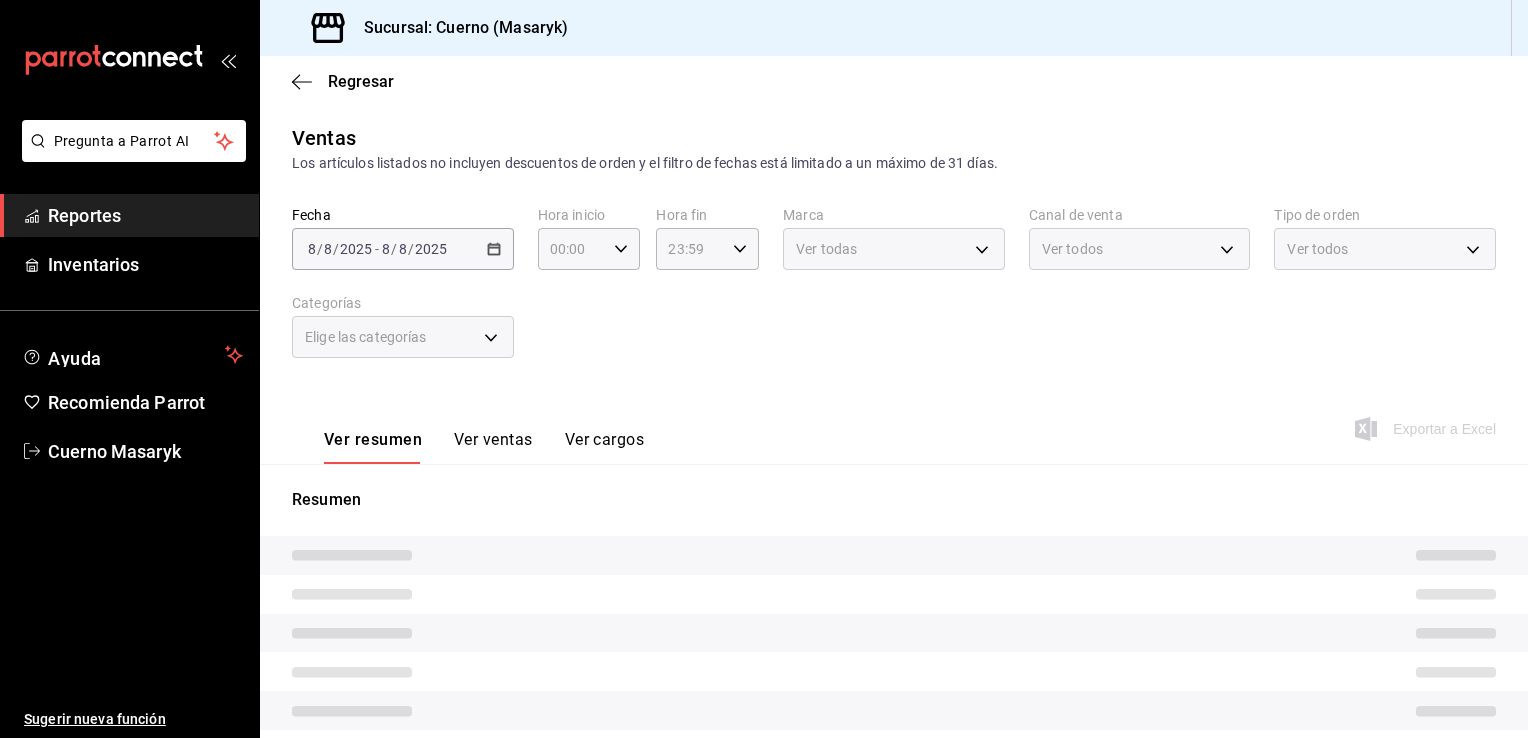 click on "2025-08-08 8 / 8 / 2025 - 2025-08-08 8 / 8 / 2025" at bounding box center [403, 249] 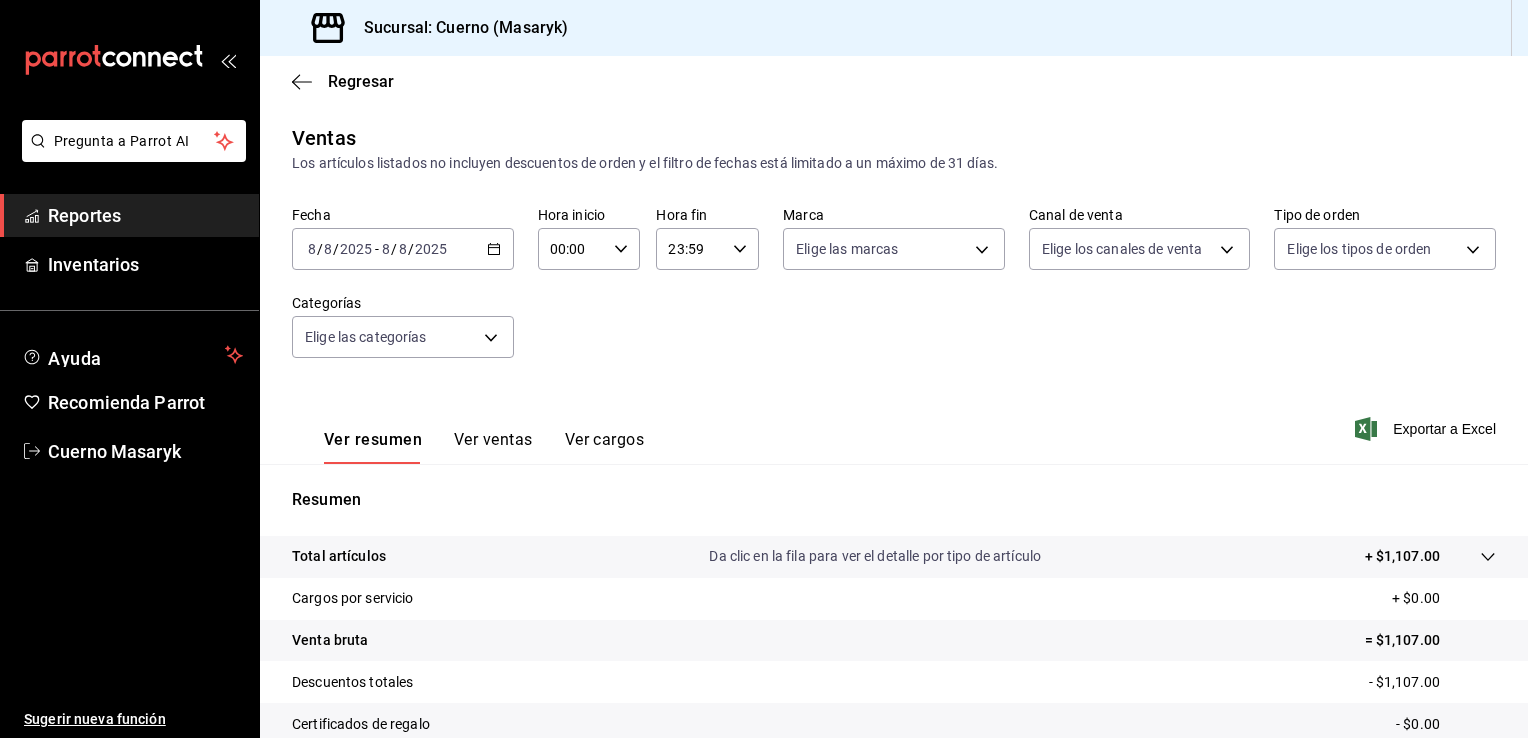 click 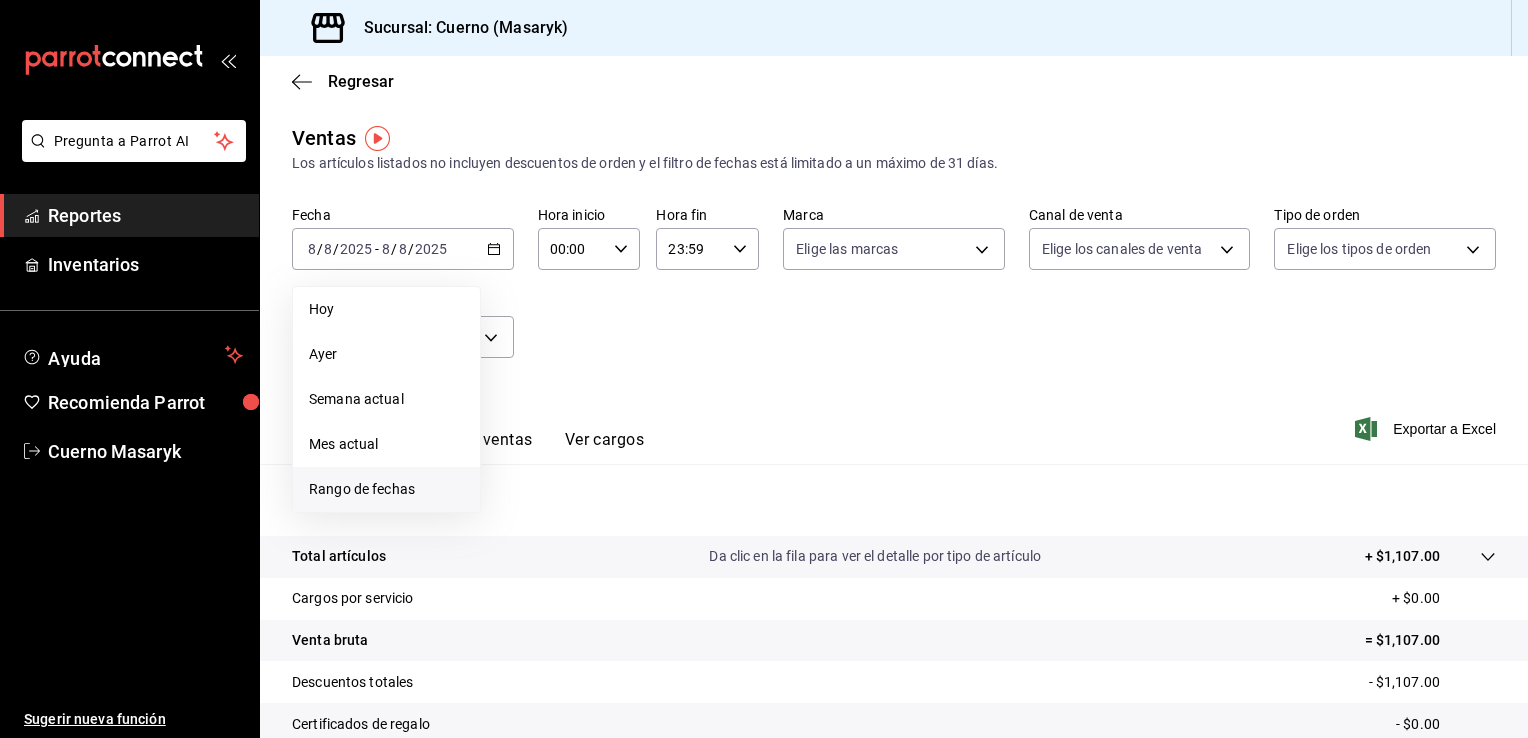 click on "Rango de fechas" at bounding box center (386, 489) 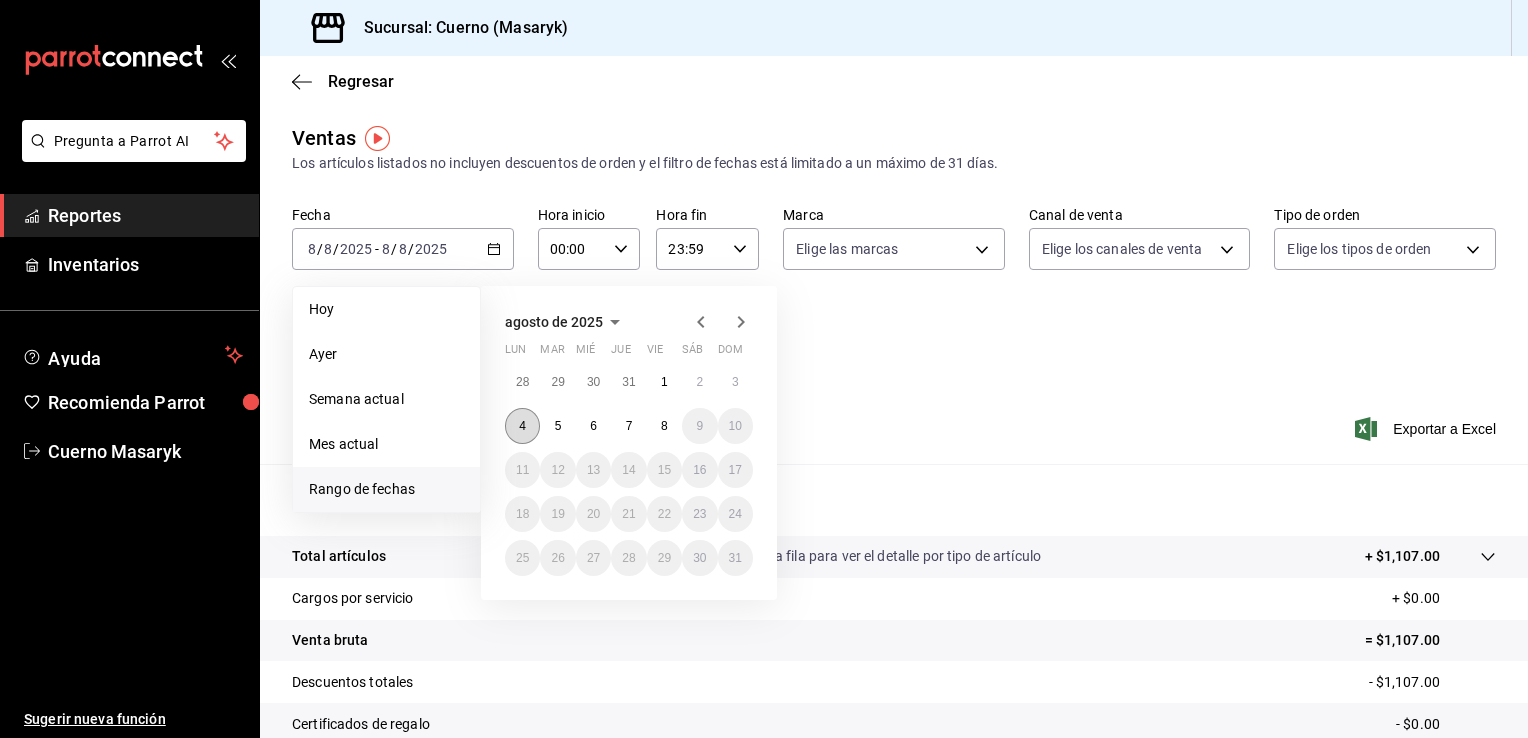 click on "4" at bounding box center (522, 426) 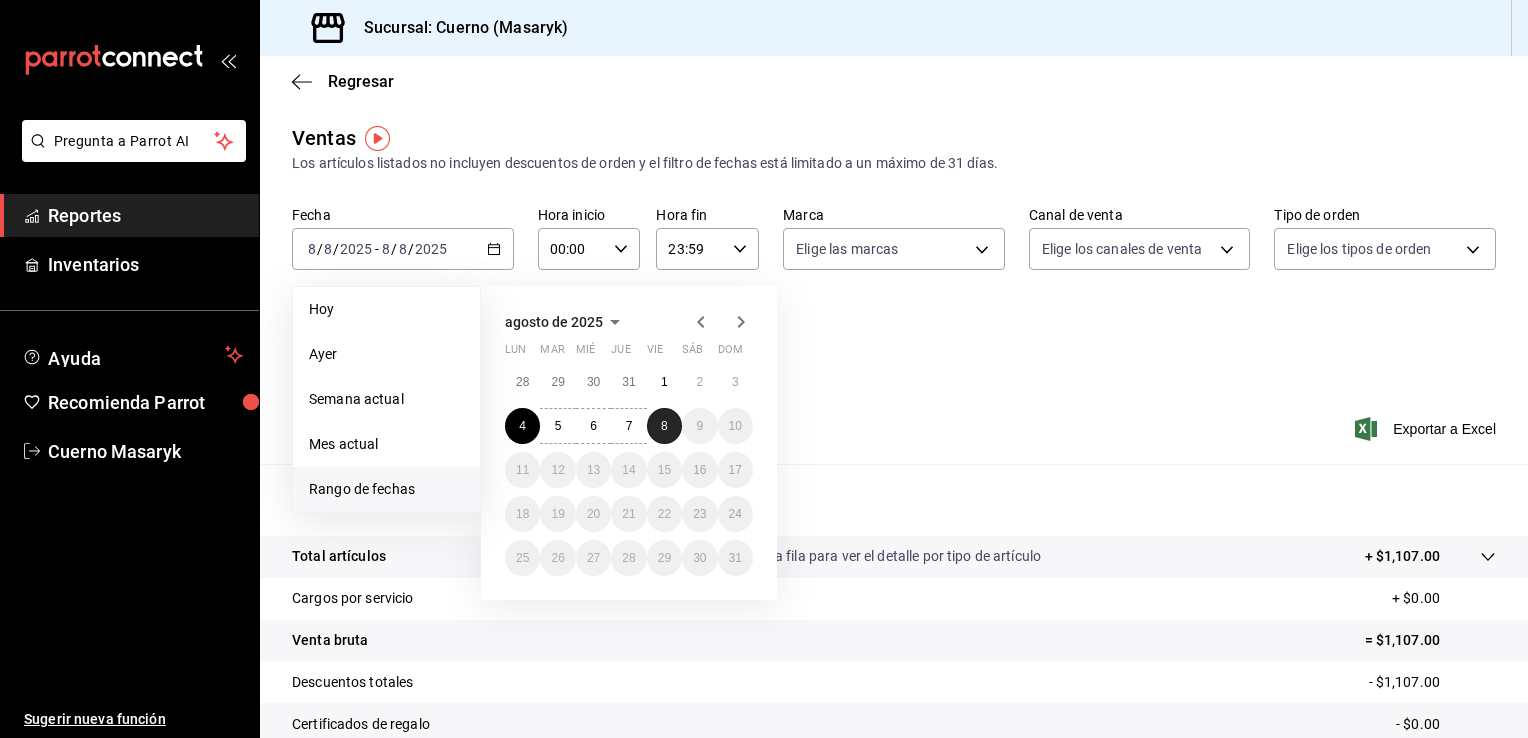 click on "8" at bounding box center [664, 426] 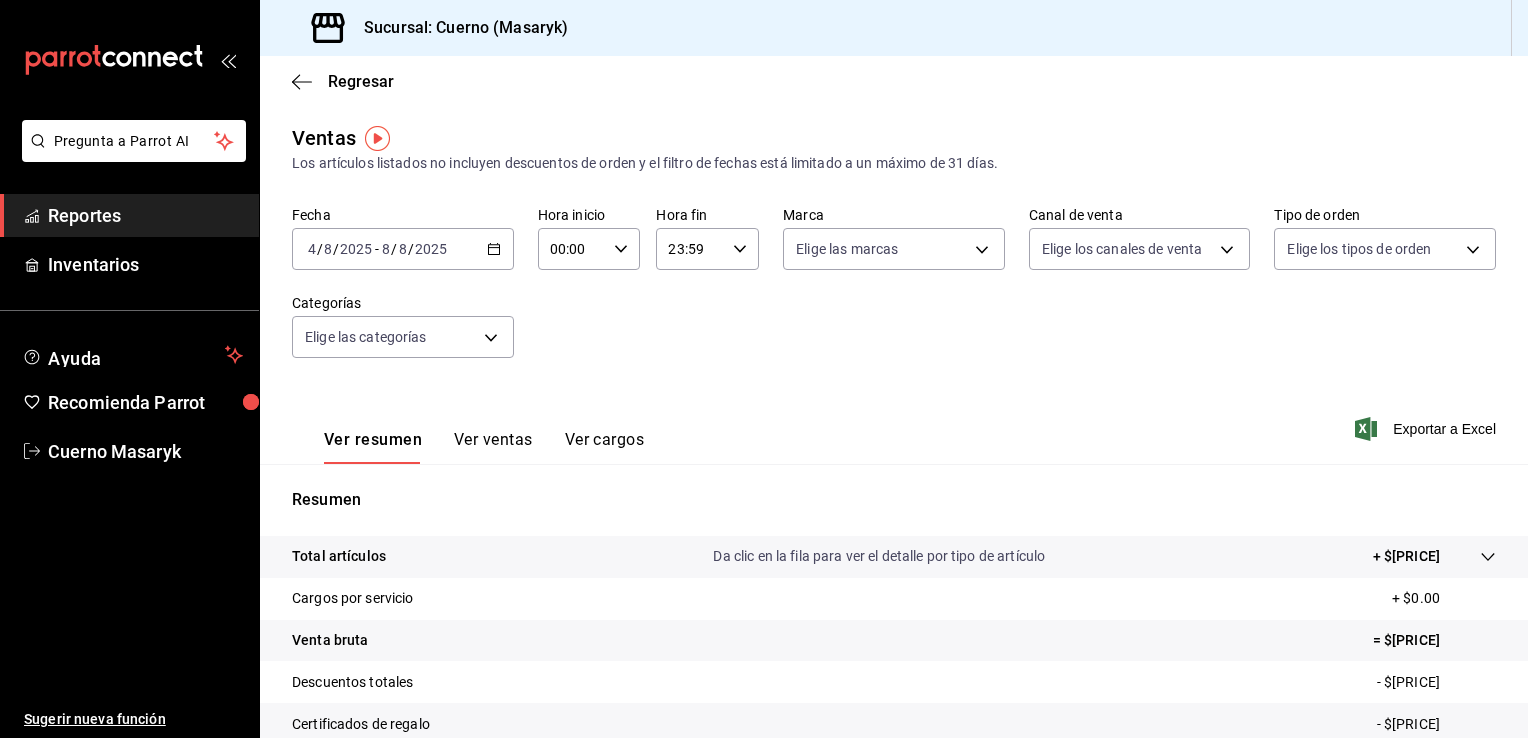 click on "00:00 Hora inicio" at bounding box center (589, 249) 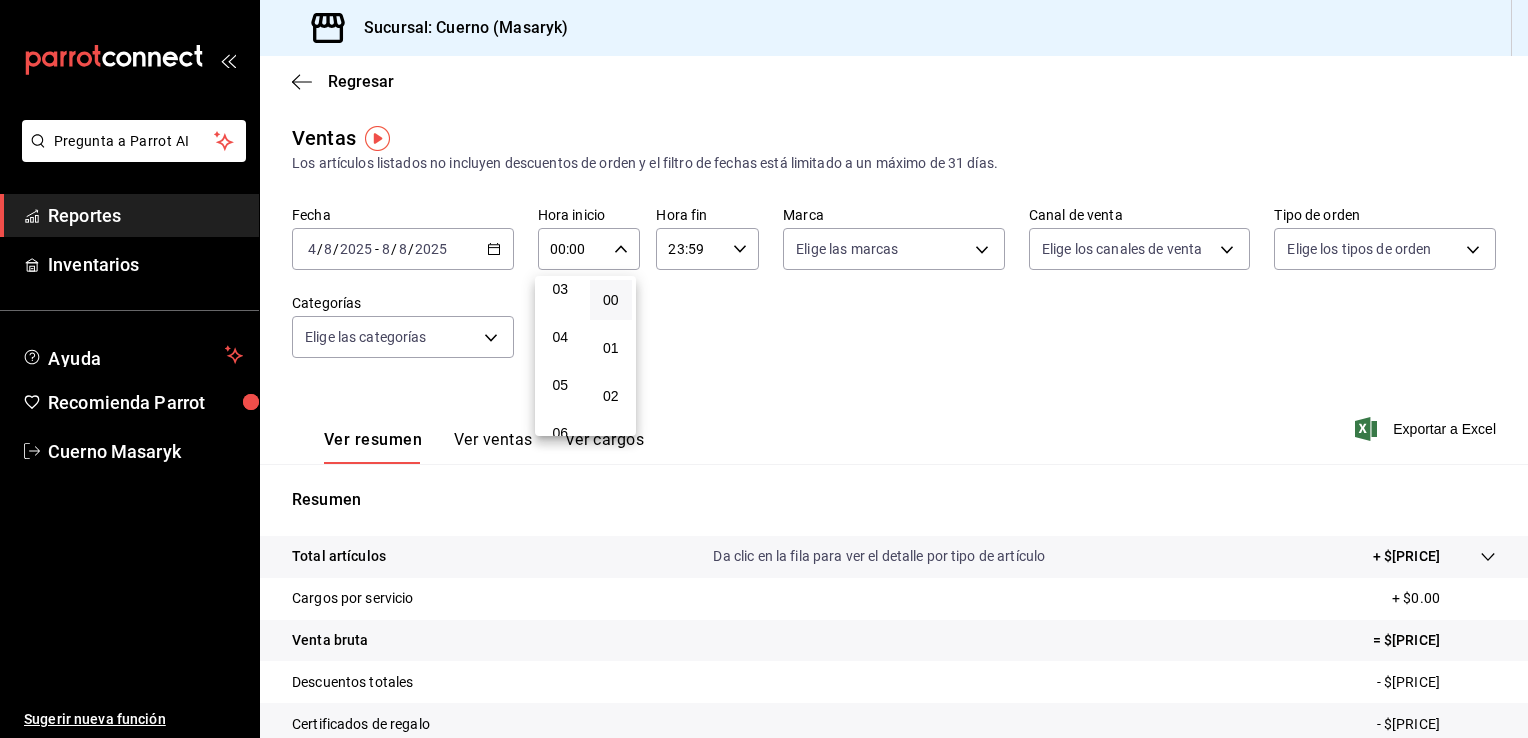 scroll, scrollTop: 162, scrollLeft: 0, axis: vertical 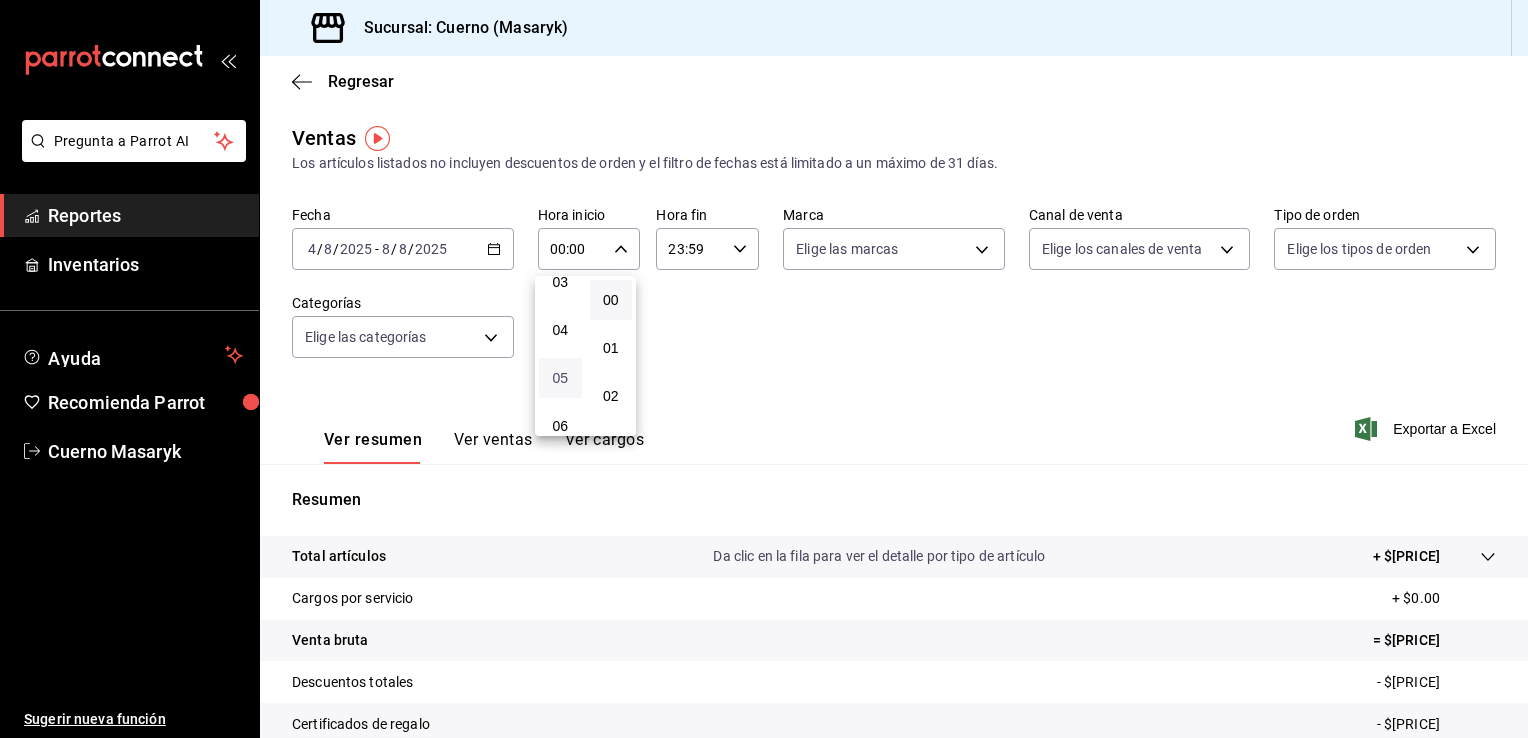 click on "05" at bounding box center (560, 378) 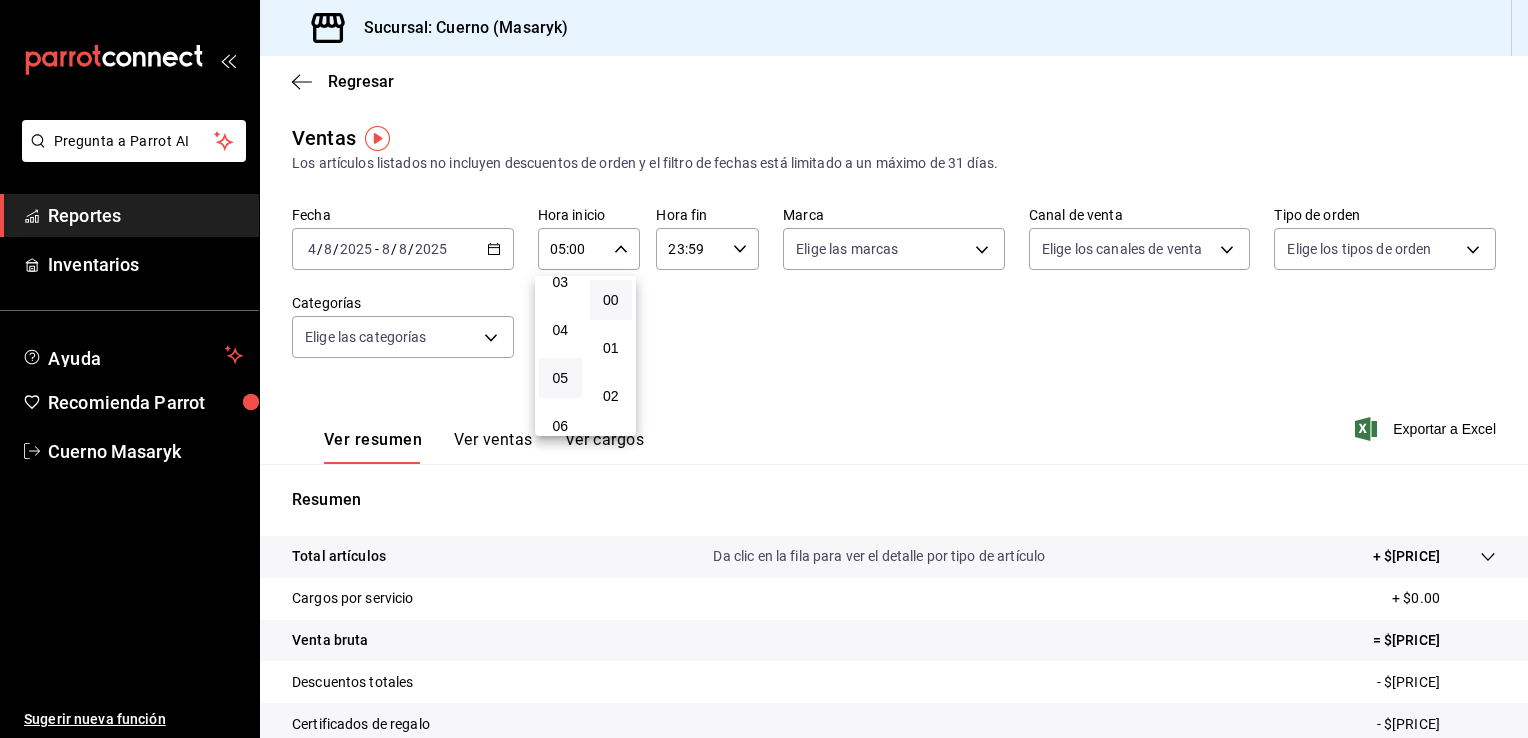 click at bounding box center (764, 369) 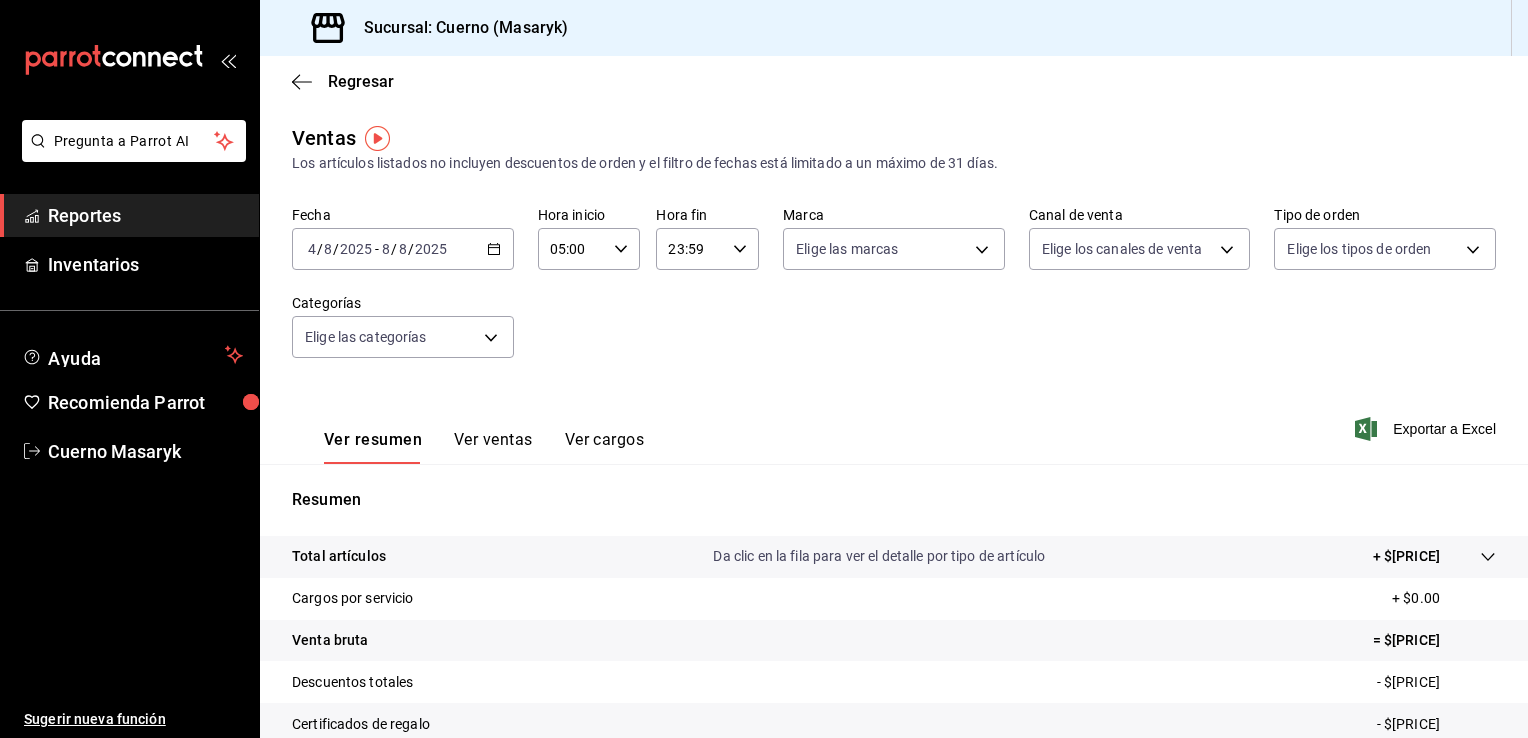 click 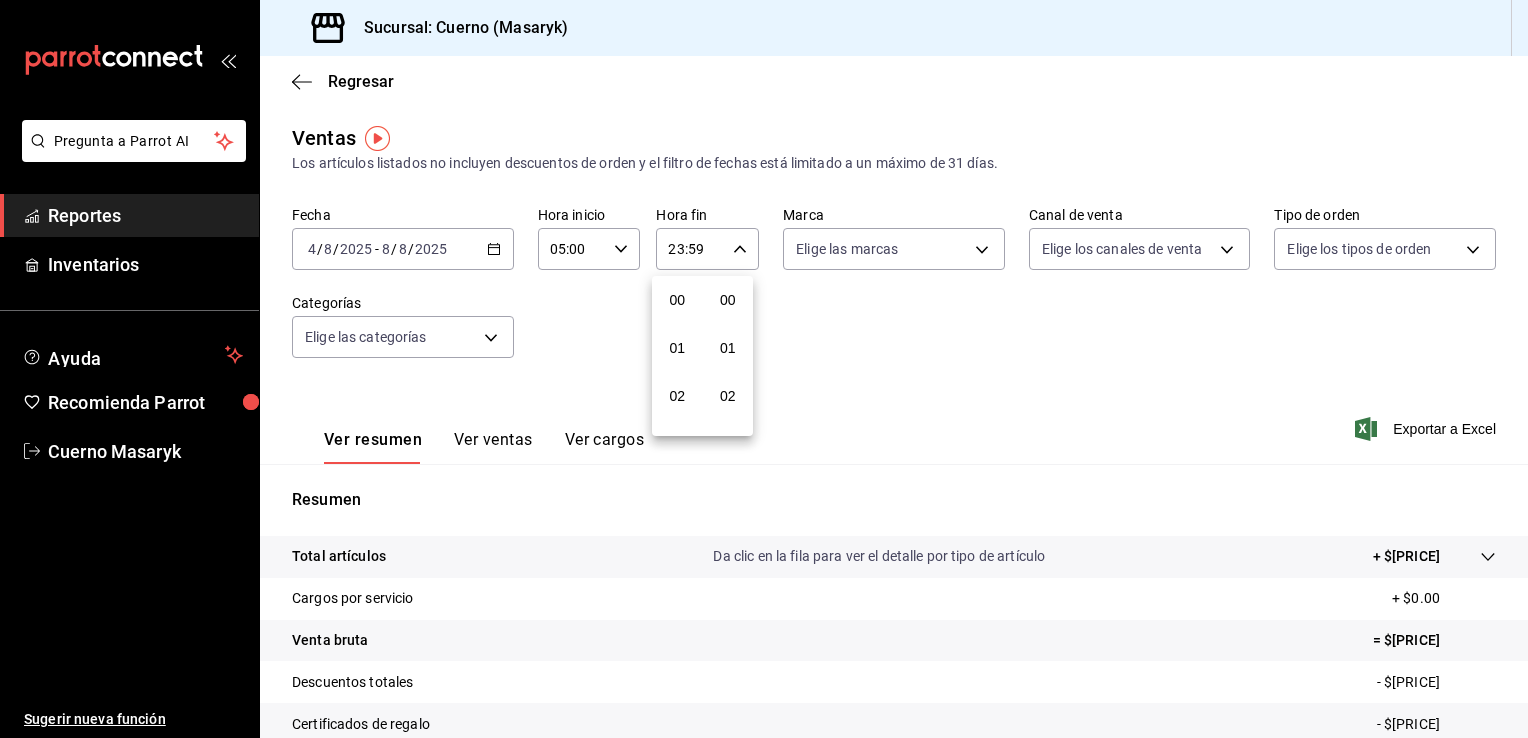 scroll, scrollTop: 1011, scrollLeft: 0, axis: vertical 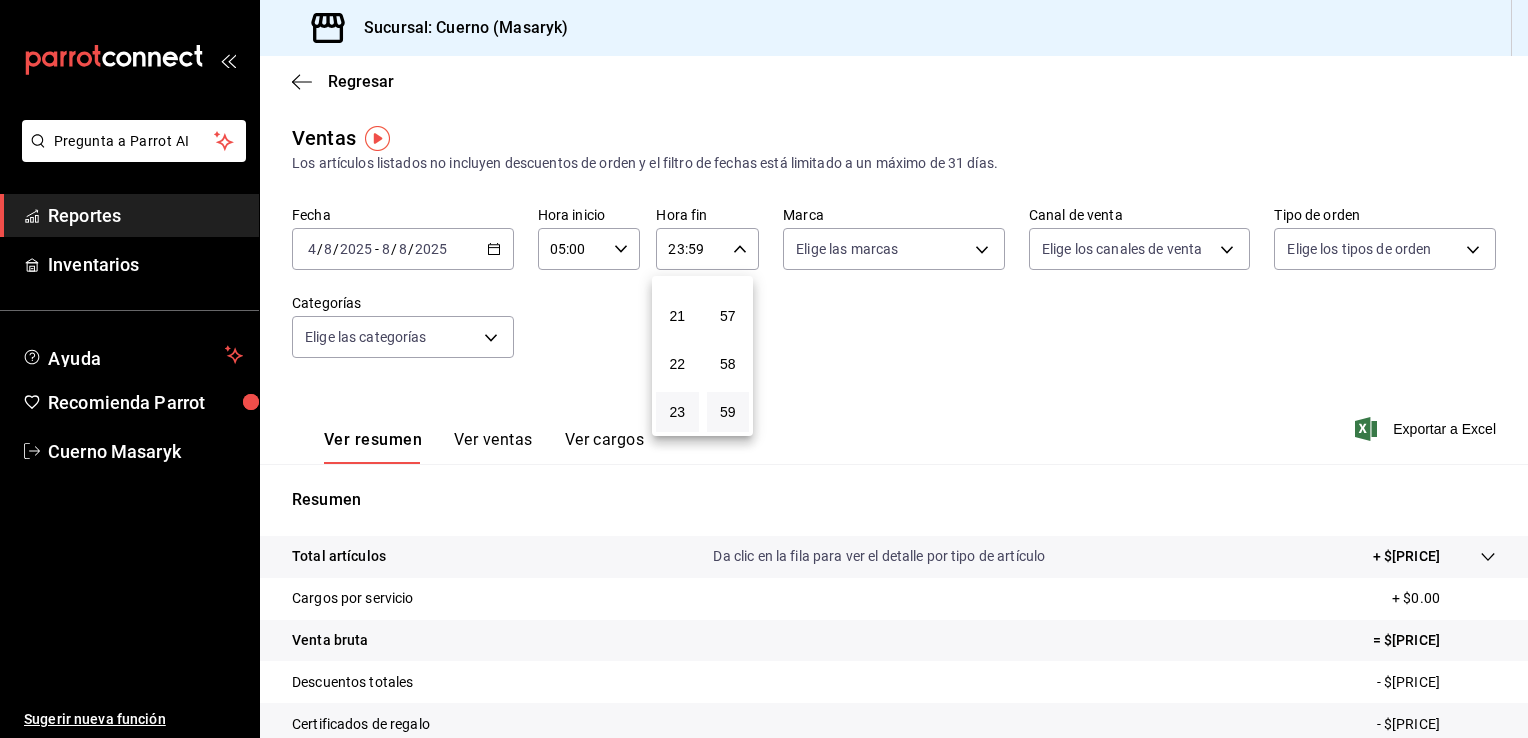 click at bounding box center (764, 369) 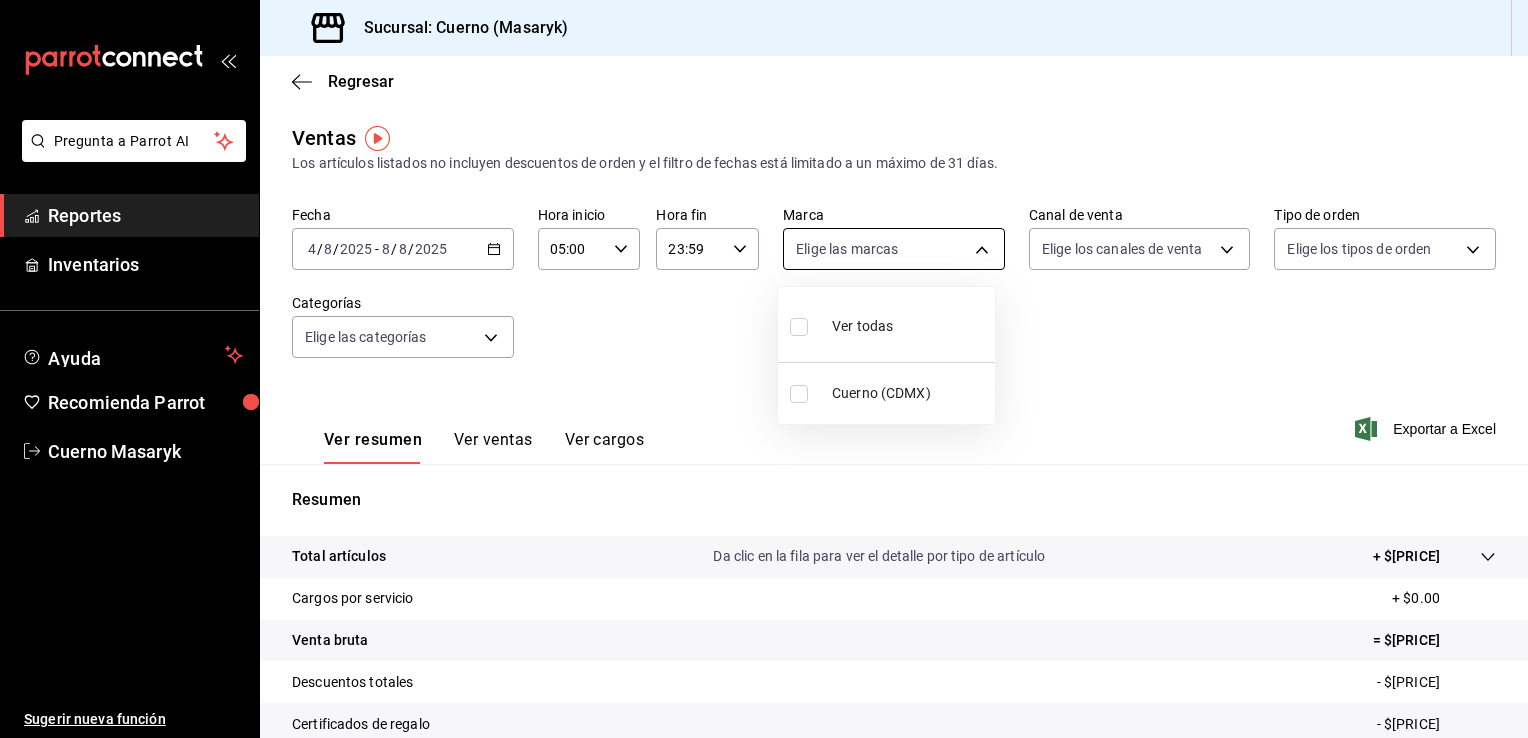 click on "Pregunta a Parrot AI Reportes   Inventarios   Ayuda Recomienda Parrot   Cuerno Masaryk   Sugerir nueva función   Sucursal: Cuerno ([LOCATION]) Regresar Ventas Los artículos listados no incluyen descuentos de orden y el filtro de fechas está limitado a un máximo de 31 días. Fecha [DATE] [DATE] - [DATE] [DATE] Hora inicio [TIME] Hora inicio Hora fin [TIME] Hora fin Marca Elige las marcas Canal de venta Elige los canales de venta Tipo de orden Elige los tipos de orden Categorías Elige las categorías Ver resumen Ver ventas Ver cargos Exportar a Excel Resumen Total artículos Da clic en la fila para ver el detalle por tipo de artículo + $[PRICE] Cargos por servicio + $[PRICE] Venta bruta = $[PRICE] Descuentos totales - $[PRICE] Certificados de regalo - $[PRICE] Venta total = $[PRICE] Impuestos - $[PRICE] Venta neta = $[PRICE] Pregunta a Parrot AI Reportes   Inventarios   Ayuda Recomienda Parrot   Cuerno Masaryk   Sugerir nueva función   Ver video tutorial Ir a video" at bounding box center [764, 369] 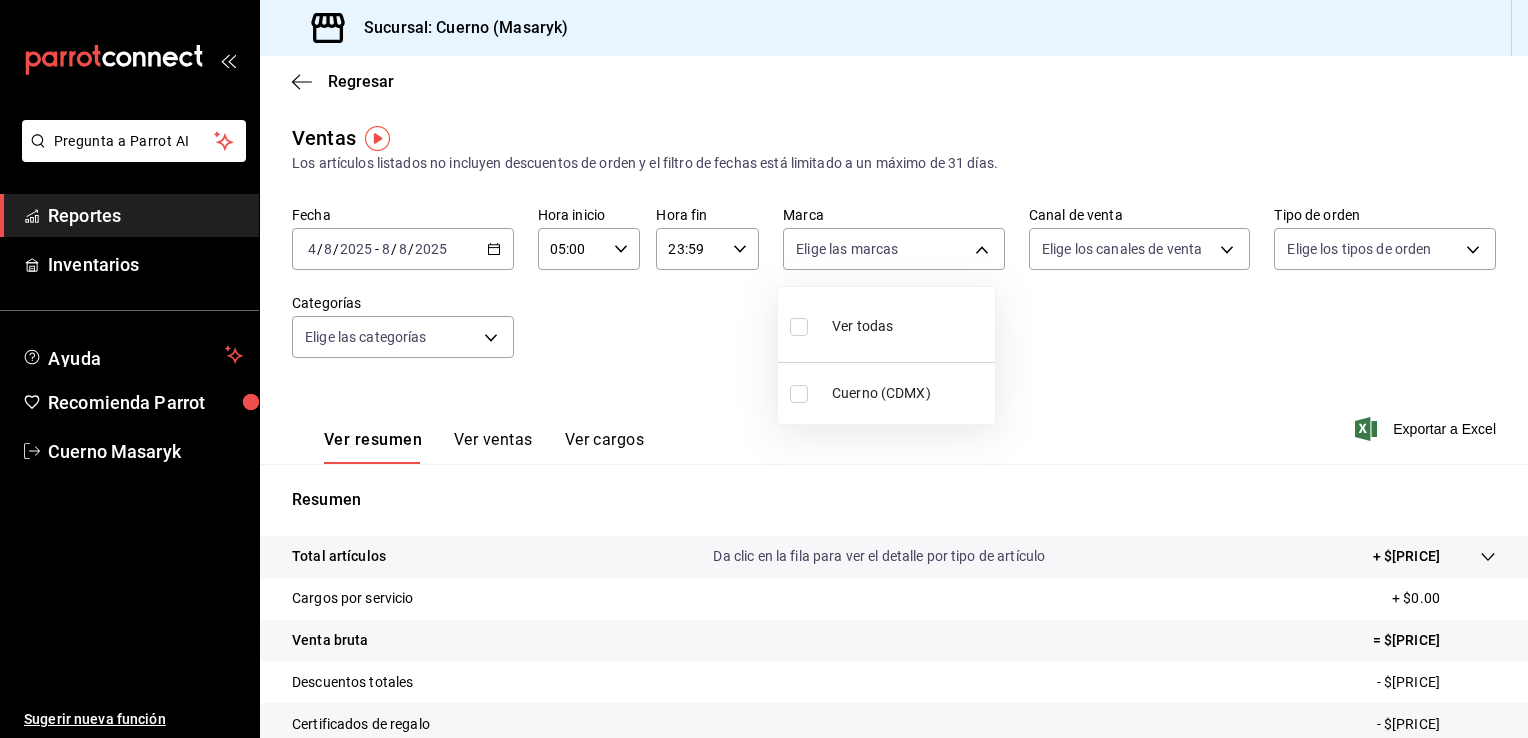 click on "Ver todas" at bounding box center (886, 324) 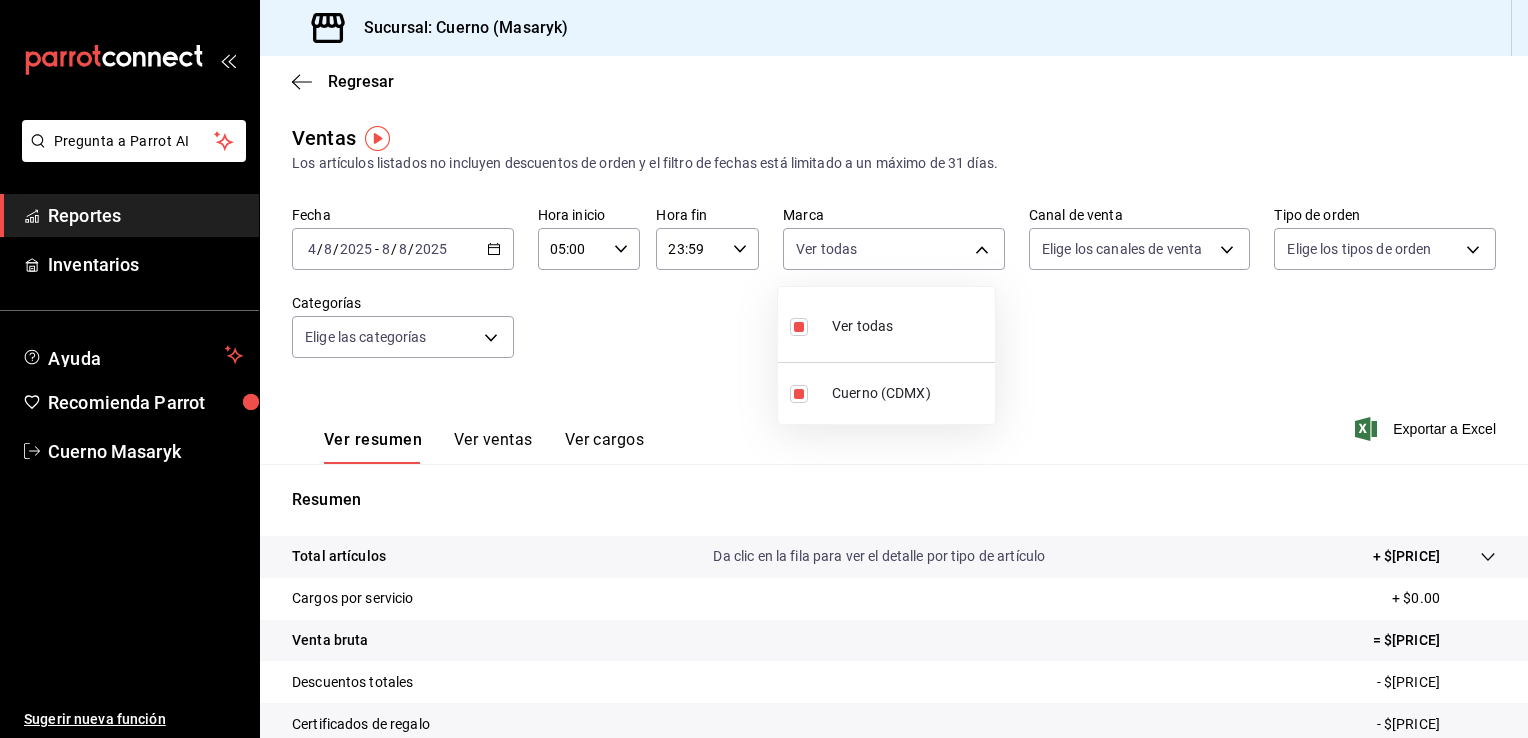 click at bounding box center [764, 369] 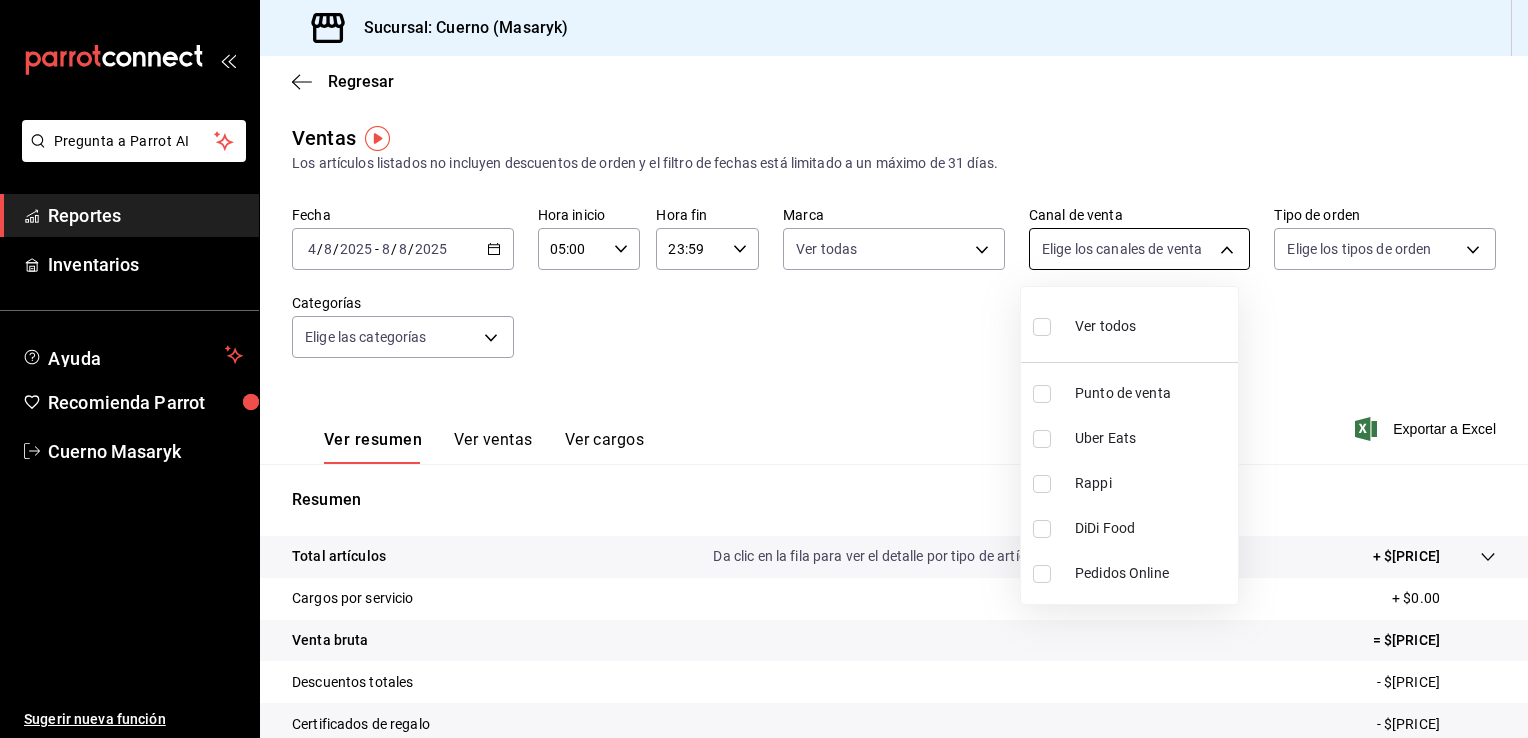 click on "Pregunta a Parrot AI Reportes   Inventarios   Ayuda Recomienda Parrot   Cuerno Masaryk   Sugerir nueva función   Sucursal: Cuerno ([LOCATION]) Regresar Ventas Los artículos listados no incluyen descuentos de orden y el filtro de fechas está limitado a un máximo de 31 días. Fecha [DATE] [DATE] - [DATE] [DATE] Hora inicio [TIME] Hora inicio Hora fin [TIME] Hora fin Marca Ver todas [UUID] Canal de venta Elige los canales de venta Tipo de orden Elige los tipos de orden Categorías Elige las categorías Ver resumen Ver ventas Ver cargos Exportar a Excel Resumen Total artículos Da clic en la fila para ver el detalle por tipo de artículo + $[PRICE] Cargos por servicio + $[PRICE] Venta bruta = $[PRICE] Descuentos totales - $[PRICE] Certificados de regalo - $[PRICE] Venta total = $[PRICE] Impuestos - $[PRICE] Venta neta = $[PRICE] Pregunta a Parrot AI Reportes   Inventarios   Ayuda Recomienda Parrot   Cuerno Masaryk   Sugerir nueva función" at bounding box center [764, 369] 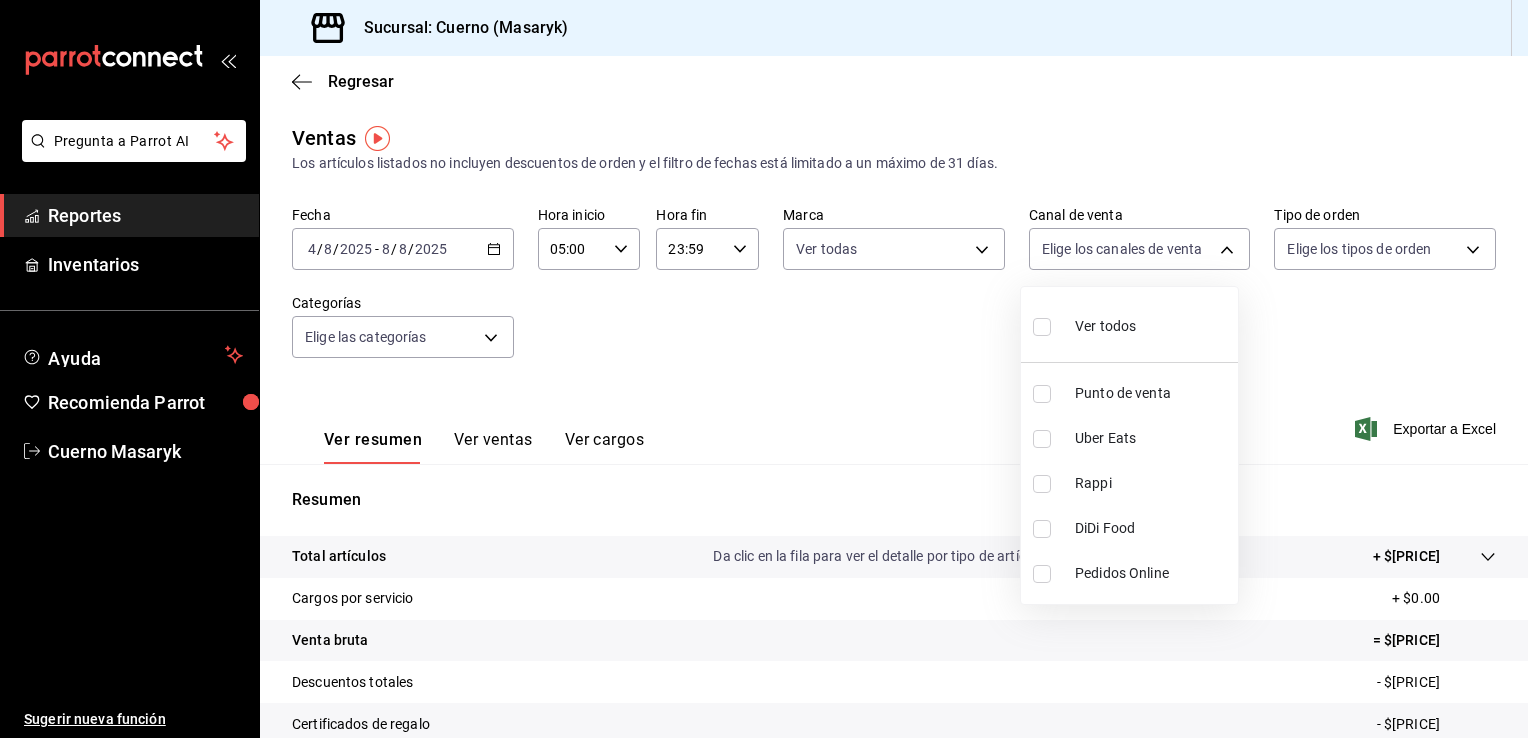 click on "Ver todos" at bounding box center [1129, 324] 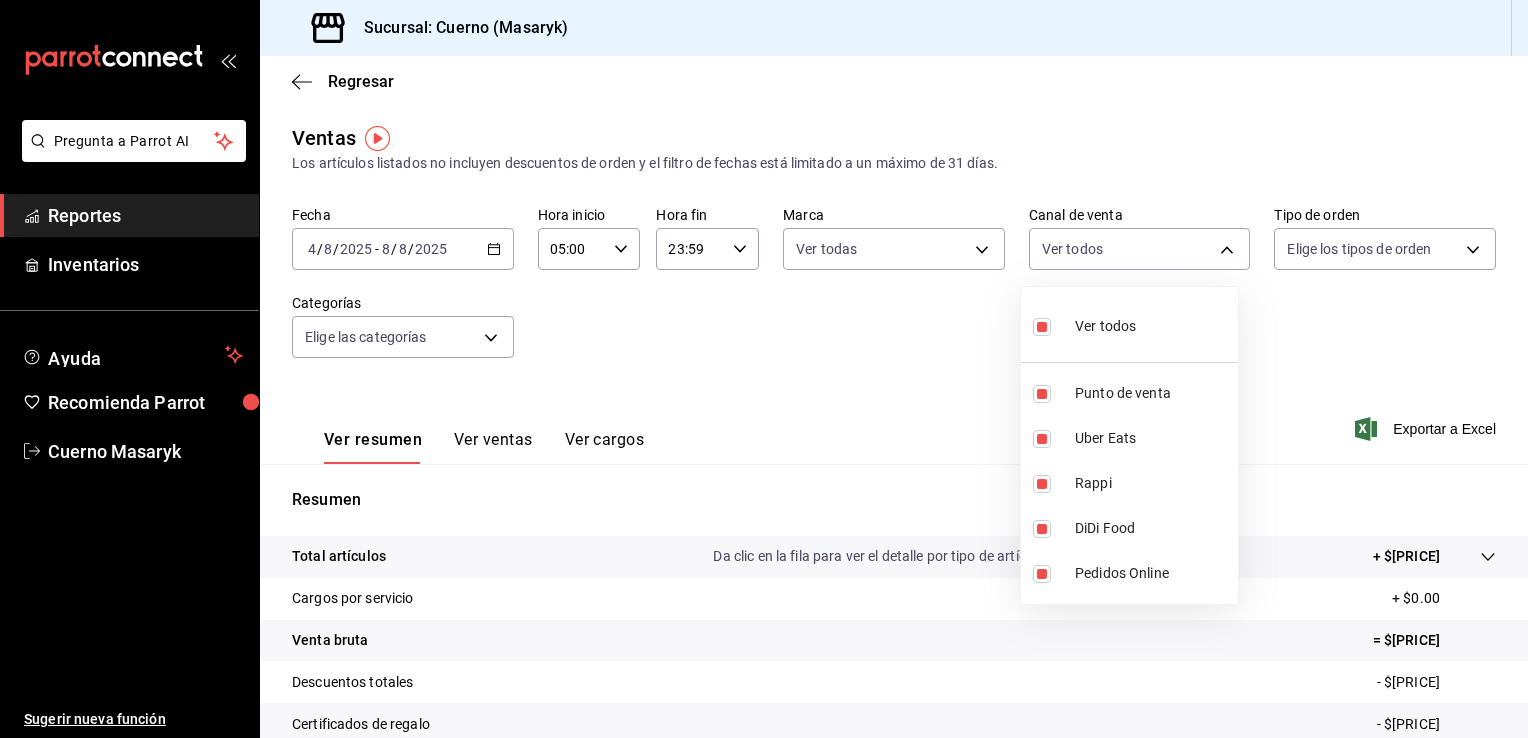 type on "PARROT,UBER_EATS,RAPPI,DIDI_FOOD,ONLINE" 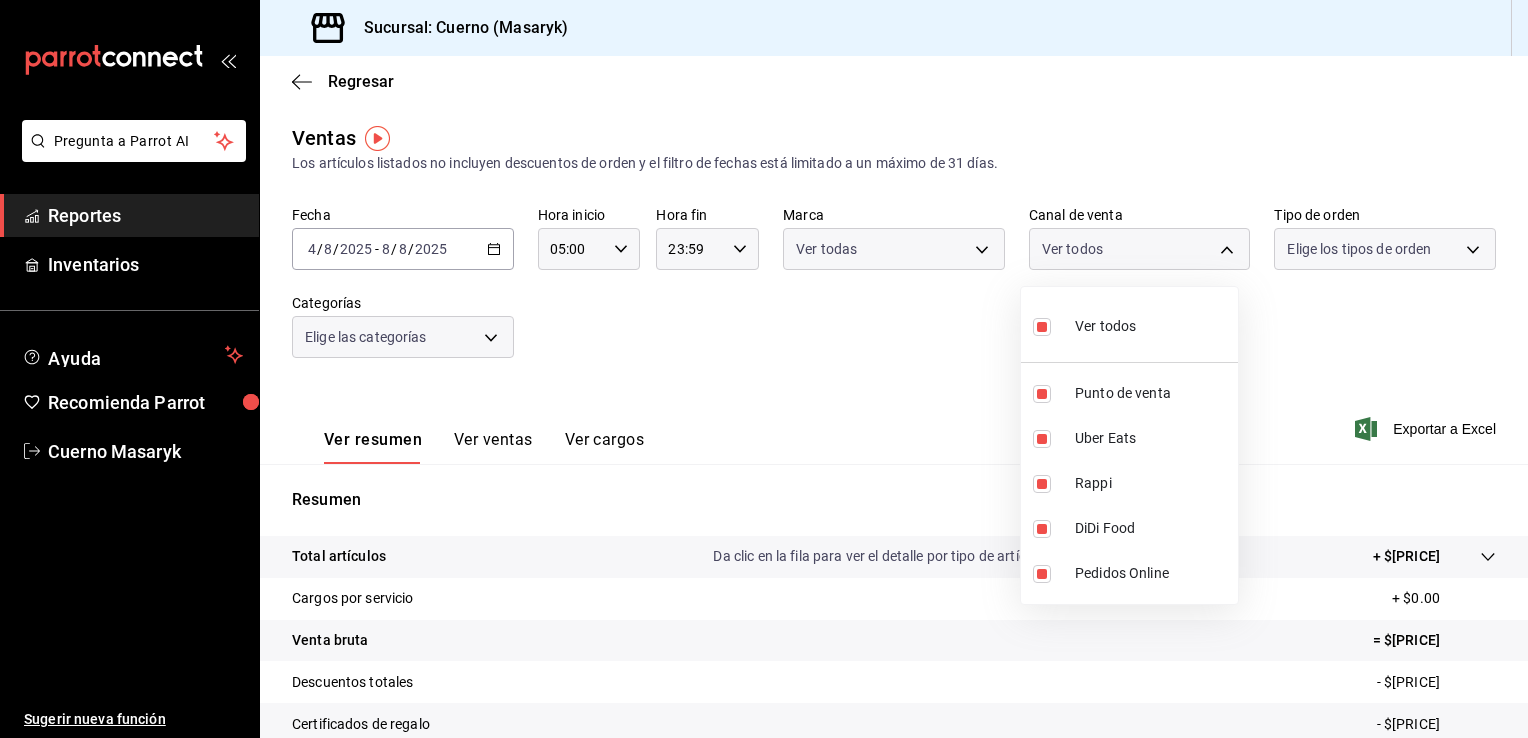 click at bounding box center (764, 369) 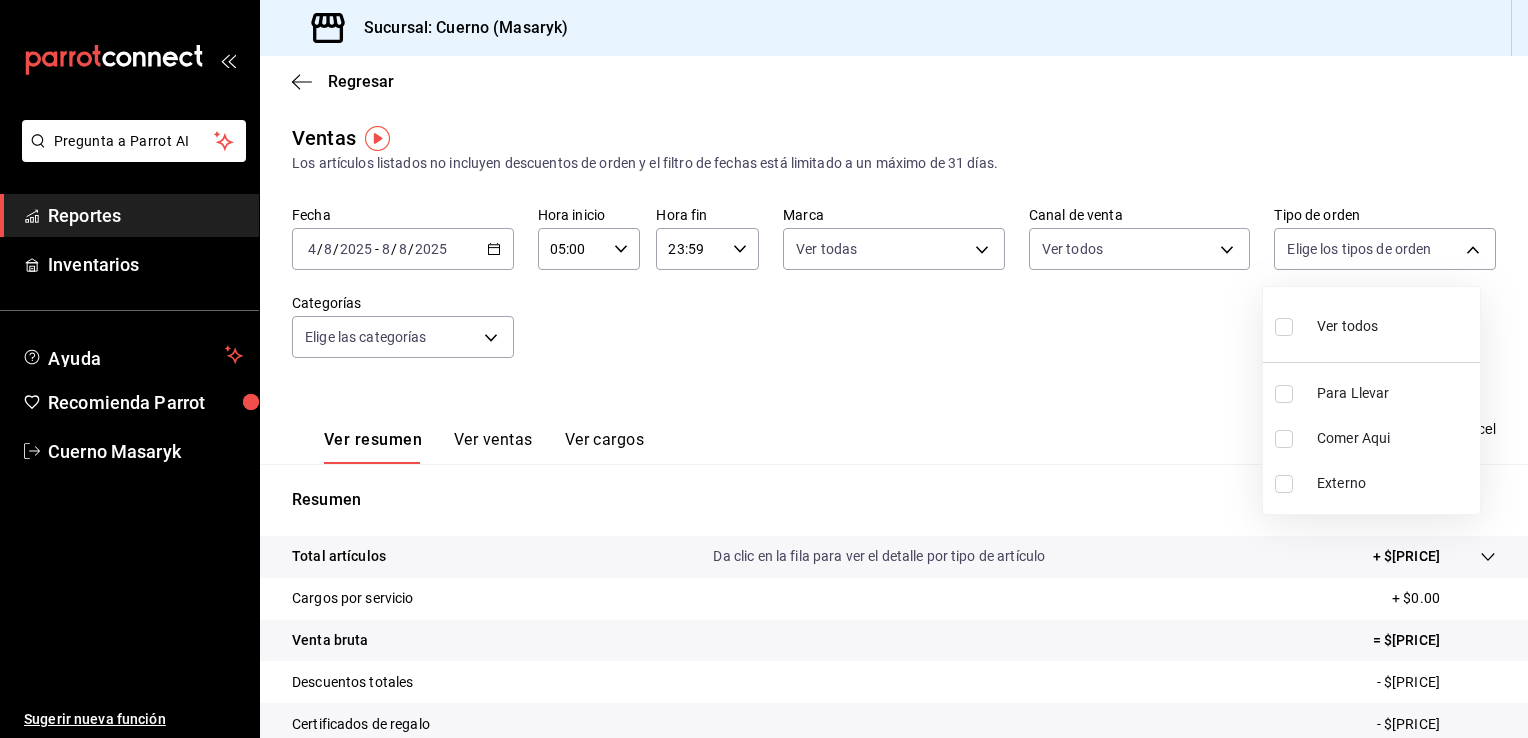 click on "Pregunta a Parrot AI Reportes   Inventarios   Ayuda Recomienda Parrot   Cuerno Masaryk   Sugerir nueva función   Sucursal: Cuerno ([LOCATION]) Regresar Ventas Los artículos listados no incluyen descuentos de orden y el filtro de fechas está limitado a un máximo de 31 días. Fecha [DATE] [DATE] - [DATE] [DATE] Hora inicio [TIME] Hora inicio Hora fin [TIME] Hora fin Marca Ver todas [UUID] Canal de venta Ver todos PARROT,UBER_EATS,RAPPI,DIDI_FOOD,ONLINE Tipo de orden Elige los tipos de orden Categorías Elige las categorías Ver resumen Ver ventas Ver cargos Exportar a Excel Resumen Total artículos Da clic en la fila para ver el detalle por tipo de artículo + $[PRICE] Cargos por servicio + $[PRICE] Venta bruta = $[PRICE] Descuentos totales - $[PRICE] Certificados de regalo - $[PRICE] Venta total = $[PRICE] Impuestos - $[PRICE] Venta neta = $[PRICE] Pregunta a Parrot AI Reportes   Inventarios   Ayuda Recomienda Parrot   Cuerno Masaryk" at bounding box center (764, 369) 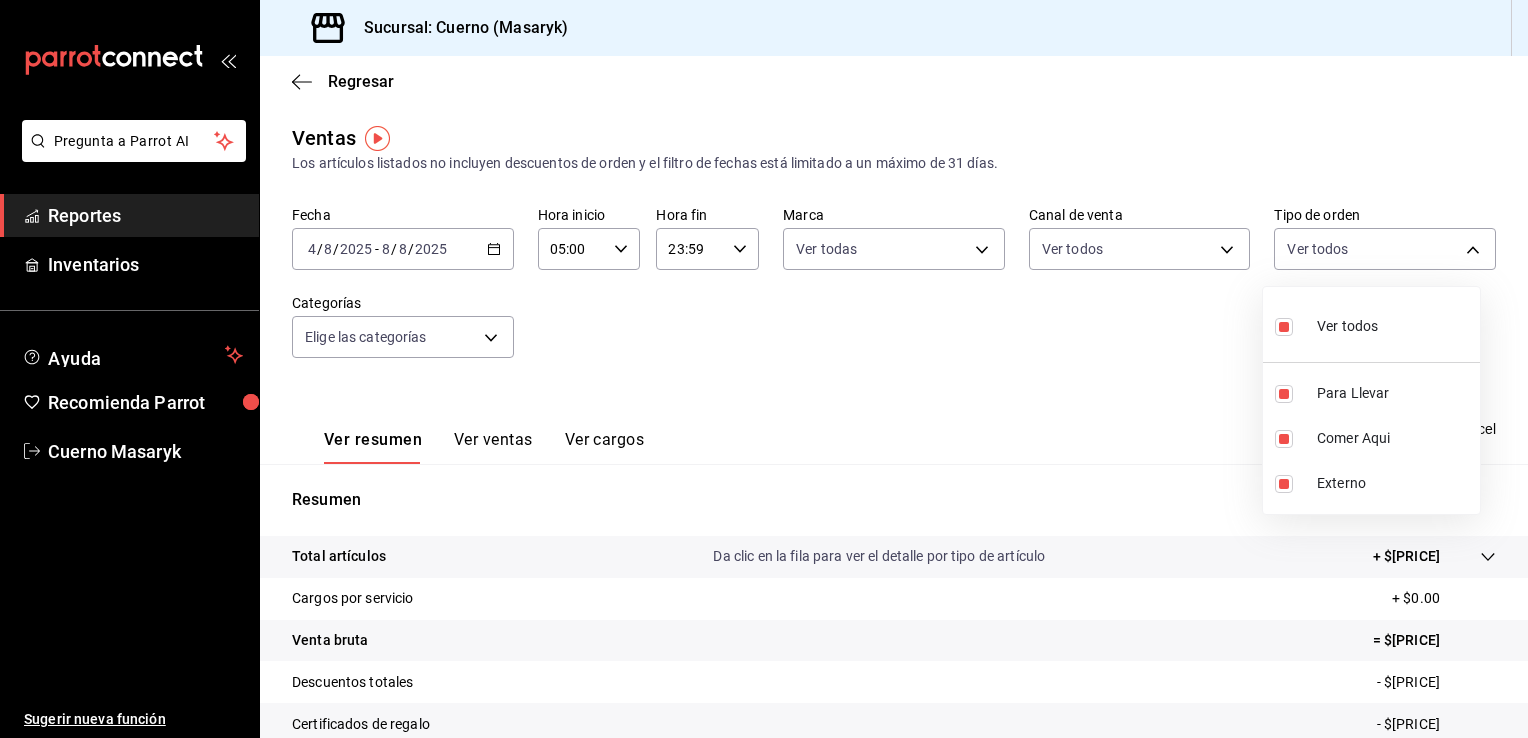 click at bounding box center [764, 369] 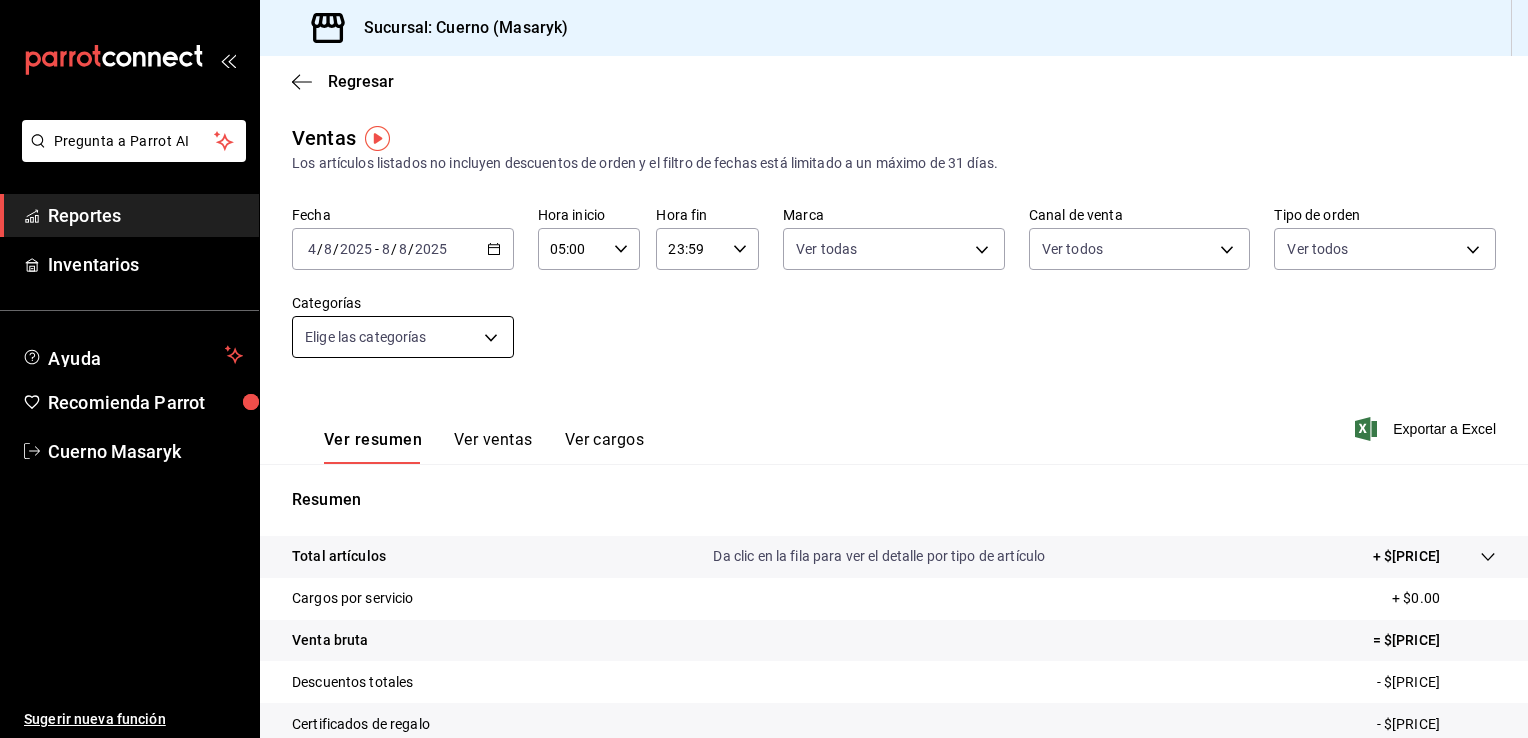 click on "Pregunta a Parrot AI Reportes   Inventarios   Ayuda Recomienda Parrot   Cuerno Masaryk   Sugerir nueva función   Sucursal: Cuerno ([LOCATION]) Regresar Ventas Los artículos listados no incluyen descuentos de orden y el filtro de fechas está limitado a un máximo de 31 días. Fecha [DATE] [DATE] - [DATE] [DATE] Hora inicio [TIME] Hora inicio Hora fin [TIME] Hora fin Marca Ver todas [UUID] Canal de venta Ver todos PARROT,UBER_EATS,RAPPI,DIDI_FOOD,ONLINE Tipo de orden Ver todos [UUID],[UUID],[EXTERNAL] Categorías Elige las categorías Ver resumen Ver ventas Ver cargos Exportar a Excel Resumen Total artículos Da clic en la fila para ver el detalle por tipo de artículo + $[PRICE] Cargos por servicio + $[PRICE] Venta bruta = $[PRICE] Descuentos totales - $[PRICE] Certificados de regalo - $[PRICE] Venta total = $[PRICE] Impuestos - $[PRICE] Venta neta = $[PRICE] Pregunta a Parrot AI" at bounding box center [764, 369] 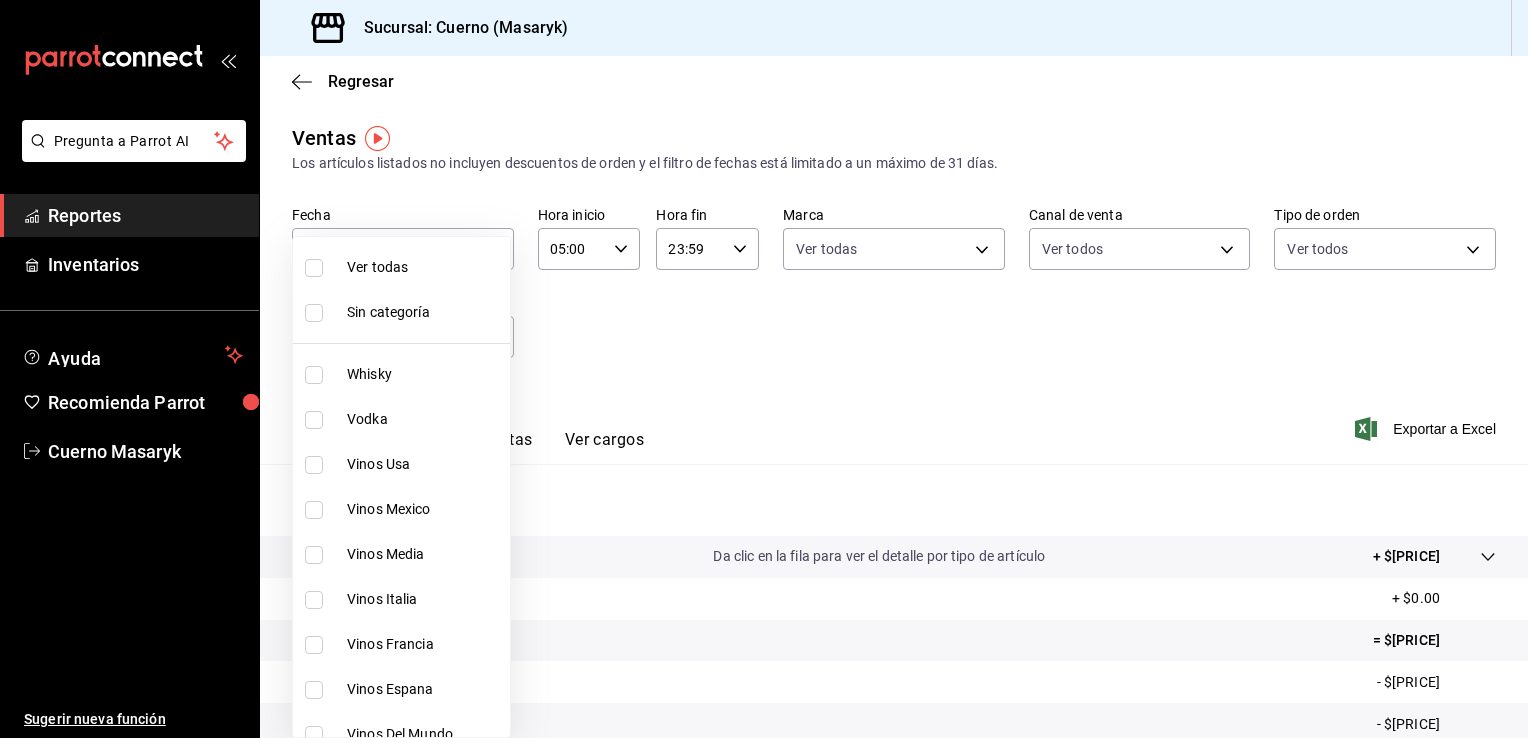 click on "Ver todas" at bounding box center [424, 267] 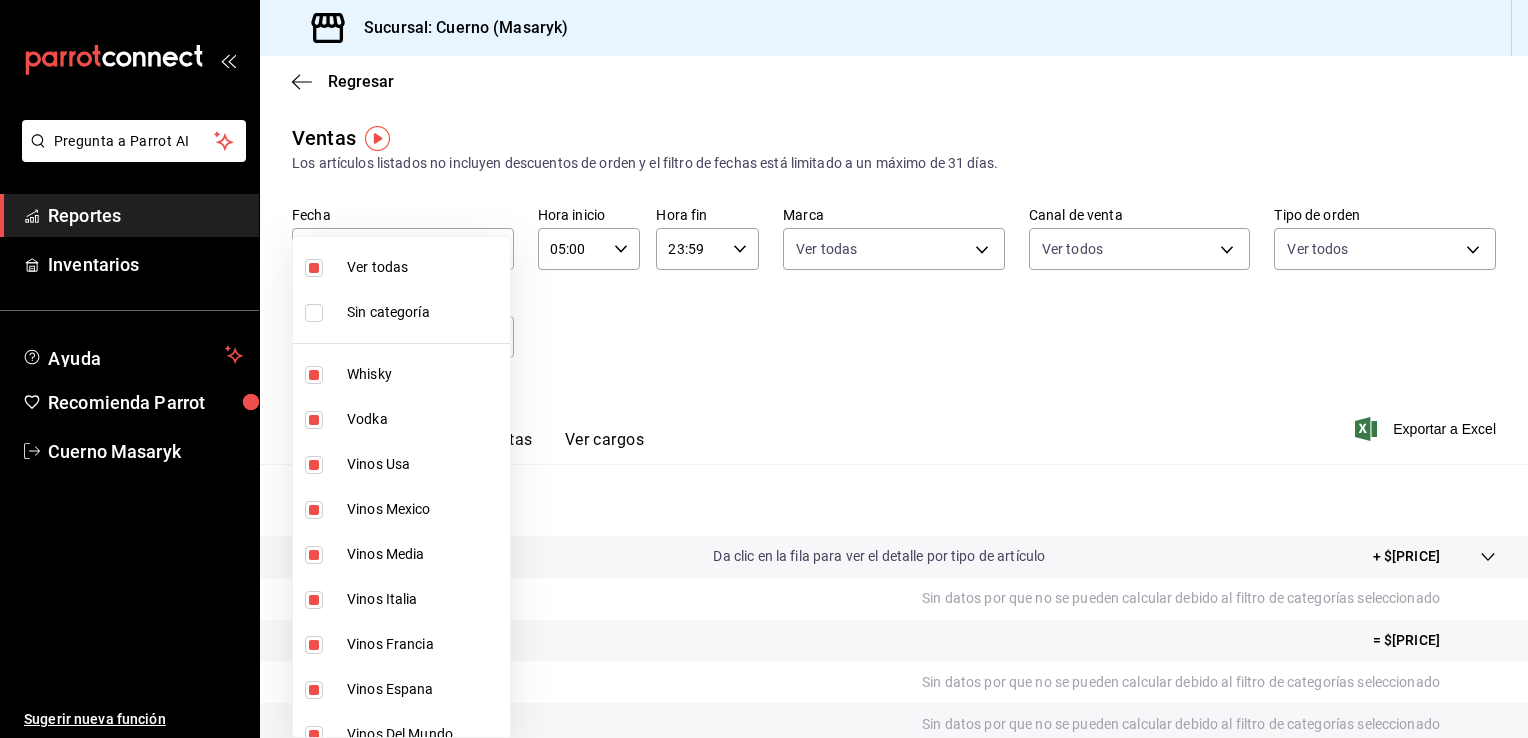 click at bounding box center (764, 369) 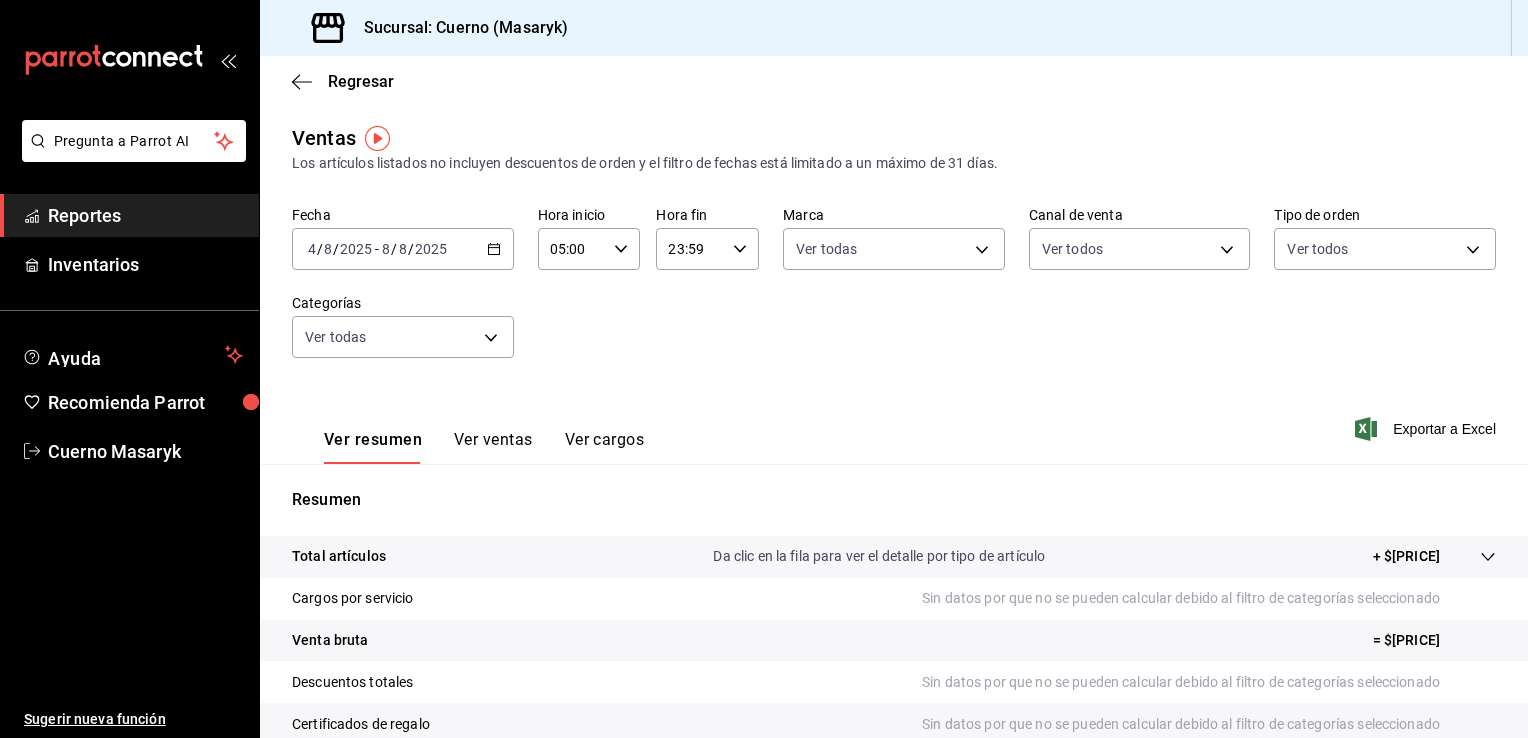 click 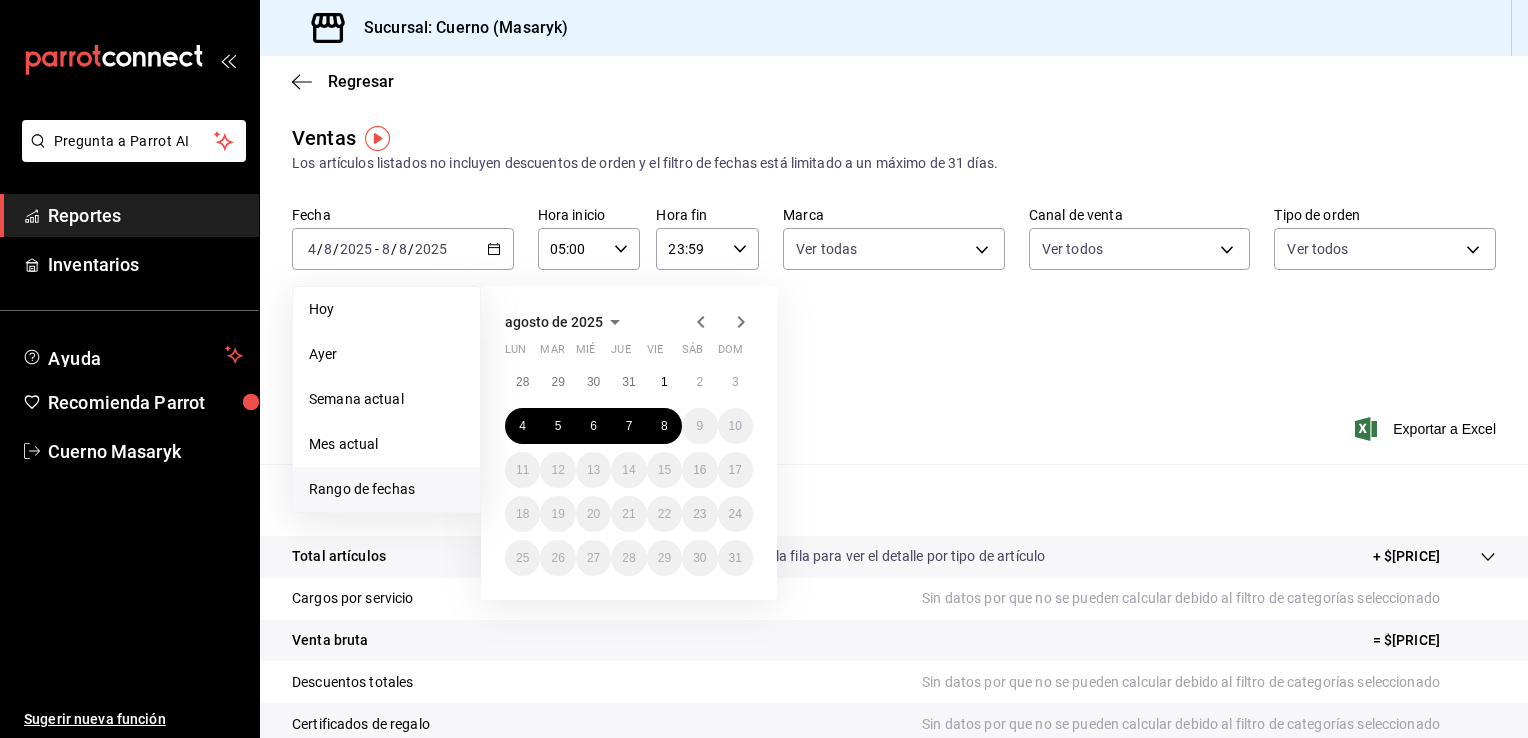 click on "Ver resumen Ver ventas Ver cargos Exportar a Excel" at bounding box center (894, 423) 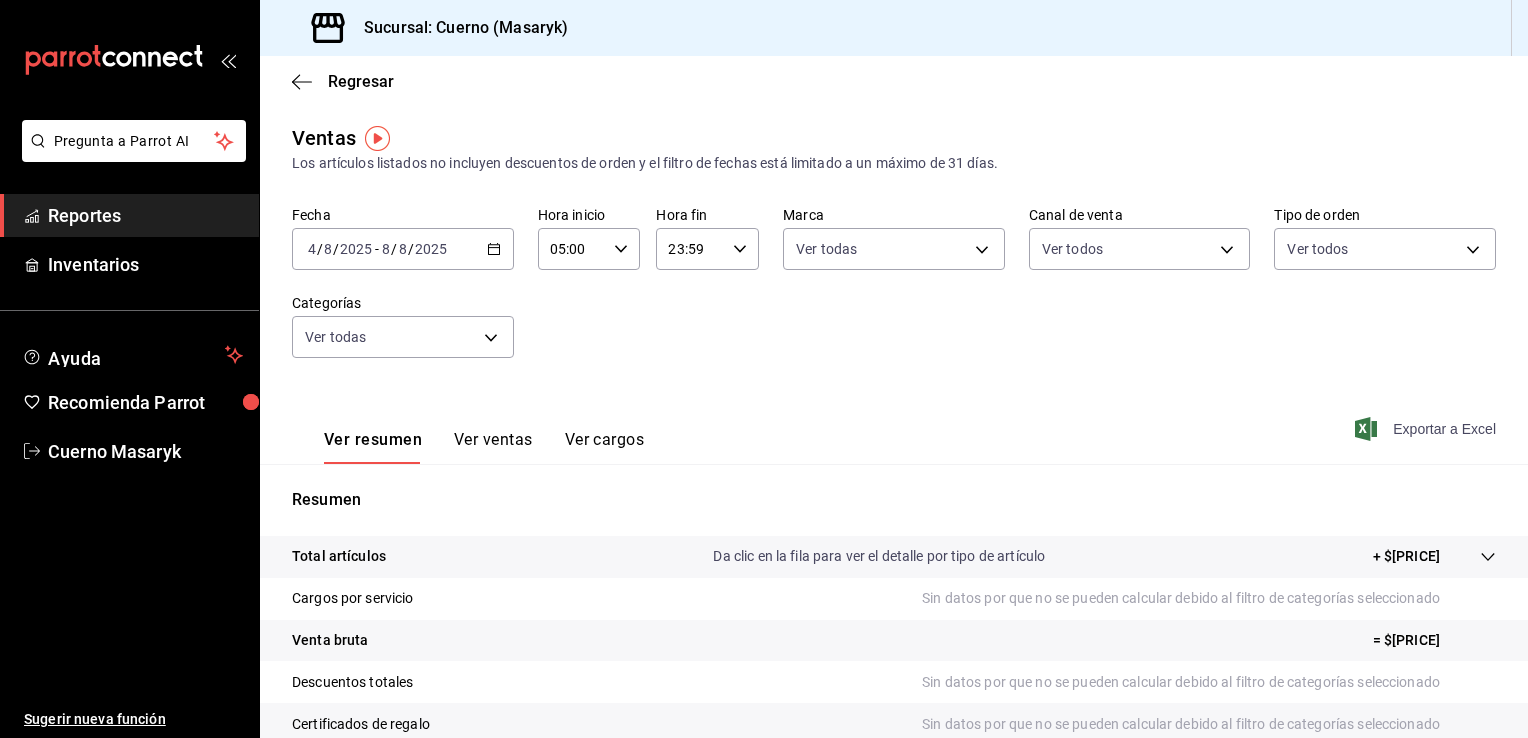 click on "Exportar a Excel" at bounding box center [1427, 429] 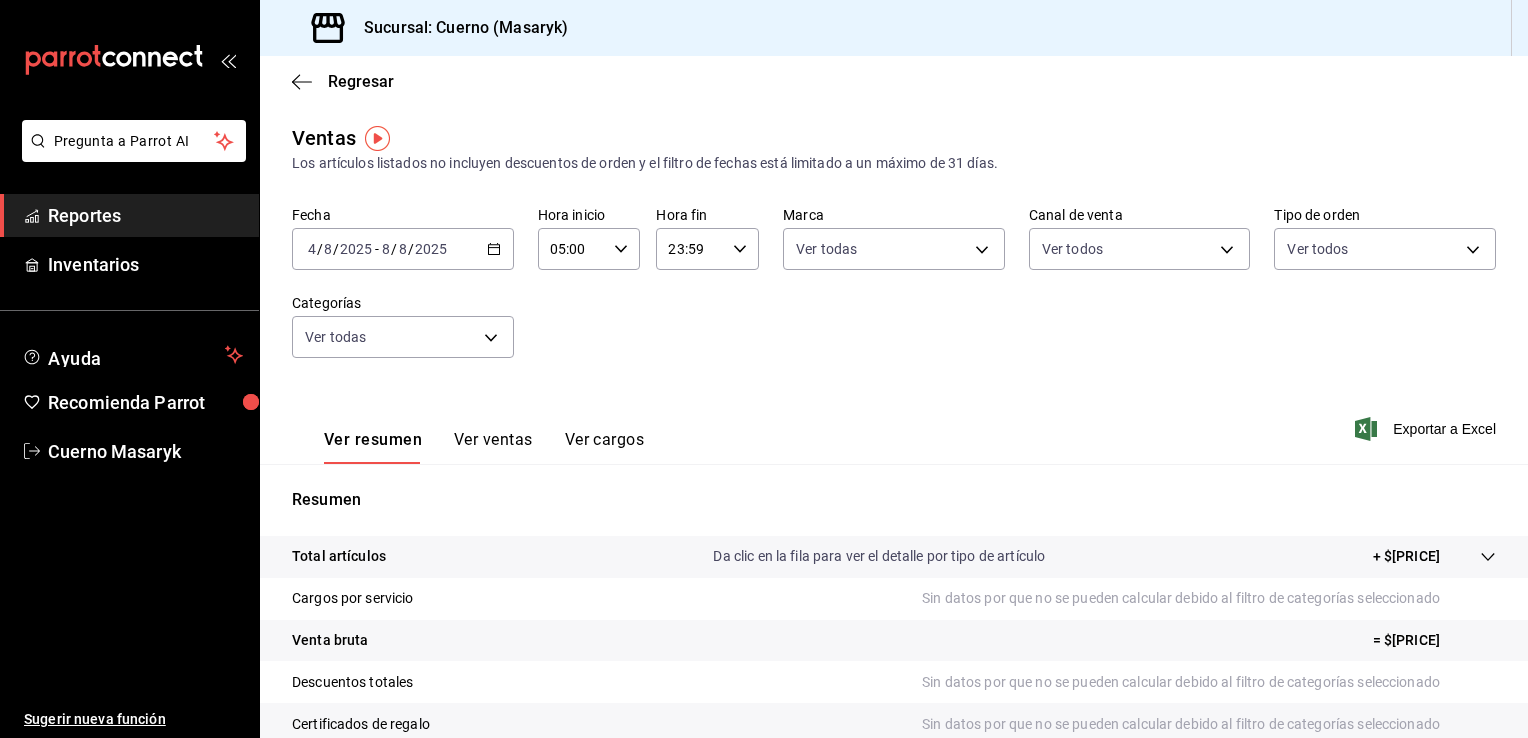 click 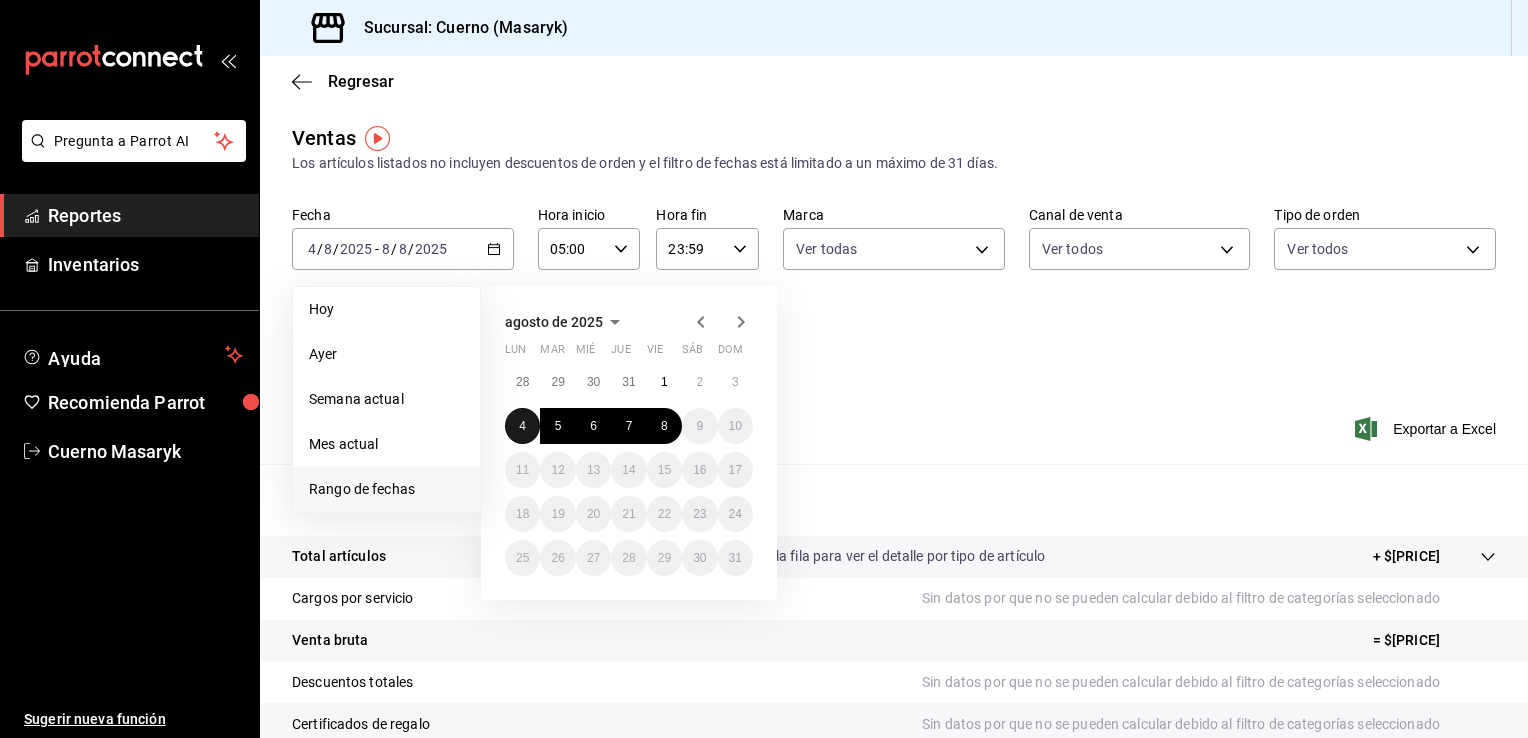 click on "4" at bounding box center [522, 426] 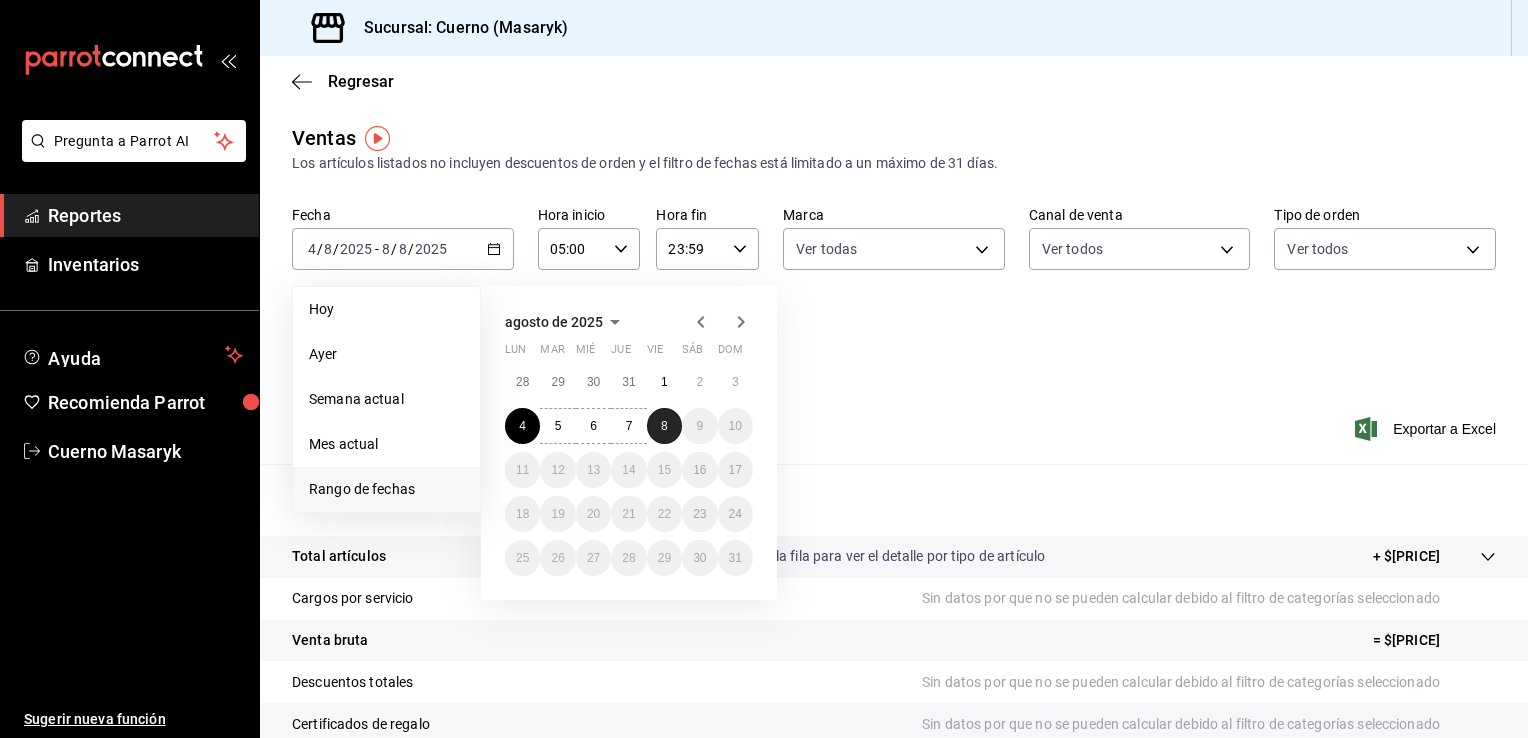 click on "8" at bounding box center [664, 426] 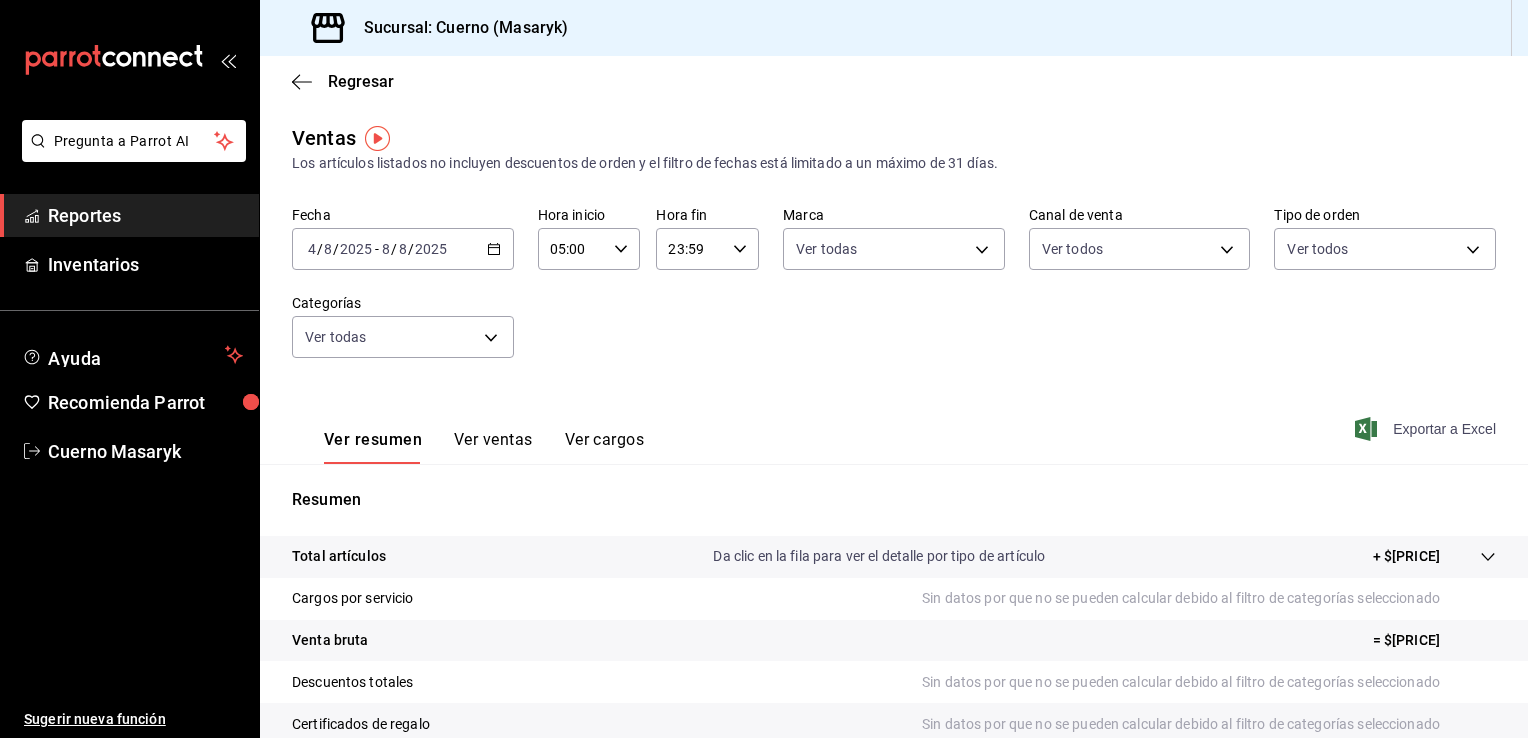 click on "Exportar a Excel" at bounding box center [1427, 429] 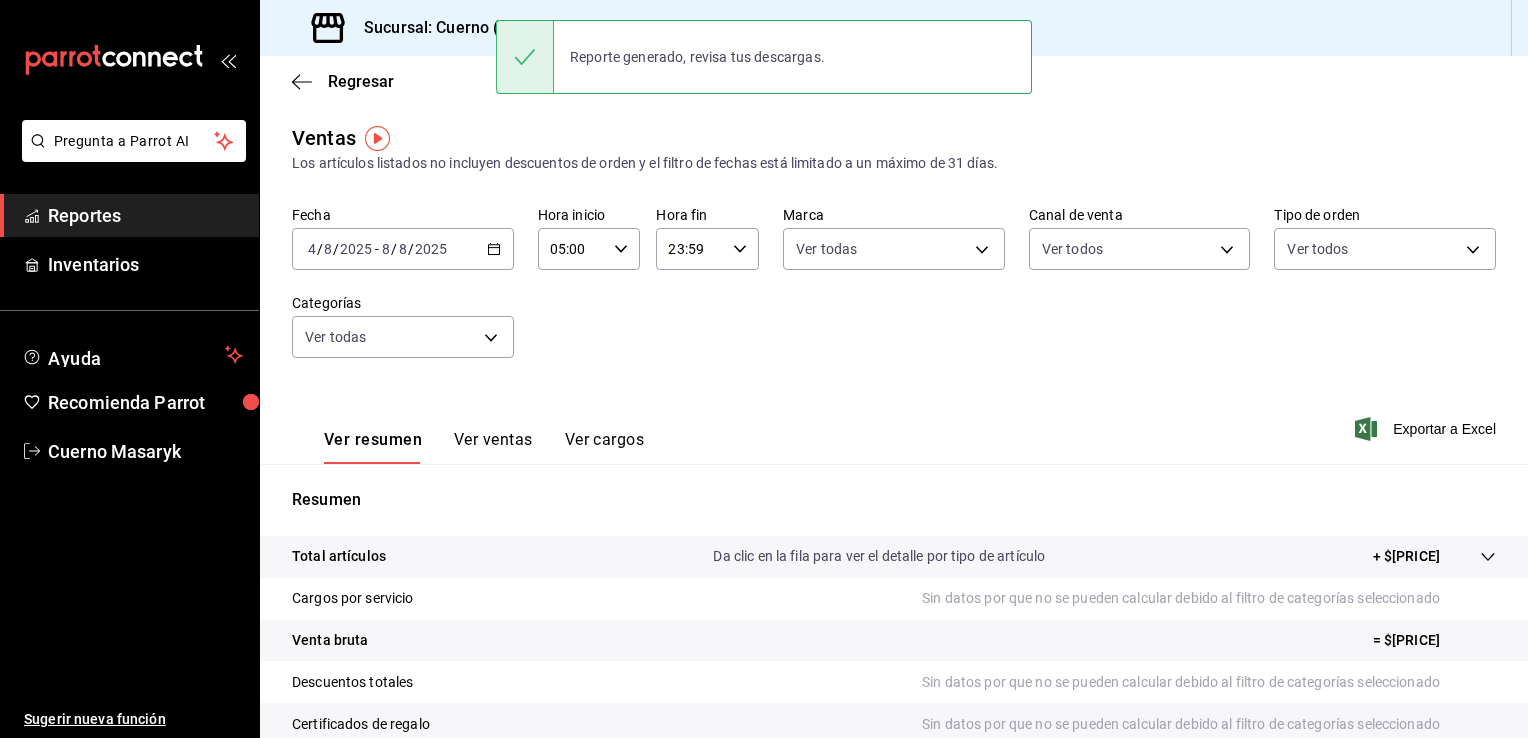 click on "Regresar Ventas Los artículos listados no incluyen descuentos de orden y el filtro de fechas está limitado a un máximo de 31 días. Fecha [DATE] [DATE] - [DATE] [DATE] Hora inicio [TIME] Hora inicio Hora fin [TIME] Hora fin Marca Ver todas [UUID] Canal de venta Ver todos PARROT,UBER_EATS,RAPPI,DIDI_FOOD,ONLINE Tipo de orden Ver todos [UUID],[UUID],[EXTERNAL] Categorías Ver todas Ver resumen Ver ventas Ver cargos Exportar a Excel Resumen Total artículos Da clic en la fila para ver el detalle por tipo de artículo + $[PRICE] Cargos por servicio  Sin datos por que no se pueden calcular debido al filtro de categorías seleccionado Venta bruta = $[PRICE] Descuentos totales  Sin datos por que no se pueden calcular debido al filtro de categorías seleccionado Certificados de regalo  Sin datos por que no se pueden calcular debido al filtro de categorías seleccionado Venta total = $[PRICE]" at bounding box center [894, 507] 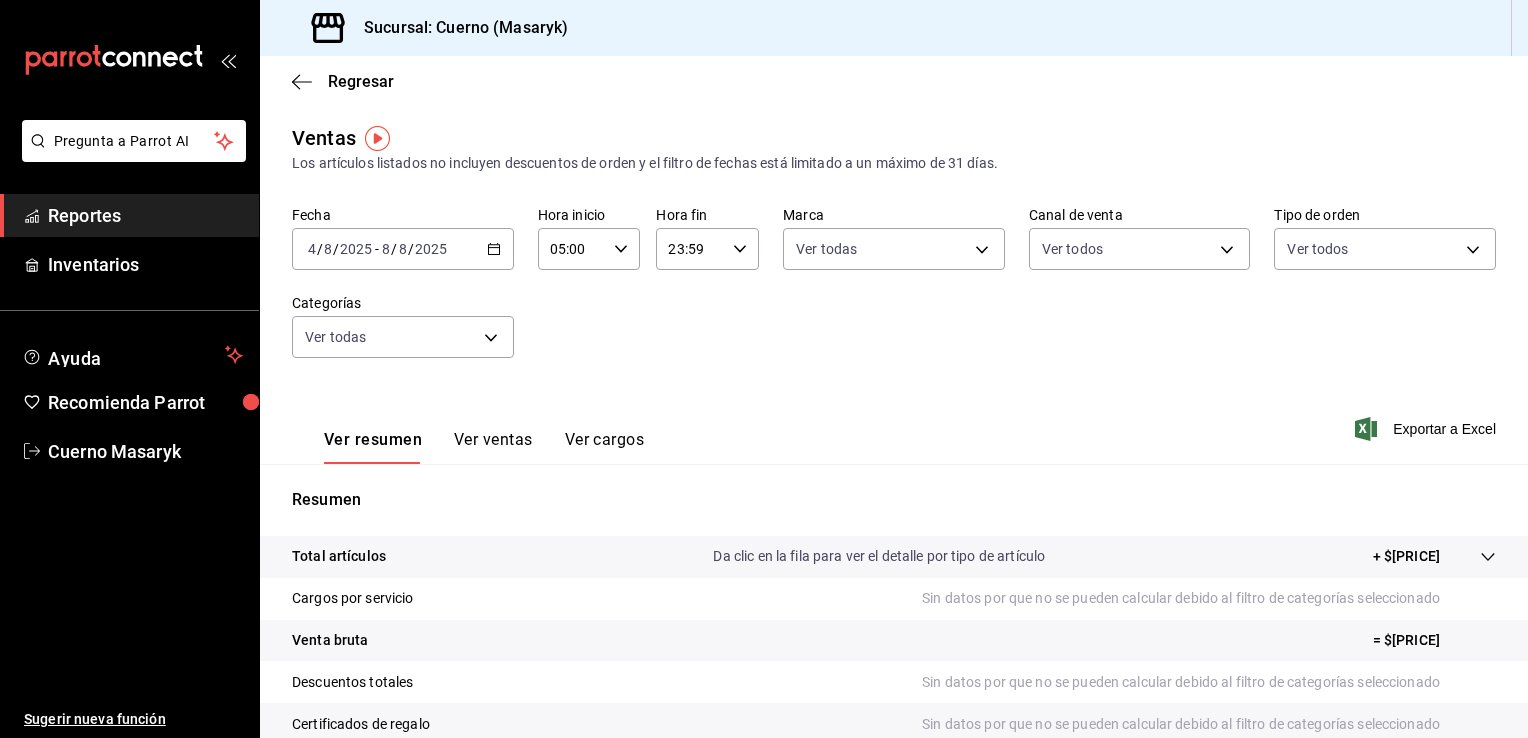 click 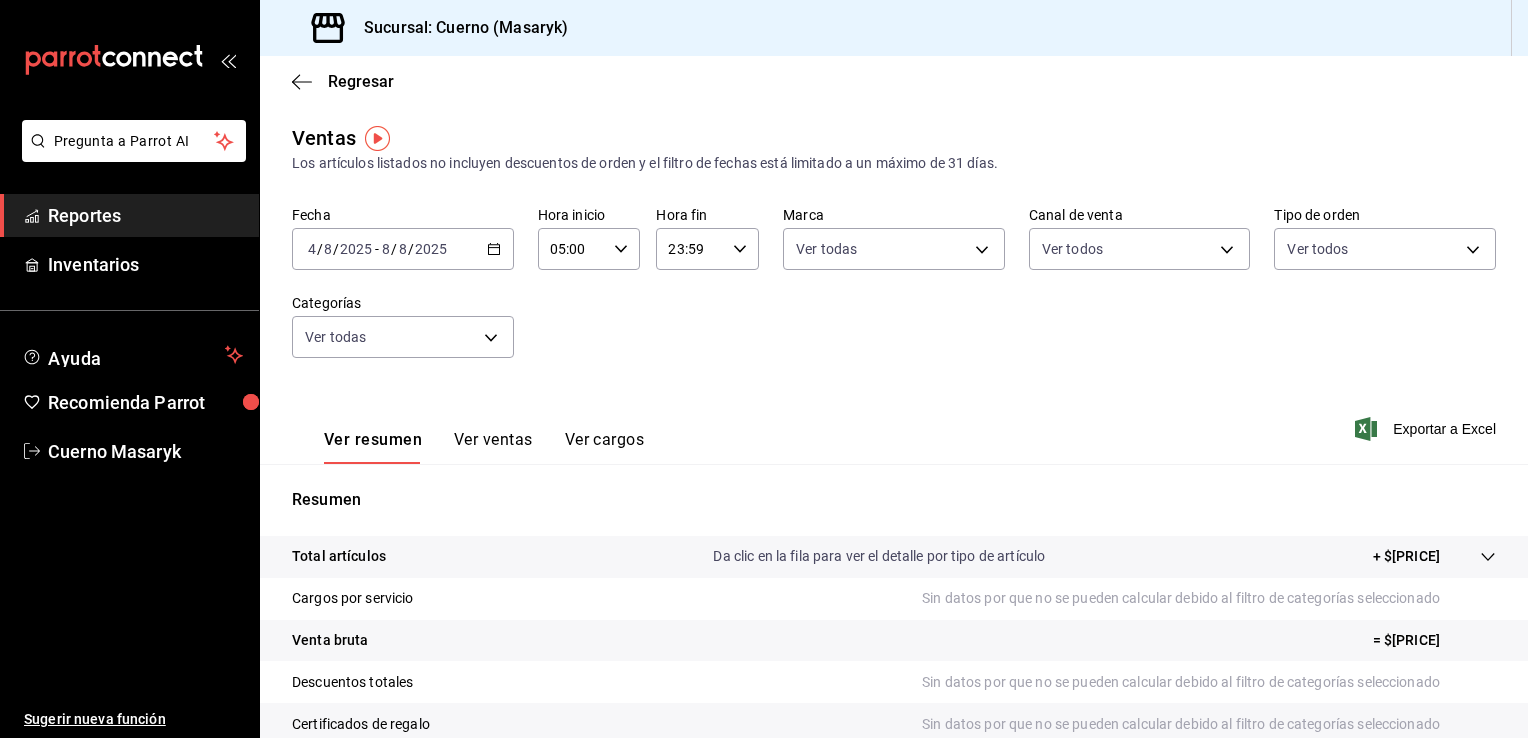 click on "Fecha [DATE] [DATE] - [DATE] [DATE] Hora inicio [TIME] Hora inicio Hora fin [TIME] Hora fin Marca Ver todas [UUID] Canal de venta Ver todos PARROT,UBER_EATS,RAPPI,DIDI_FOOD,ONLINE Tipo de orden Ver todos [UUID],[UUID],[EXTERNAL] Categorías Ver todas" at bounding box center (894, 294) 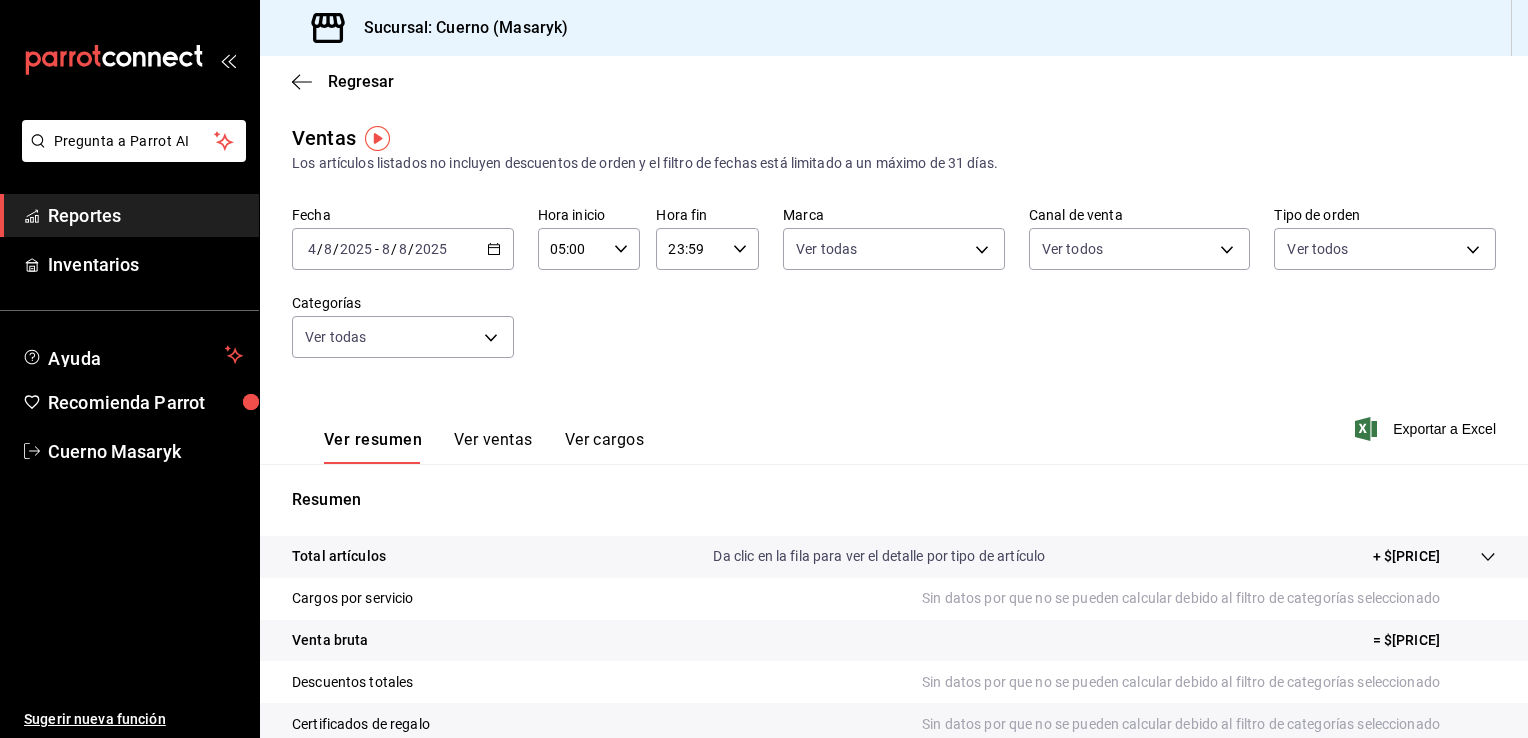 click on "Reportes" at bounding box center (145, 215) 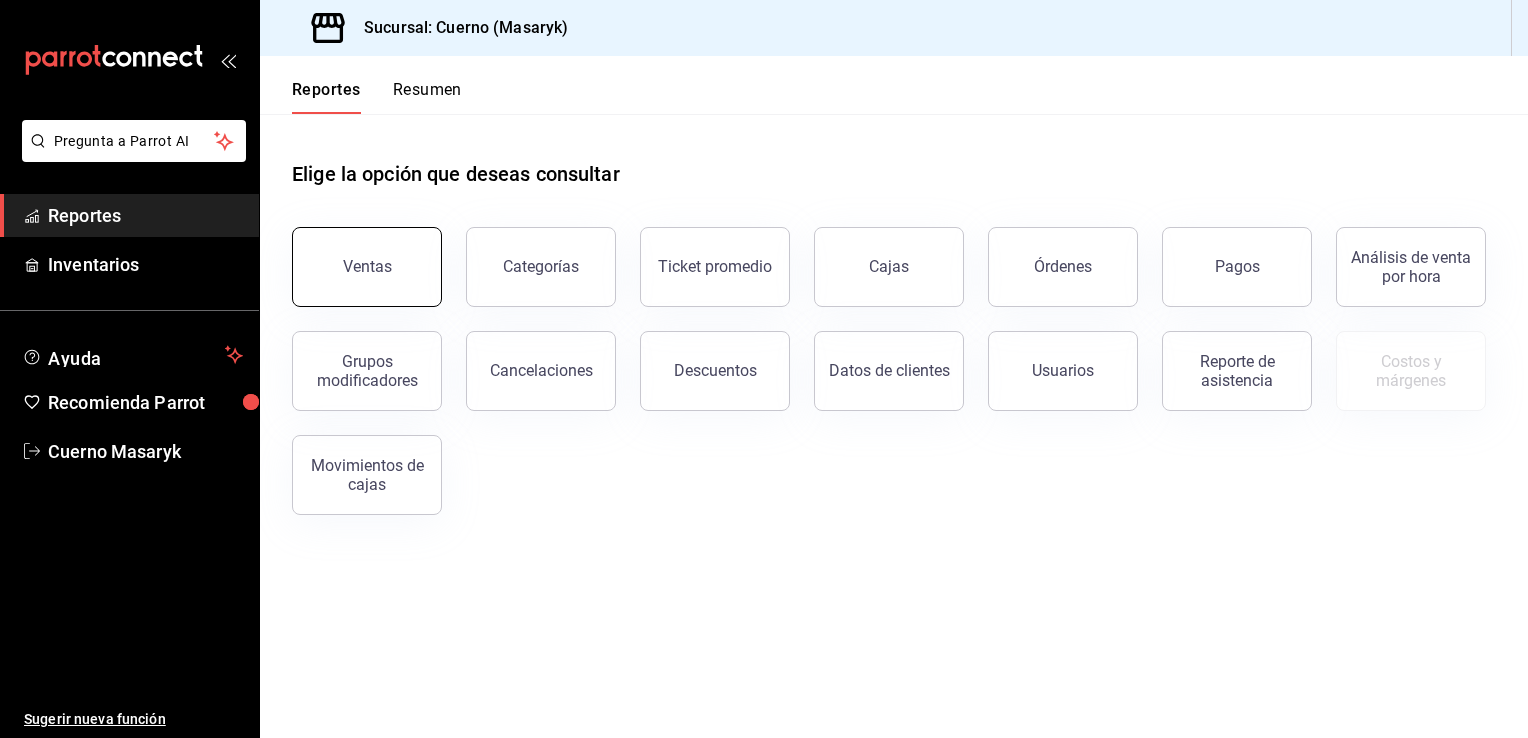 click on "Ventas" at bounding box center [367, 267] 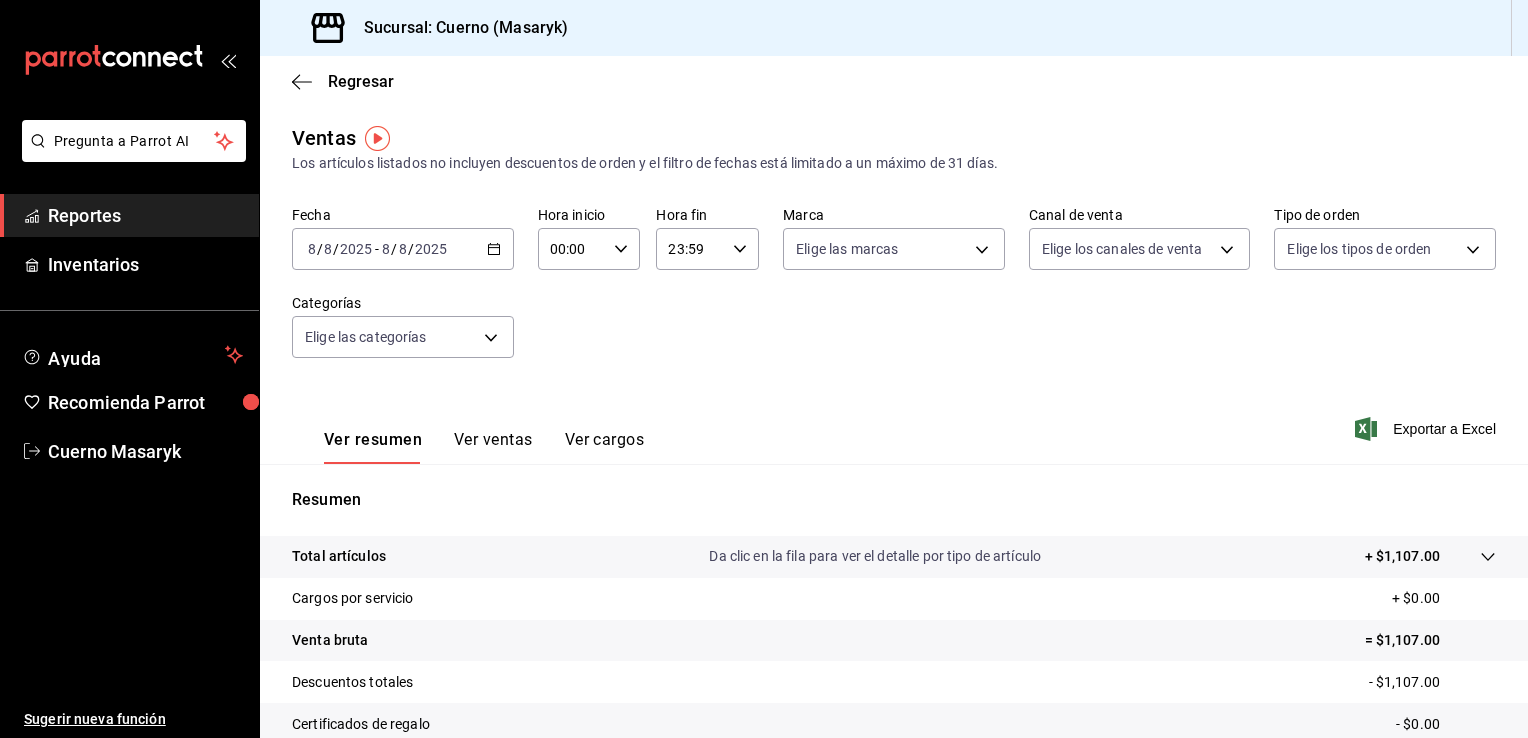 click 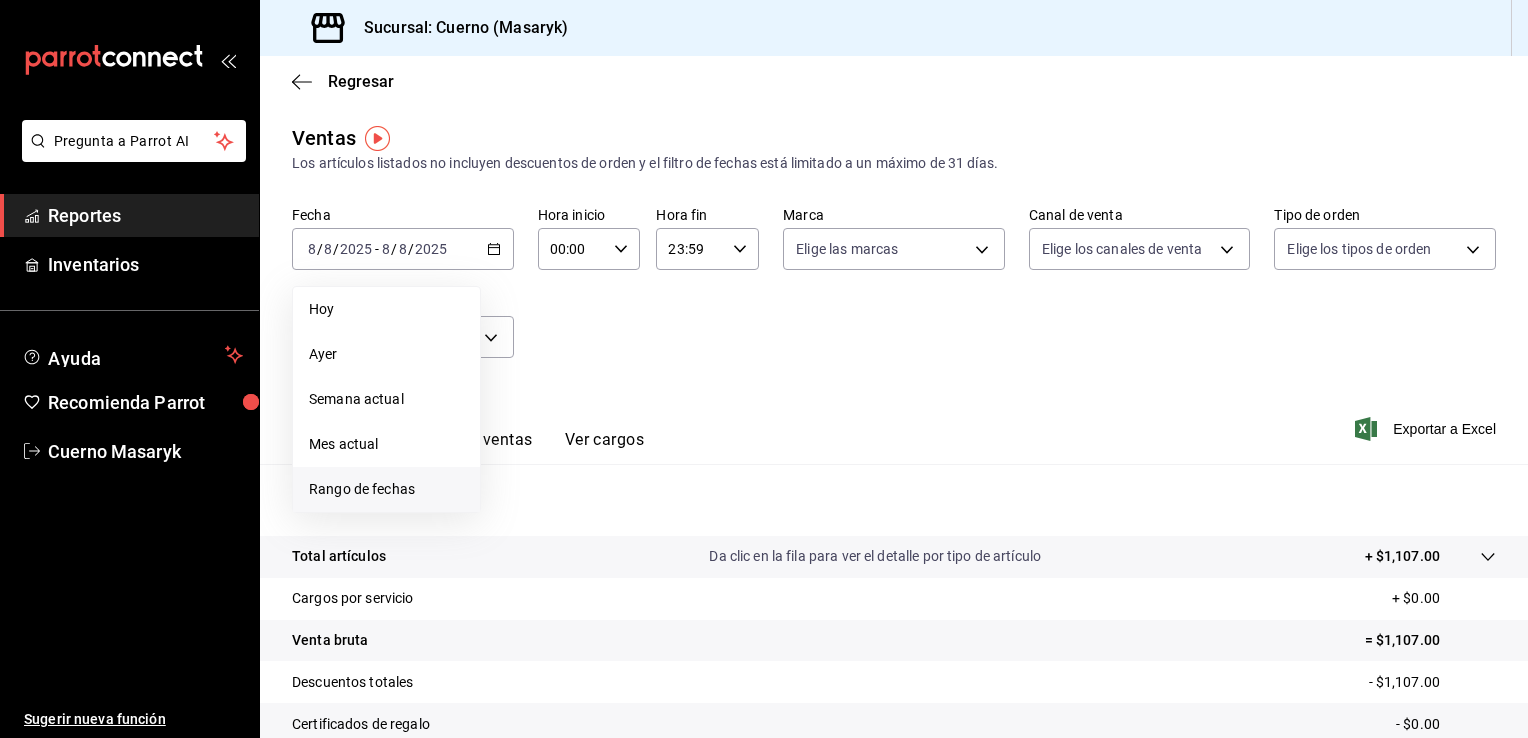 click on "Rango de fechas" at bounding box center [386, 489] 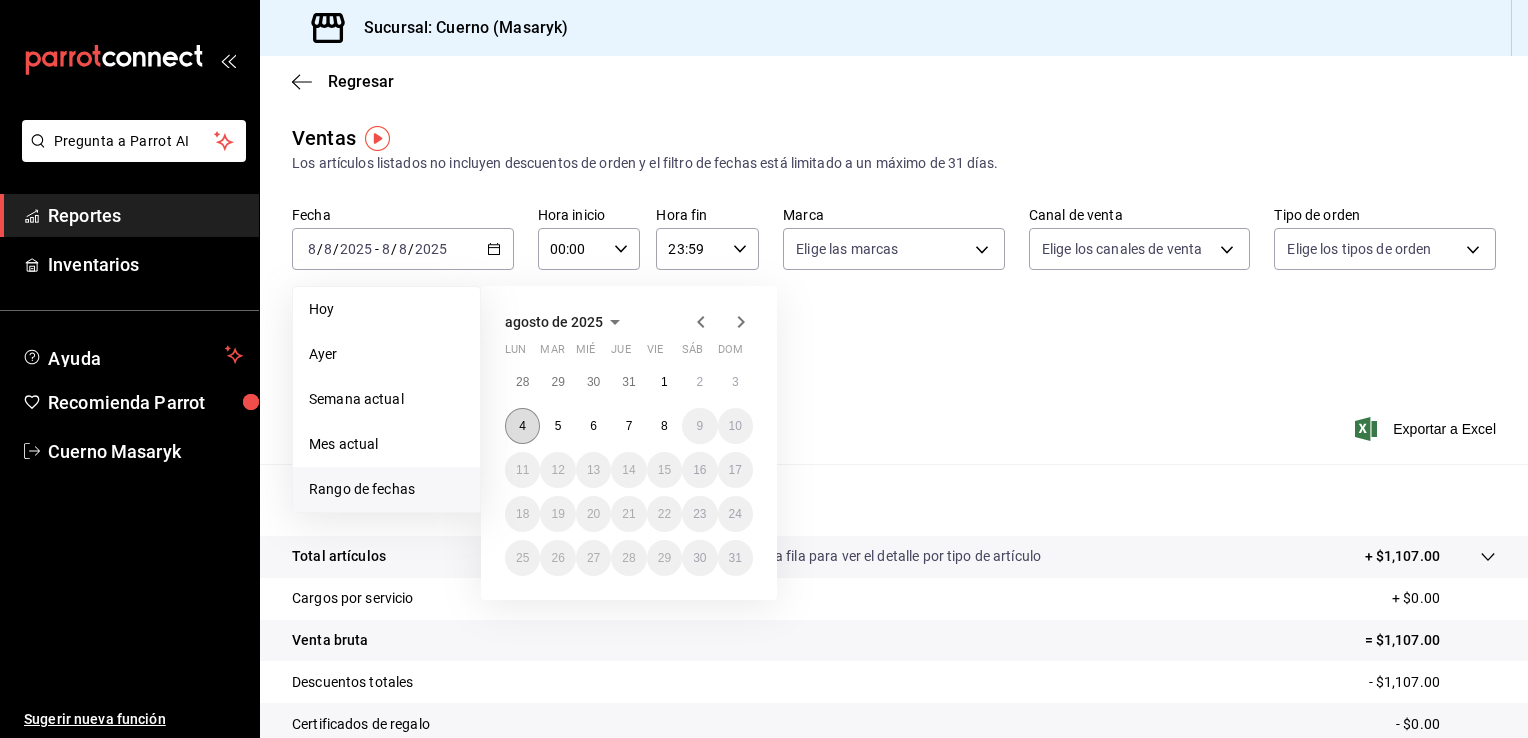 click on "4" at bounding box center (522, 426) 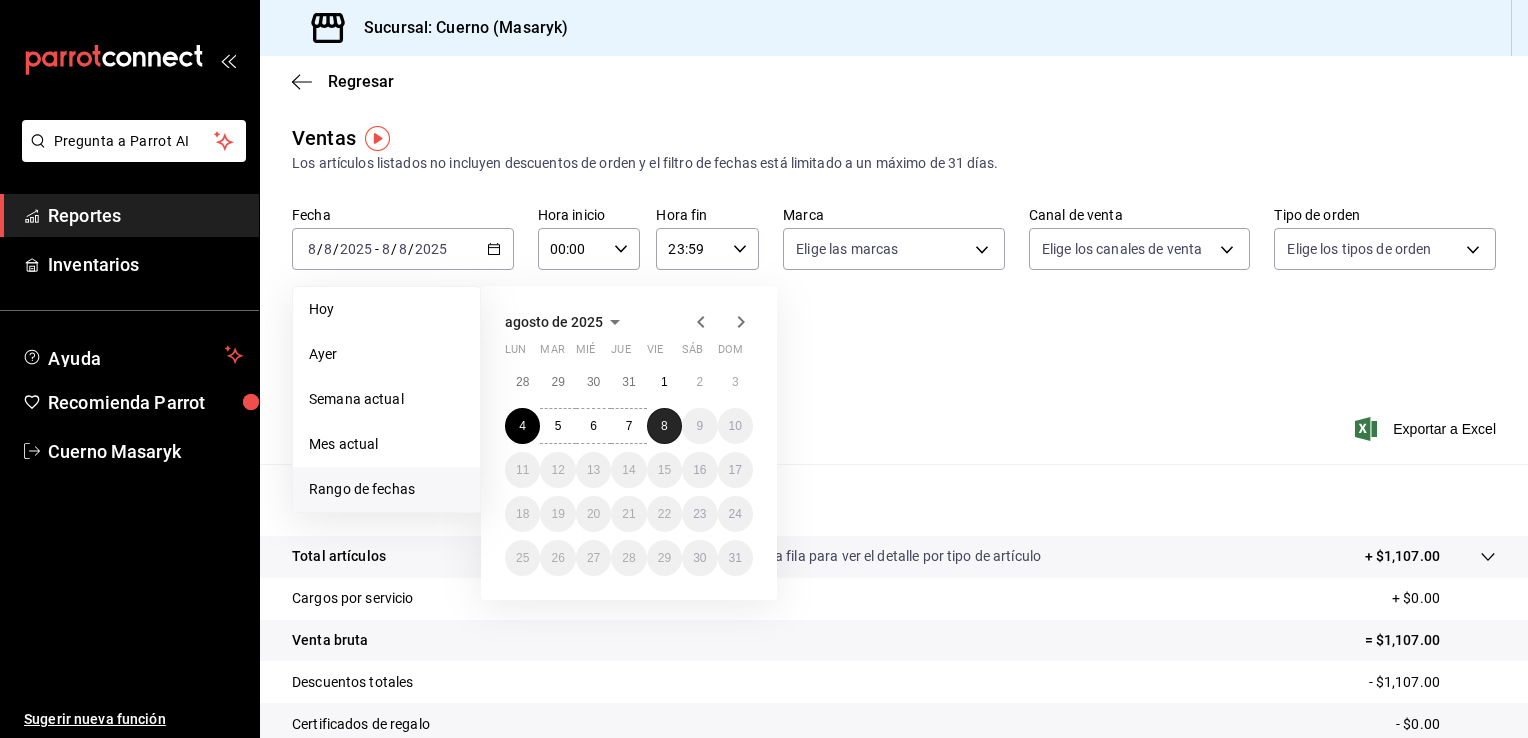 click on "8" at bounding box center (664, 426) 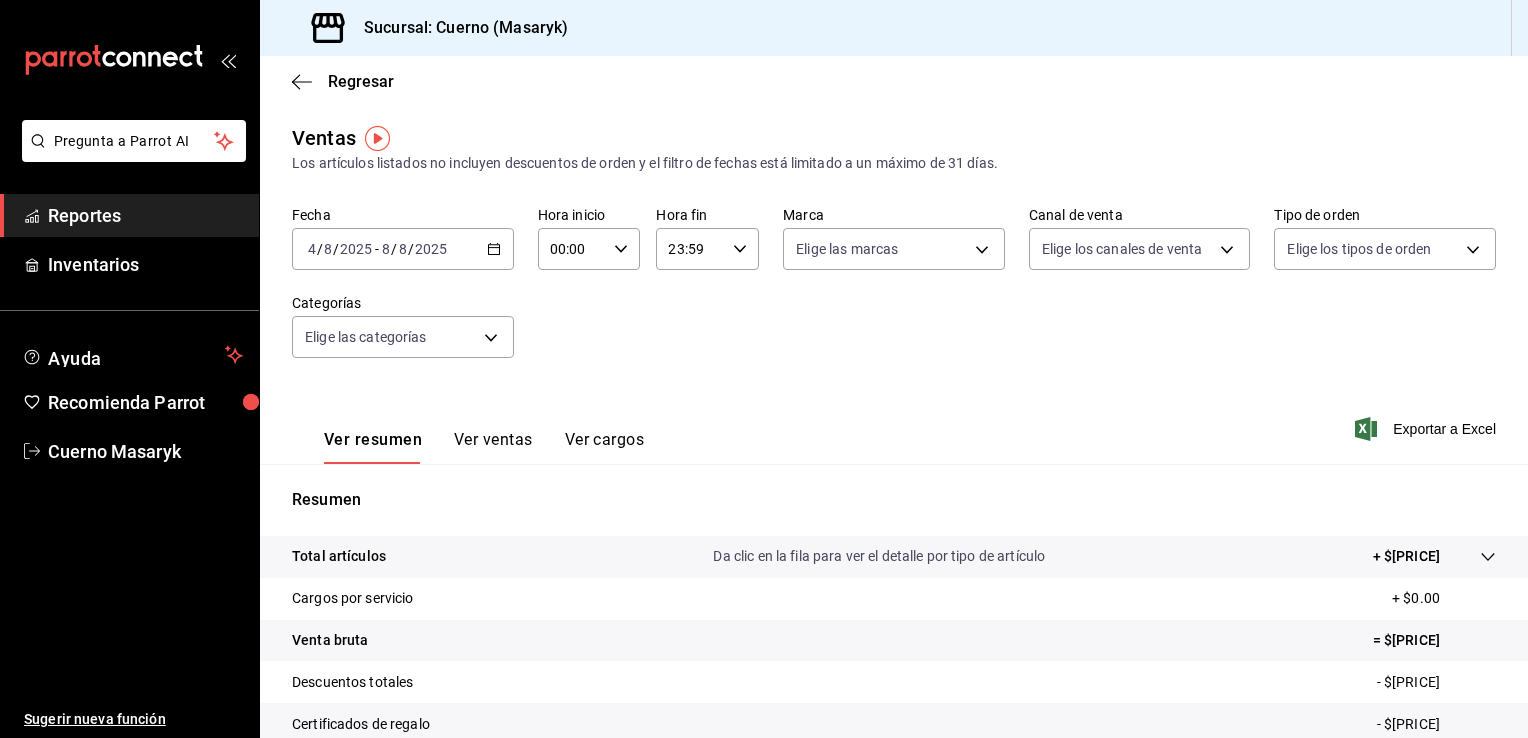 click 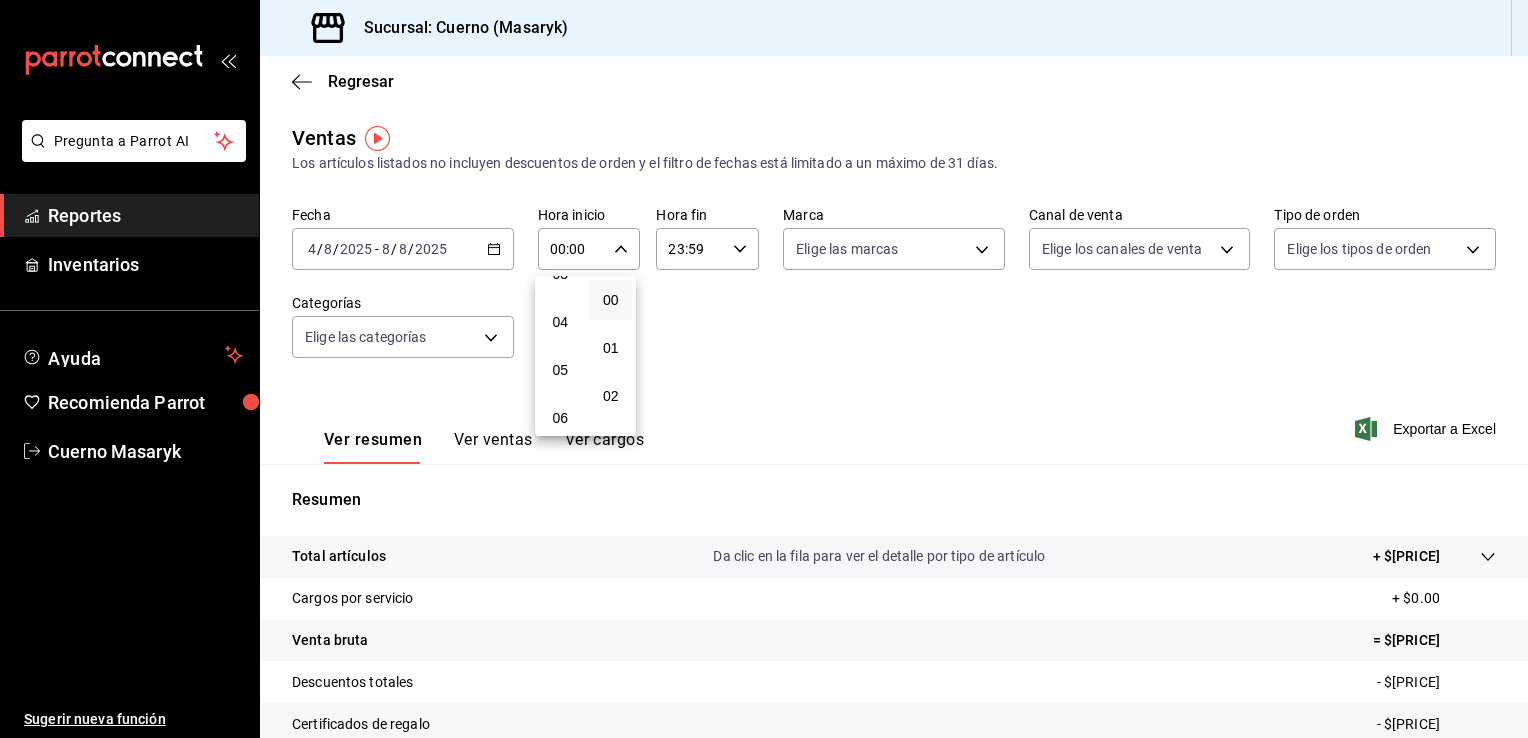 scroll, scrollTop: 172, scrollLeft: 0, axis: vertical 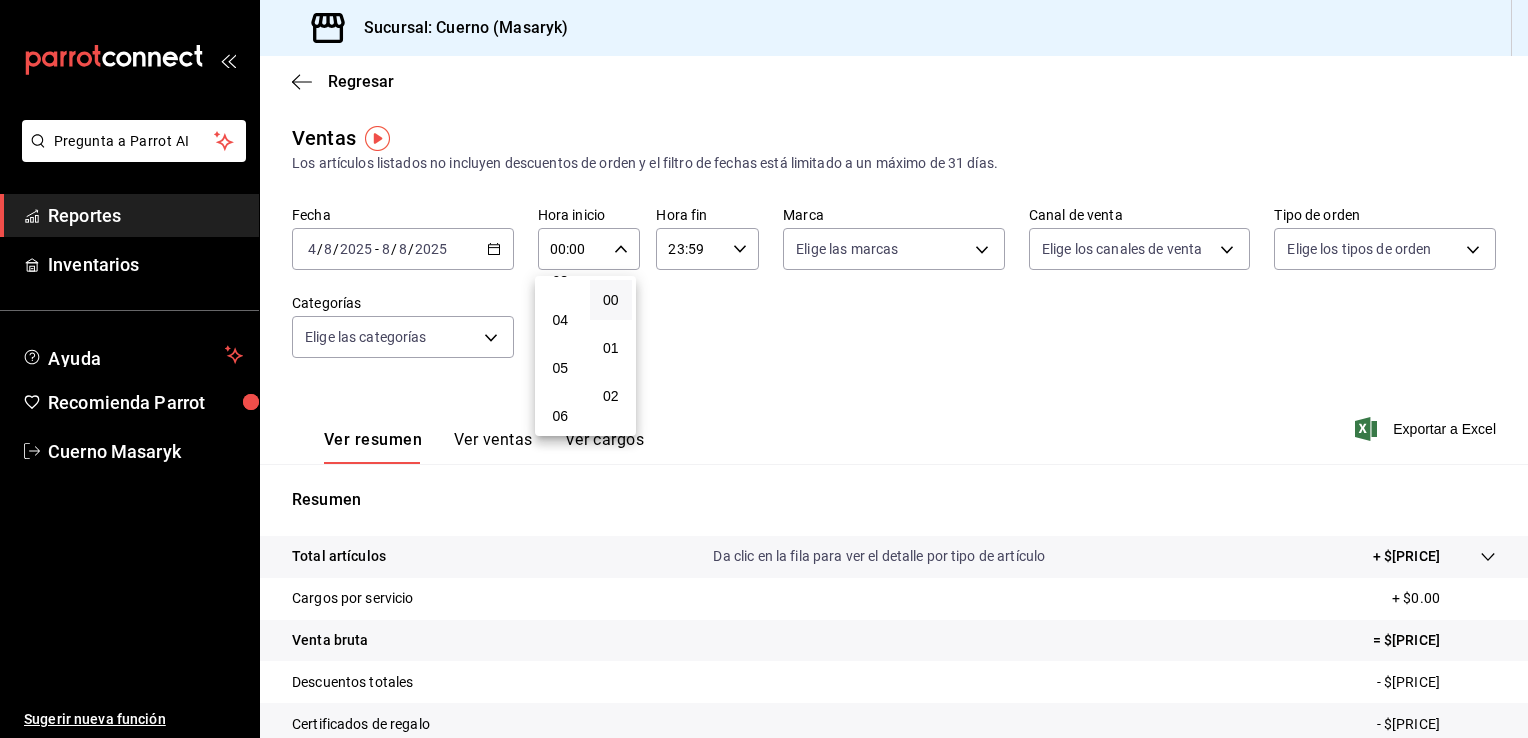 click on "05" at bounding box center (560, 368) 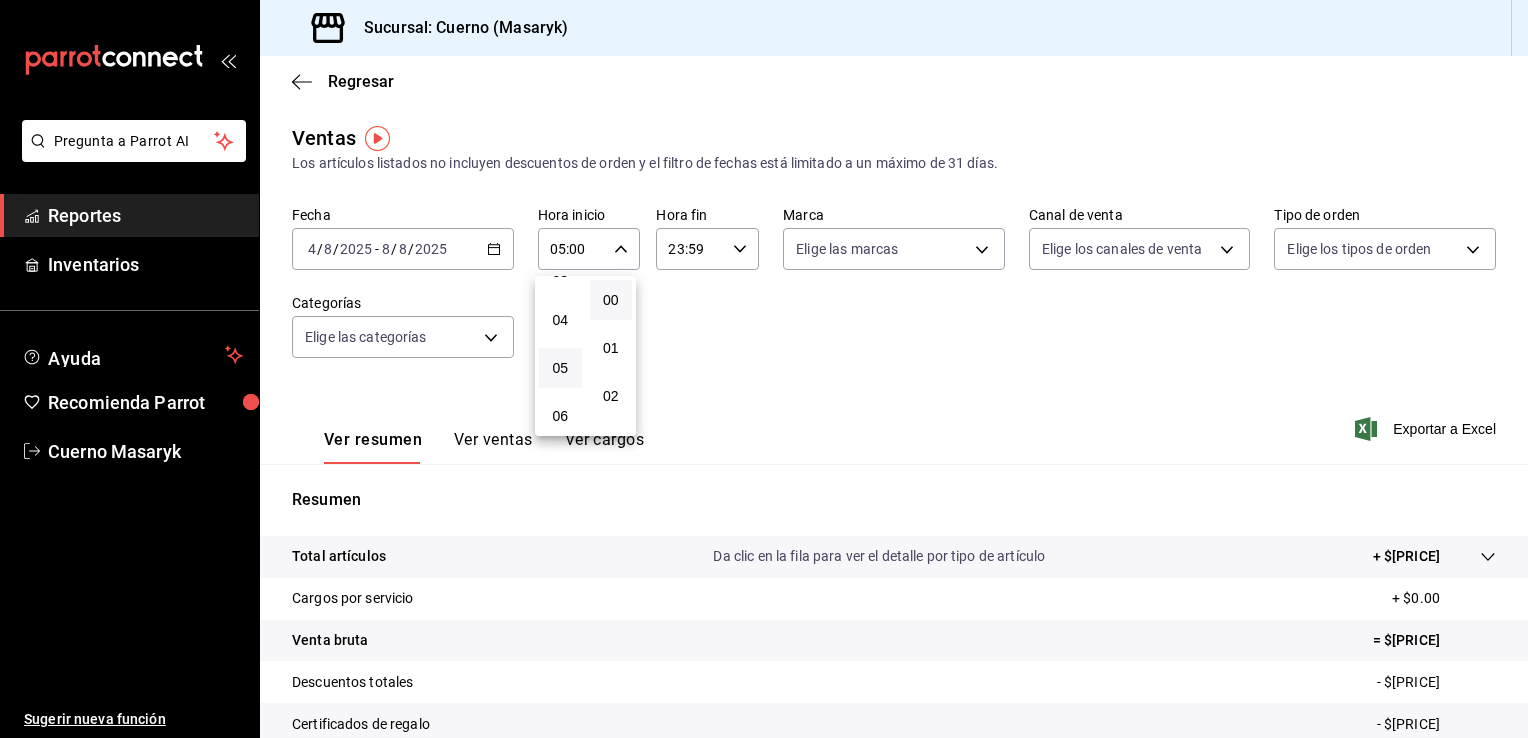 click at bounding box center (764, 369) 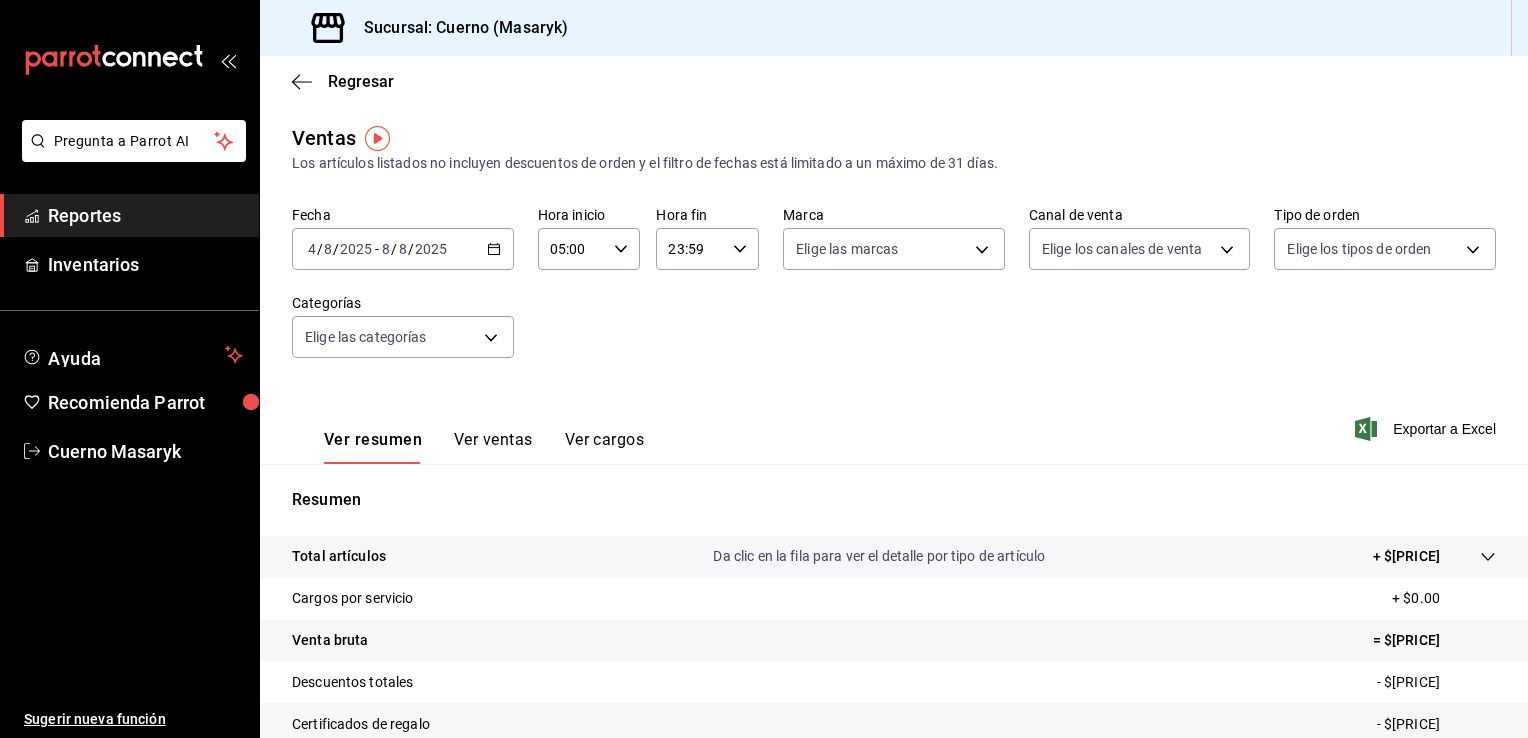 click on "00 01 02 03 04 05 06 07 08 09 10 11 12 13 14 15 16 17 18 19 20 21 22 23 00 01 02 03 04 05 06 07 08 09 10 11 12 13 14 15 16 17 18 19 20 21 22 23 24 25 26 27 28 29 30 31 32 33 34 35 36 37 38 39 40 41 42 43 44 45 46 47 48 49 50 51 52 53 54 55 56 57 58 59" at bounding box center (764, 372) 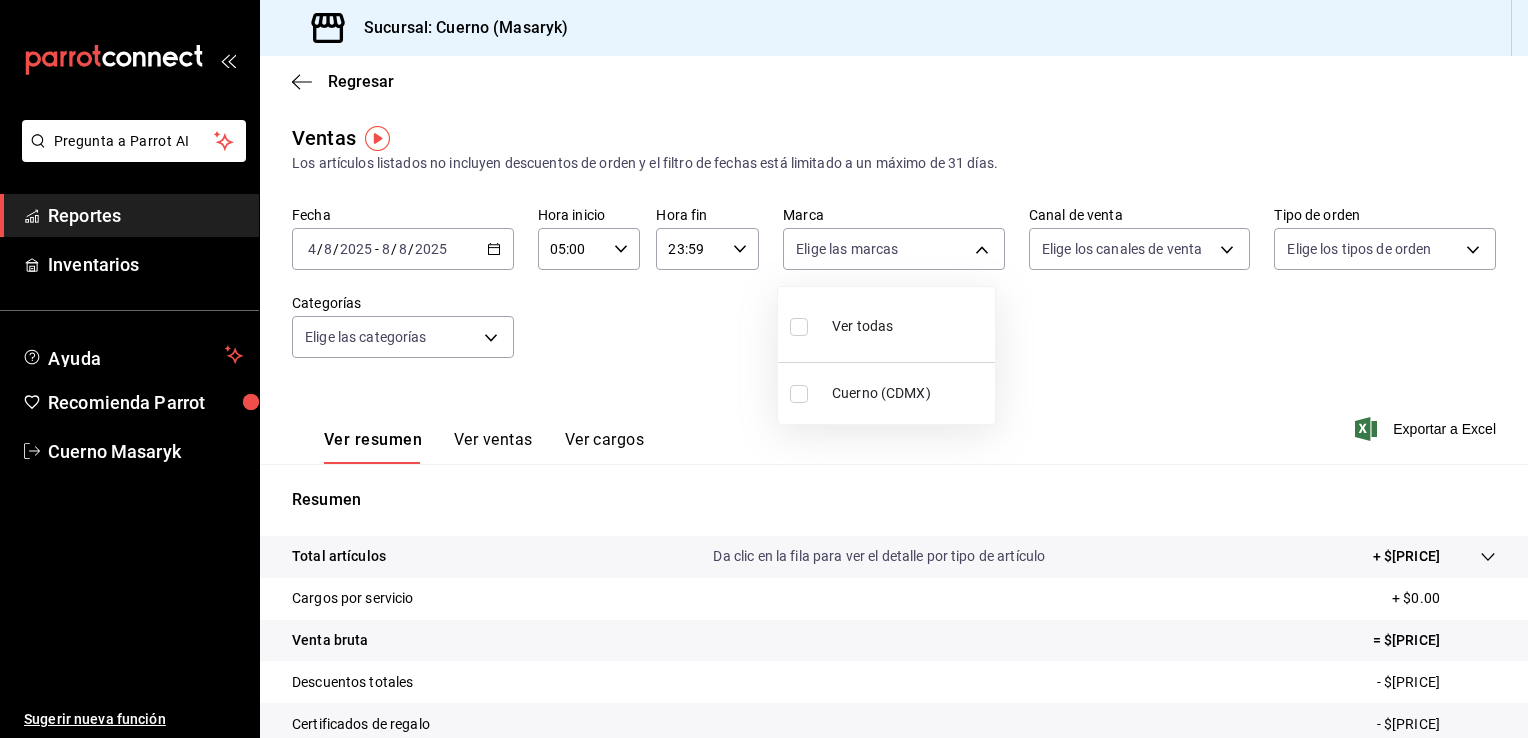 click on "Pregunta a Parrot AI Reportes   Inventarios   Ayuda Recomienda Parrot   Cuerno Masaryk   Sugerir nueva función   Sucursal: Cuerno ([LOCATION]) Regresar Ventas Los artículos listados no incluyen descuentos de orden y el filtro de fechas está limitado a un máximo de 31 días. Fecha [DATE] [DATE] - [DATE] [DATE] Hora inicio [TIME] Hora inicio Hora fin [TIME] Hora fin Marca Elige las marcas Canal de venta Elige los canales de venta Tipo de orden Elige los tipos de orden Categorías Elige las categorías Ver resumen Ver ventas Ver cargos Exportar a Excel Resumen Total artículos Da clic en la fila para ver el detalle por tipo de artículo + $[PRICE] Cargos por servicio + $[PRICE] Venta bruta = $[PRICE] Descuentos totales - $[PRICE] Certificados de regalo - $[PRICE] Venta total = $[PRICE] Impuestos - $[PRICE] Venta neta = $[PRICE] Pregunta a Parrot AI Reportes   Inventarios   Ayuda Recomienda Parrot   Cuerno Masaryk   Sugerir nueva función   Ver video tutorial Ir a video" at bounding box center (764, 369) 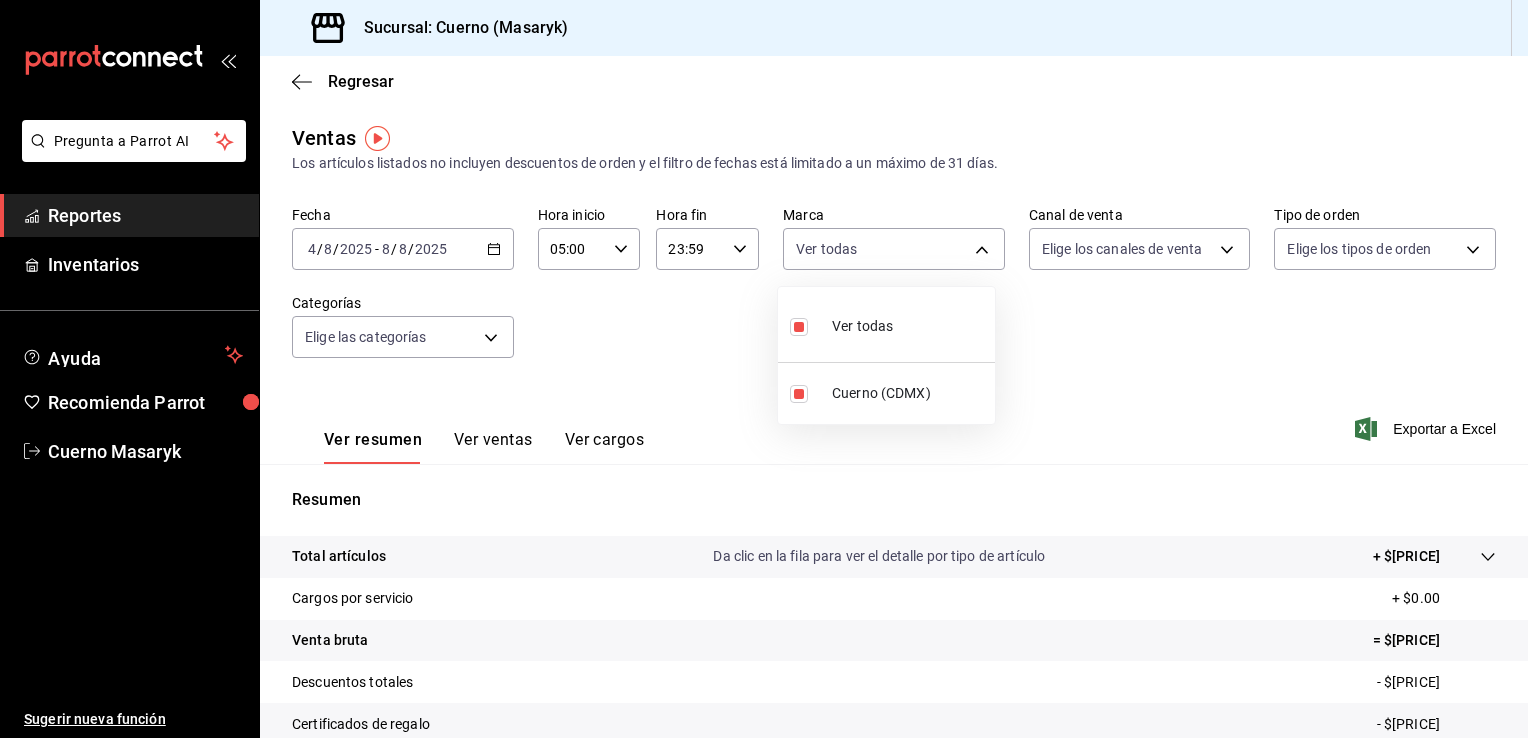 click at bounding box center [764, 369] 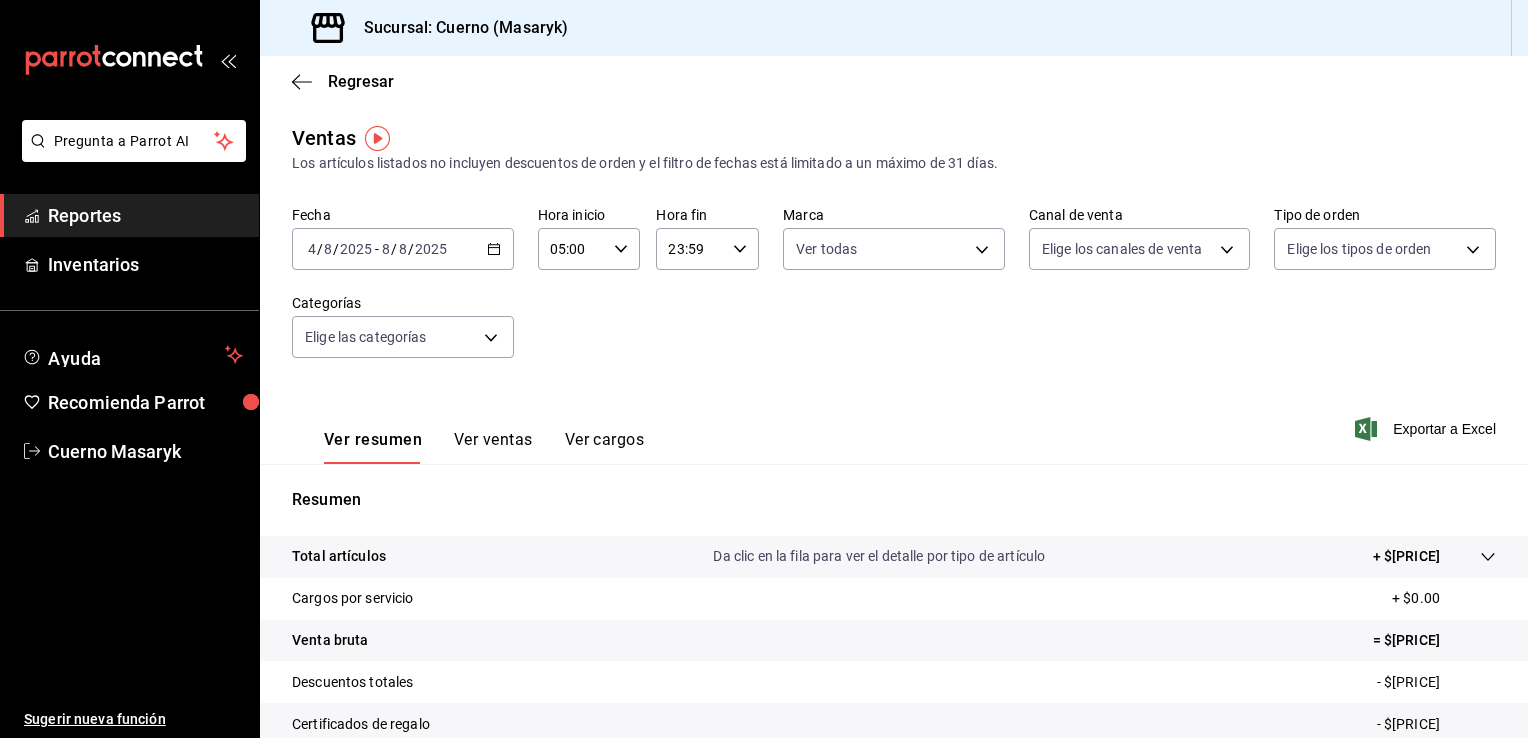click on "Ver todas Cuerno (CDMX)" at bounding box center [764, 369] 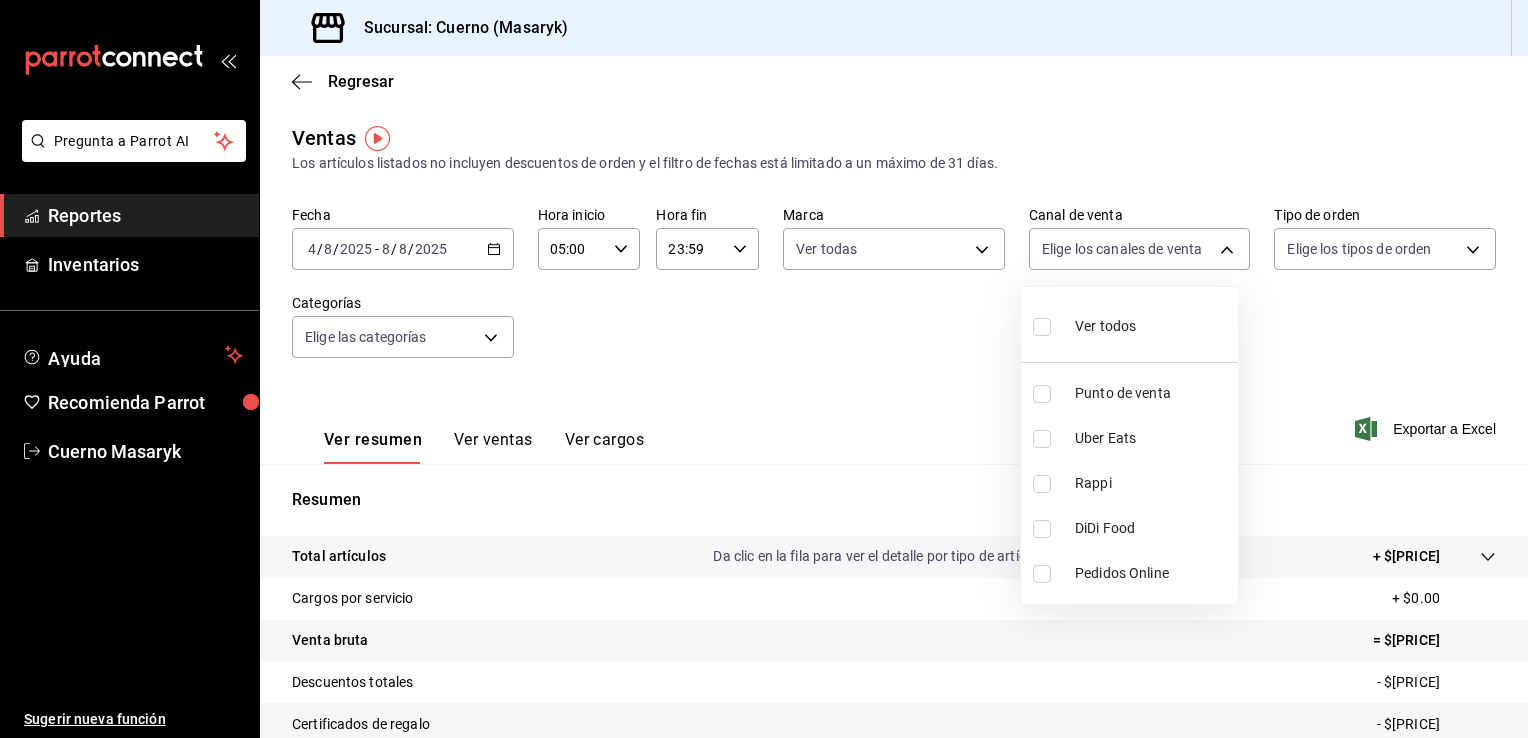 click on "Pregunta a Parrot AI Reportes   Inventarios   Ayuda Recomienda Parrot   Cuerno Masaryk   Sugerir nueva función   Sucursal: Cuerno ([LOCATION]) Regresar Ventas Los artículos listados no incluyen descuentos de orden y el filtro de fechas está limitado a un máximo de 31 días. Fecha [DATE] [DATE] - [DATE] [DATE] Hora inicio [TIME] Hora inicio Hora fin [TIME] Hora fin Marca Ver todas [UUID] Canal de venta Elige los canales de venta Tipo de orden Elige los tipos de orden Categorías Elige las categorías Ver resumen Ver ventas Ver cargos Exportar a Excel Resumen Total artículos Da clic en la fila para ver el detalle por tipo de artículo + $[PRICE] Cargos por servicio + $[PRICE] Venta bruta = $[PRICE] Descuentos totales - $[PRICE] Certificados de regalo - $[PRICE] Venta total = $[PRICE] Impuestos - $[PRICE] Venta neta = $[PRICE] Pregunta a Parrot AI Reportes   Inventarios   Ayuda Recomienda Parrot   Cuerno Masaryk   Sugerir nueva función" at bounding box center (764, 369) 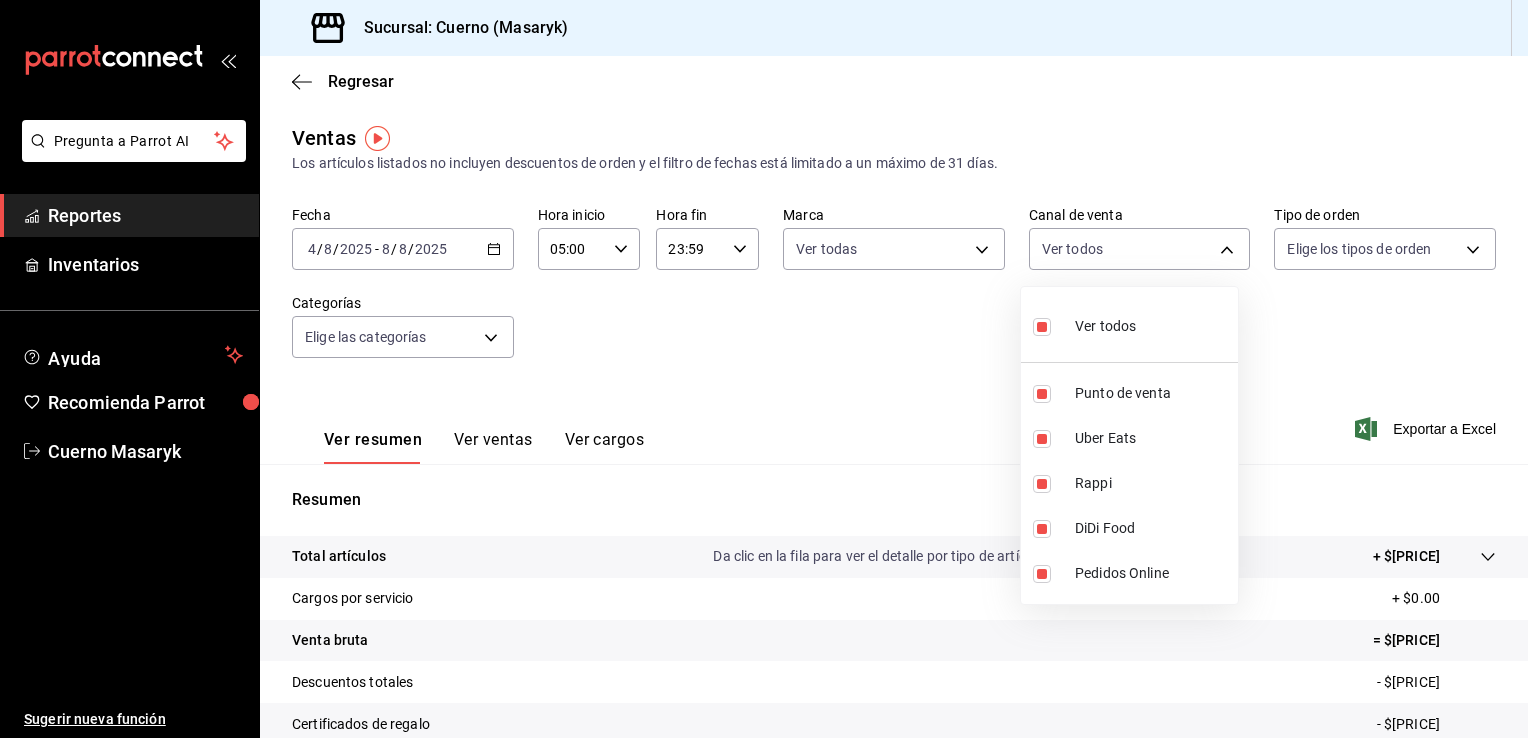 click at bounding box center (764, 369) 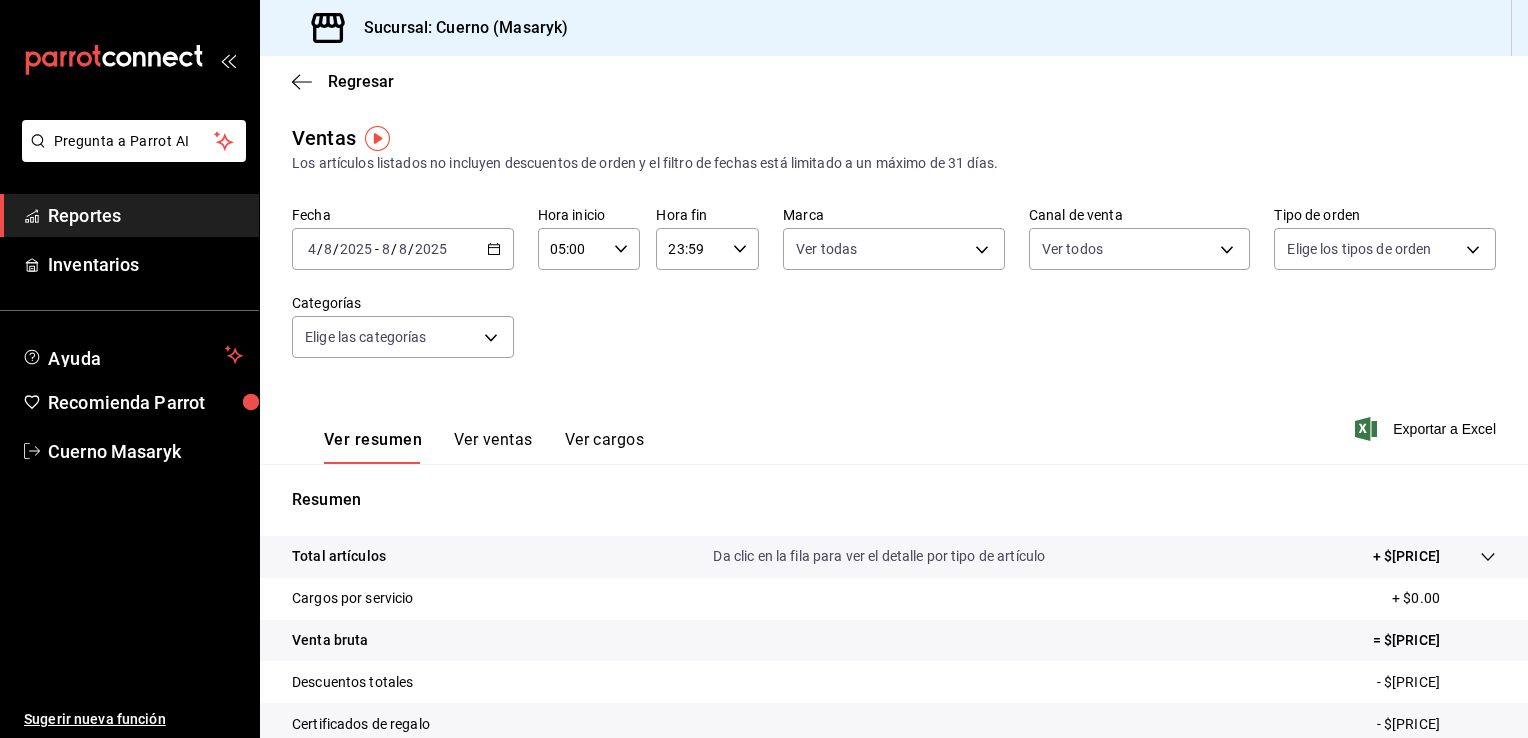 click on "Ver todos Punto de venta Uber Eats Rappi DiDi Food Pedidos Online" at bounding box center (764, 369) 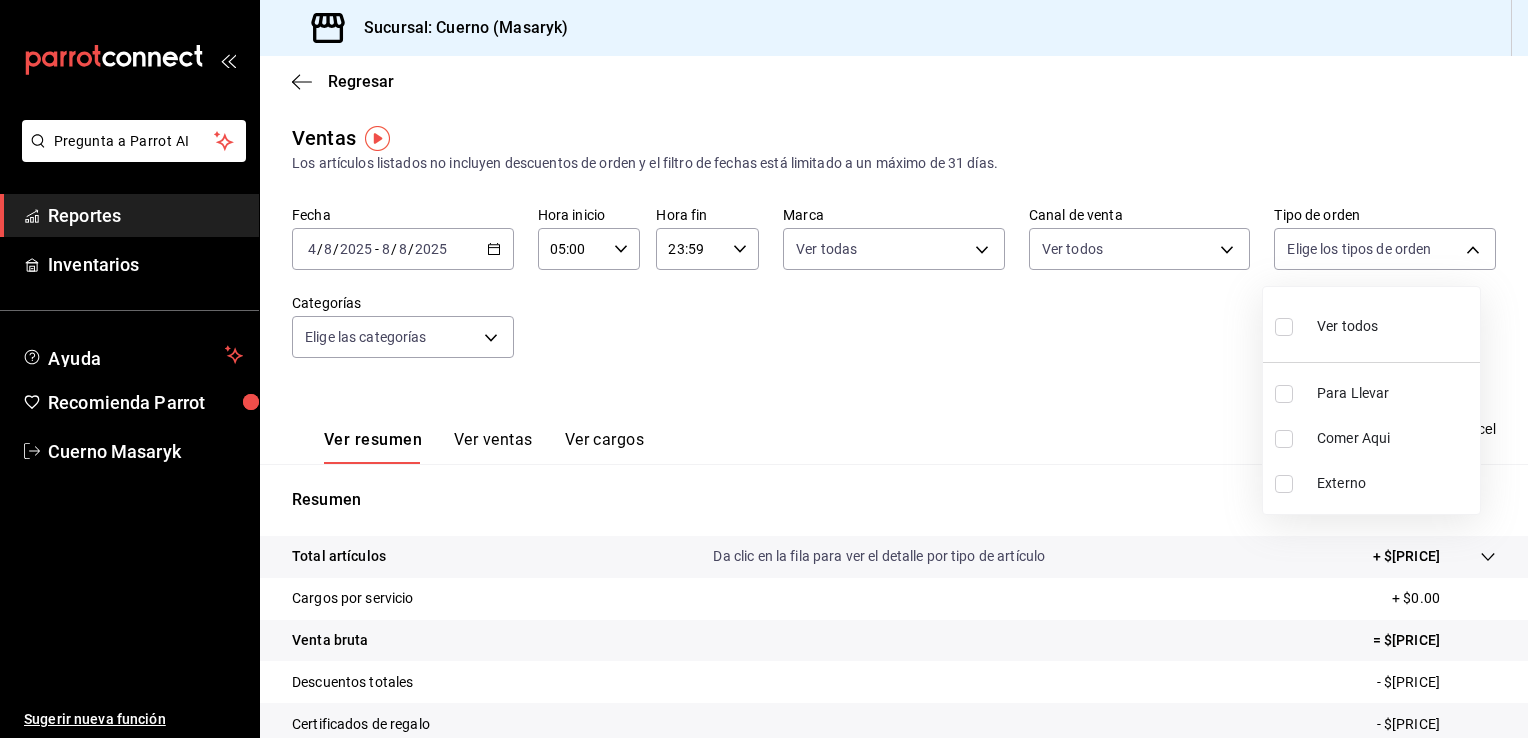 click on "Pregunta a Parrot AI Reportes   Inventarios   Ayuda Recomienda Parrot   Cuerno Masaryk   Sugerir nueva función   Sucursal: Cuerno ([LOCATION]) Regresar Ventas Los artículos listados no incluyen descuentos de orden y el filtro de fechas está limitado a un máximo de 31 días. Fecha [DATE] [DATE] - [DATE] [DATE] Hora inicio [TIME] Hora inicio Hora fin [TIME] Hora fin Marca Ver todas [UUID] Canal de venta Ver todos PARROT,UBER_EATS,RAPPI,DIDI_FOOD,ONLINE Tipo de orden Elige los tipos de orden Categorías Elige las categorías Ver resumen Ver ventas Ver cargos Exportar a Excel Resumen Total artículos Da clic en la fila para ver el detalle por tipo de artículo + $[PRICE] Cargos por servicio + $[PRICE] Venta bruta = $[PRICE] Descuentos totales - $[PRICE] Certificados de regalo - $[PRICE] Venta total = $[PRICE] Impuestos - $[PRICE] Venta neta = $[PRICE] Pregunta a Parrot AI Reportes   Inventarios   Ayuda Recomienda Parrot   Cuerno Masaryk" at bounding box center (764, 369) 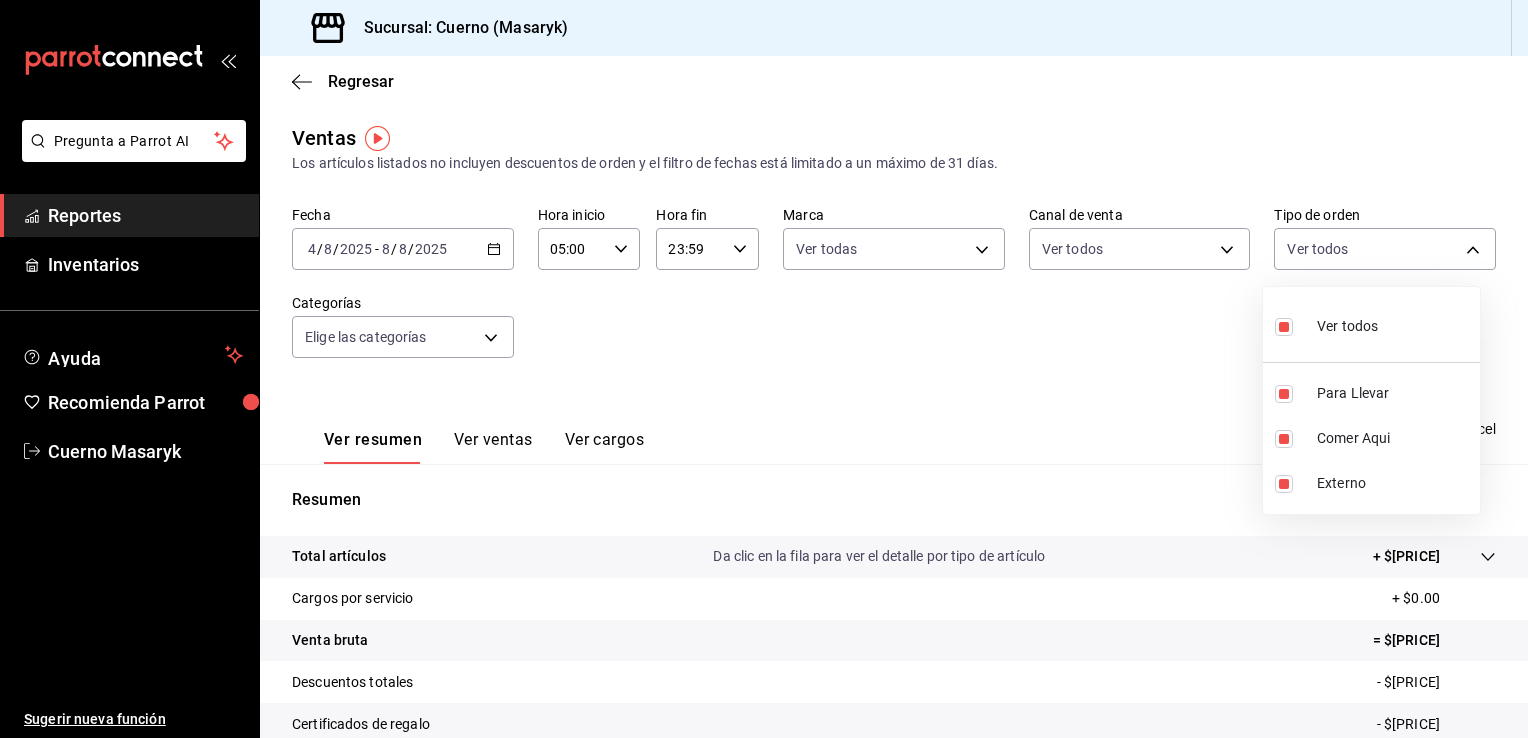 click at bounding box center [764, 369] 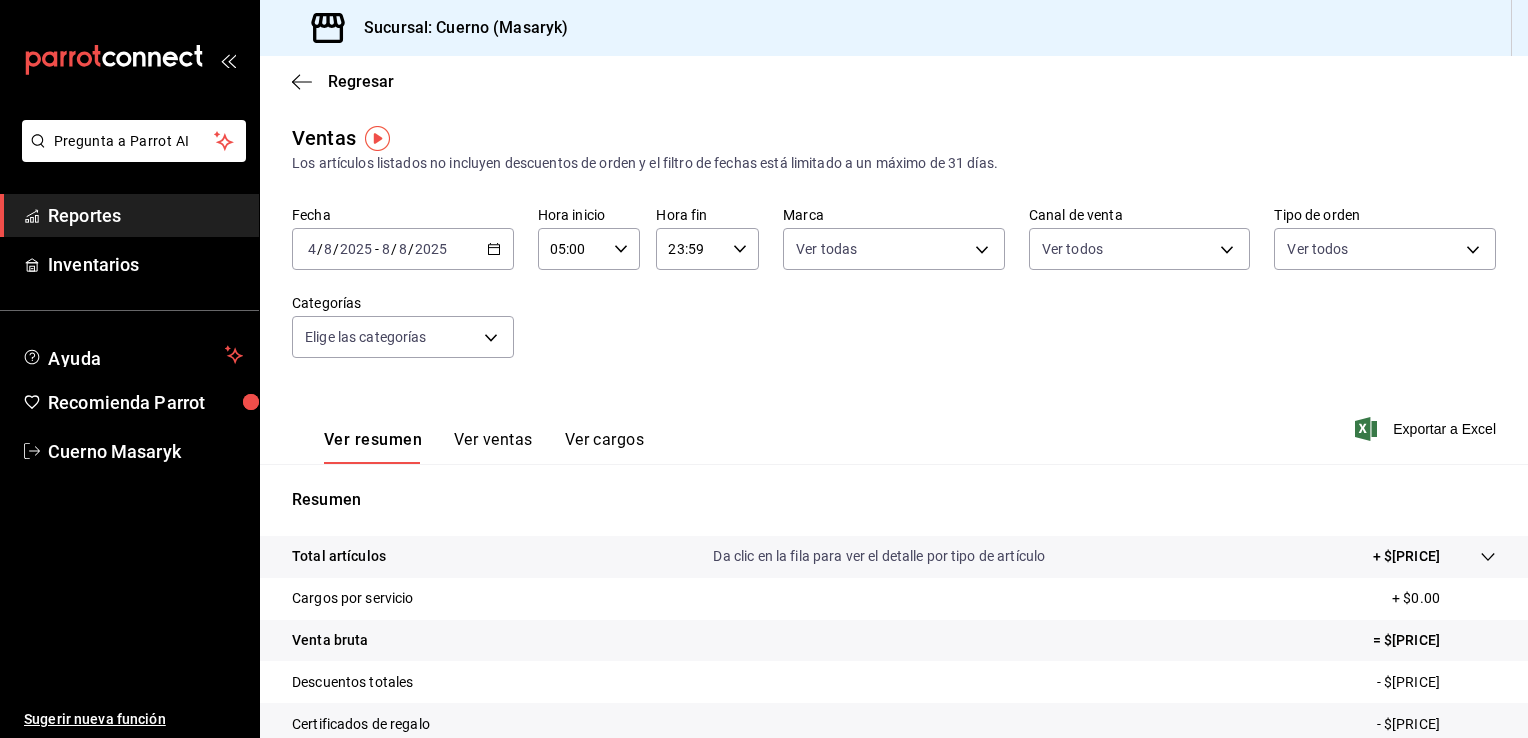 click at bounding box center [764, 369] 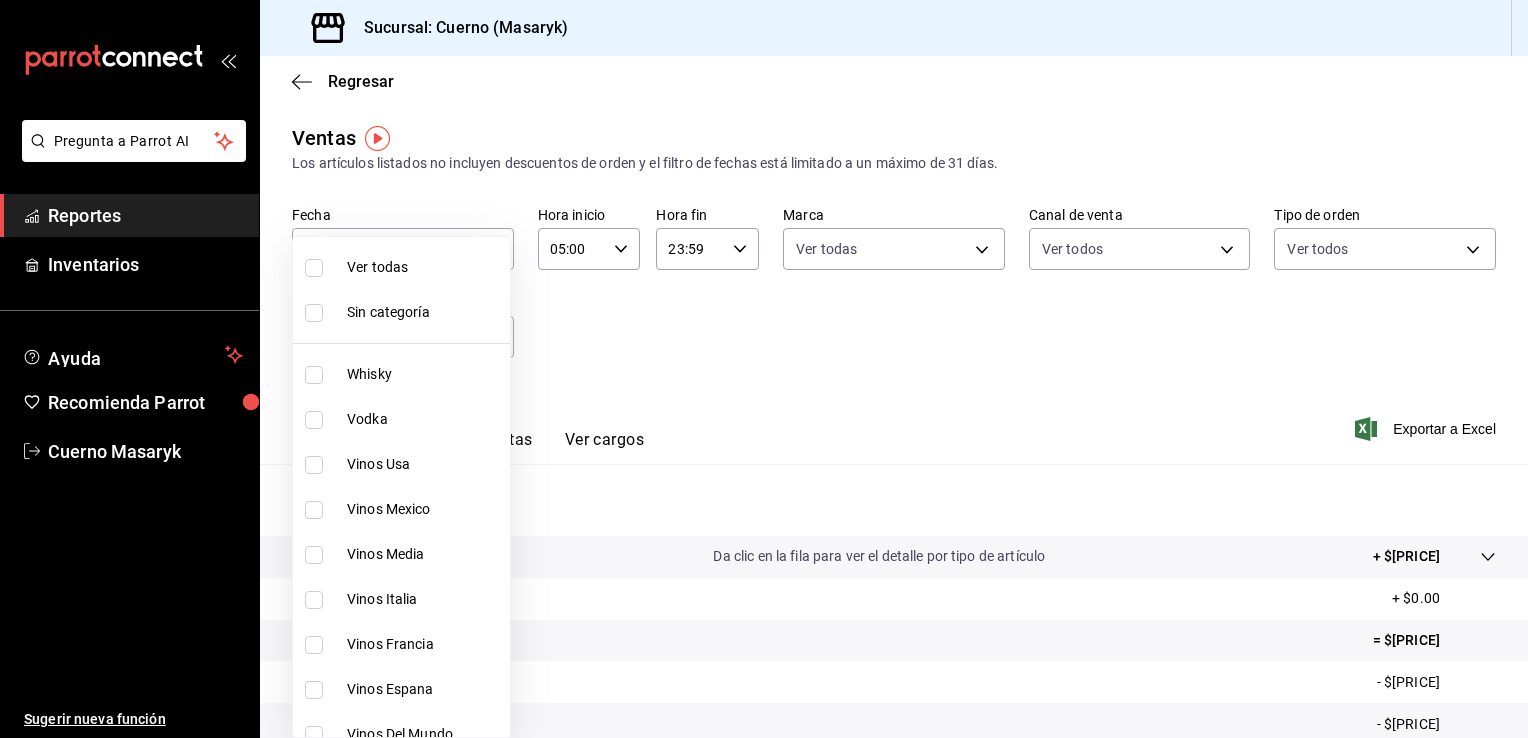 click on "Pregunta a Parrot AI Reportes   Inventarios   Ayuda Recomienda Parrot   Cuerno Masaryk   Sugerir nueva función   Sucursal: Cuerno ([LOCATION]) Regresar Ventas Los artículos listados no incluyen descuentos de orden y el filtro de fechas está limitado a un máximo de 31 días. Fecha [DATE] [DATE] - [DATE] [DATE] Hora inicio [TIME] Hora inicio Hora fin [TIME] Hora fin Marca Ver todas [UUID] Canal de venta Ver todos PARROT,UBER_EATS,RAPPI,DIDI_FOOD,ONLINE Tipo de orden Ver todos [UUID],[UUID],[EXTERNAL] Categorías Elige las categorías Ver resumen Ver ventas Ver cargos Exportar a Excel Resumen Total artículos Da clic en la fila para ver el detalle por tipo de artículo + $[PRICE] Cargos por servicio + $[PRICE] Venta bruta = $[PRICE] Descuentos totales - $[PRICE] Certificados de regalo - $[PRICE] Venta total = $[PRICE] Impuestos - $[PRICE] Venta neta = $[PRICE] Pregunta a Parrot AI" at bounding box center [764, 369] 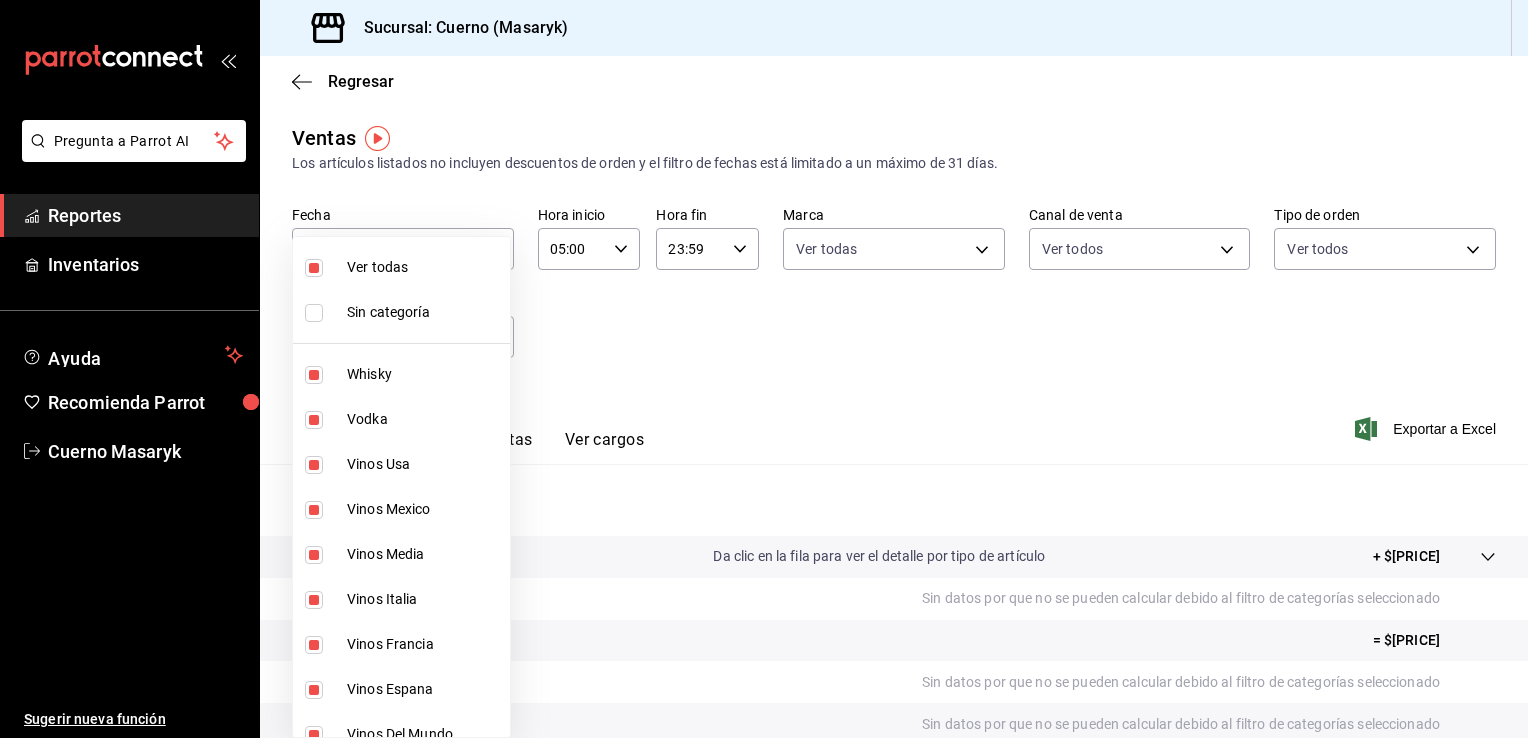 click at bounding box center [764, 369] 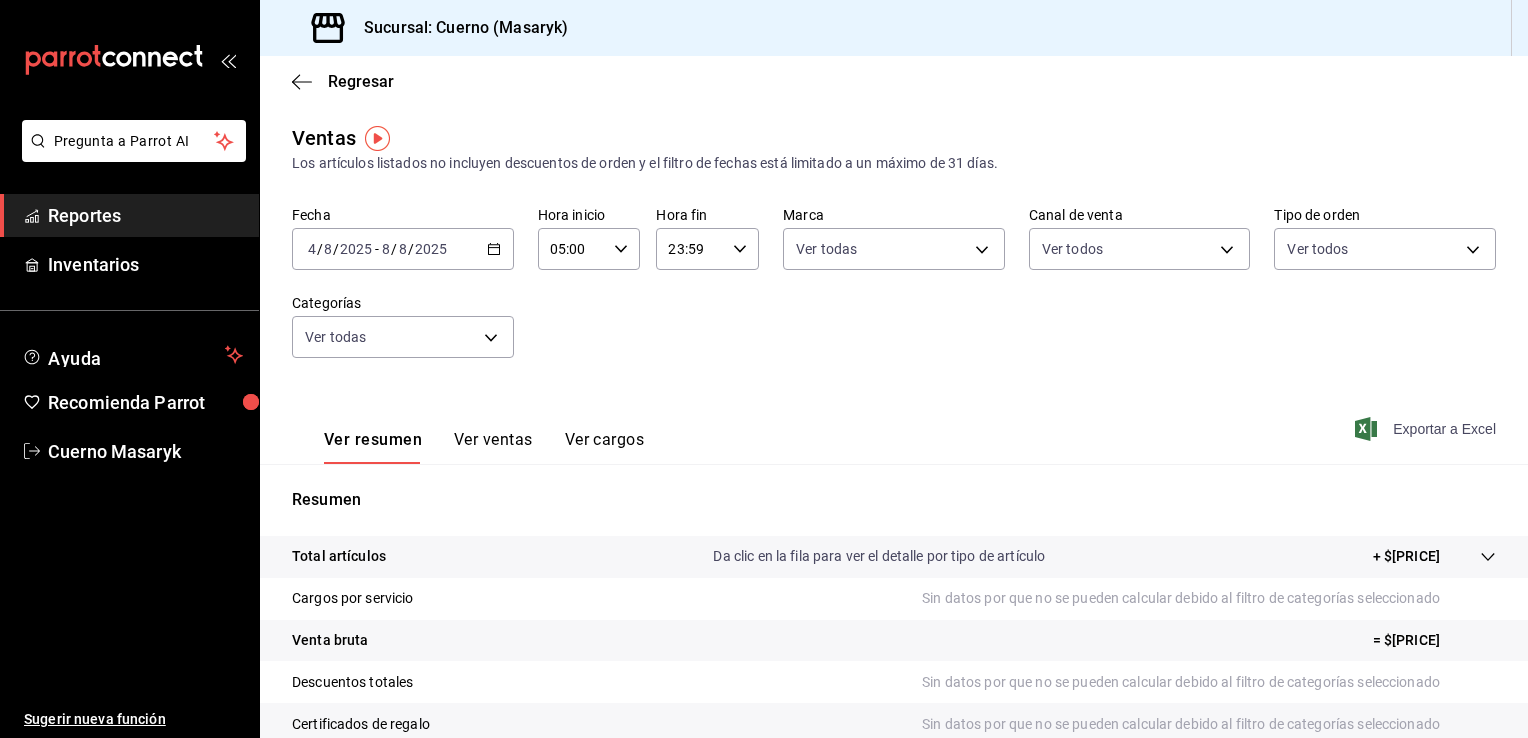 click on "Exportar a Excel" at bounding box center [1427, 429] 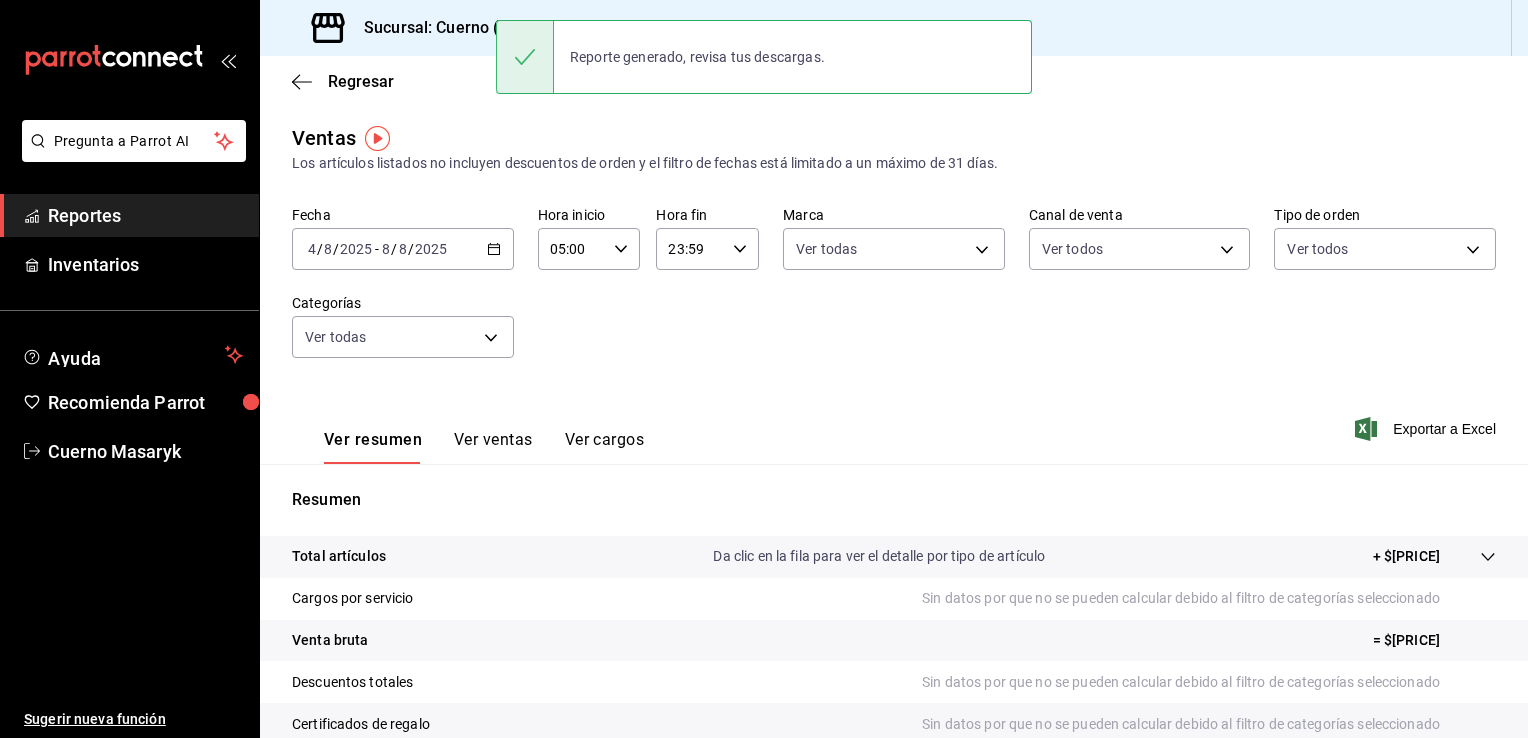 click on "Fecha [DATE] [DATE] - [DATE] [DATE] Hora inicio [TIME] Hora inicio Hora fin [TIME] Hora fin Marca Ver todas [UUID] Canal de venta Ver todos PARROT,UBER_EATS,RAPPI,DIDI_FOOD,ONLINE Tipo de orden Ver todos [UUID],[UUID],[EXTERNAL] Categorías Ver todas" at bounding box center [894, 294] 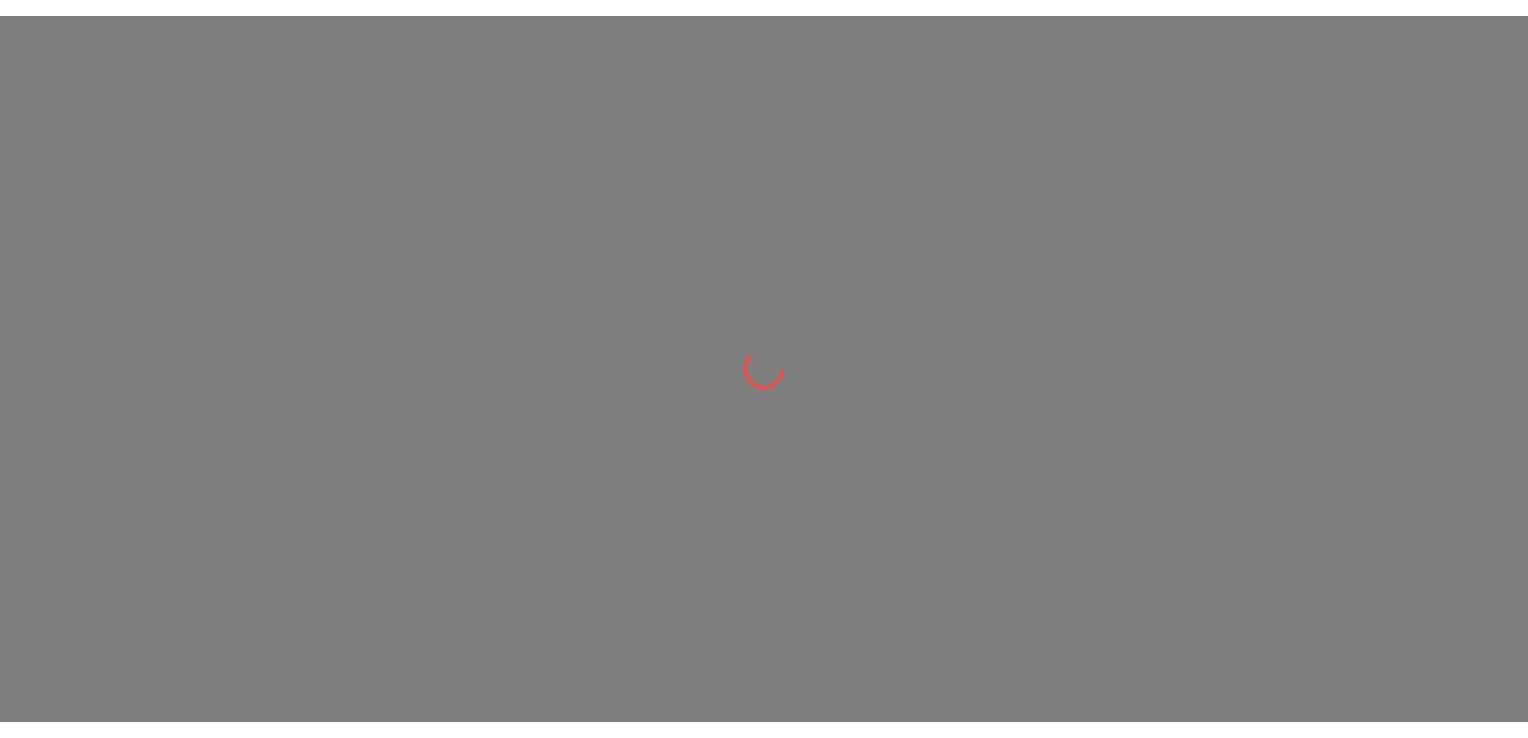 scroll, scrollTop: 0, scrollLeft: 0, axis: both 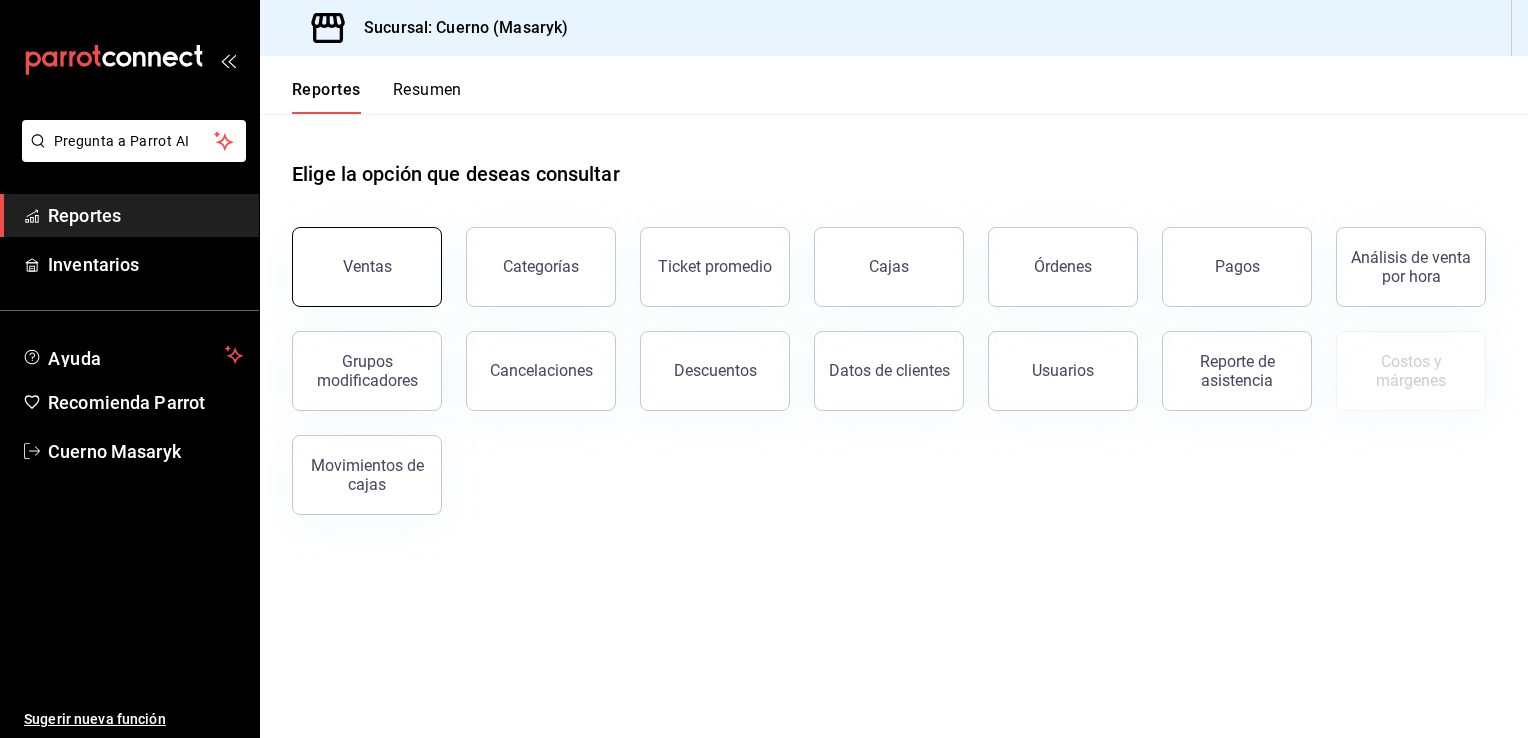 click on "Ventas" at bounding box center (367, 267) 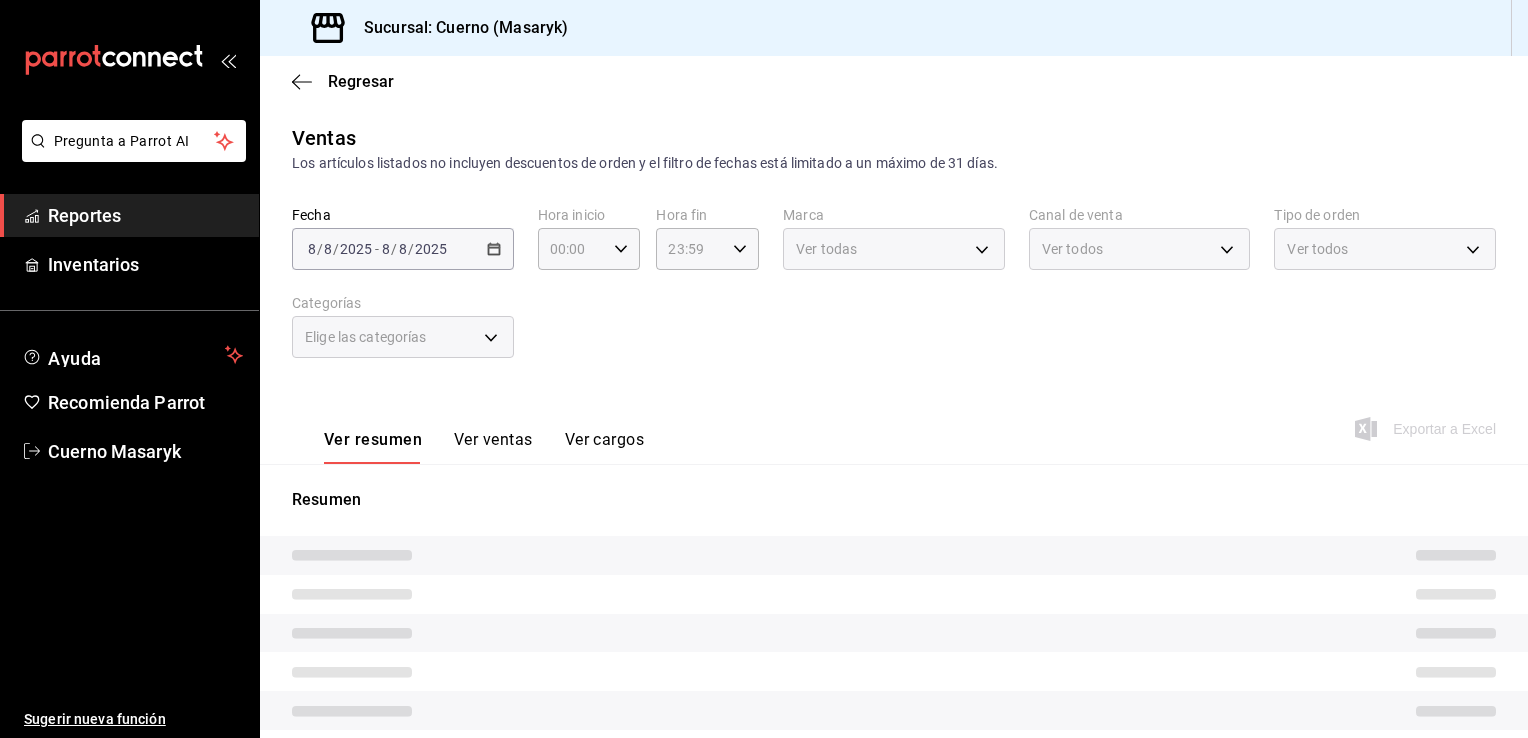 type on "05:00" 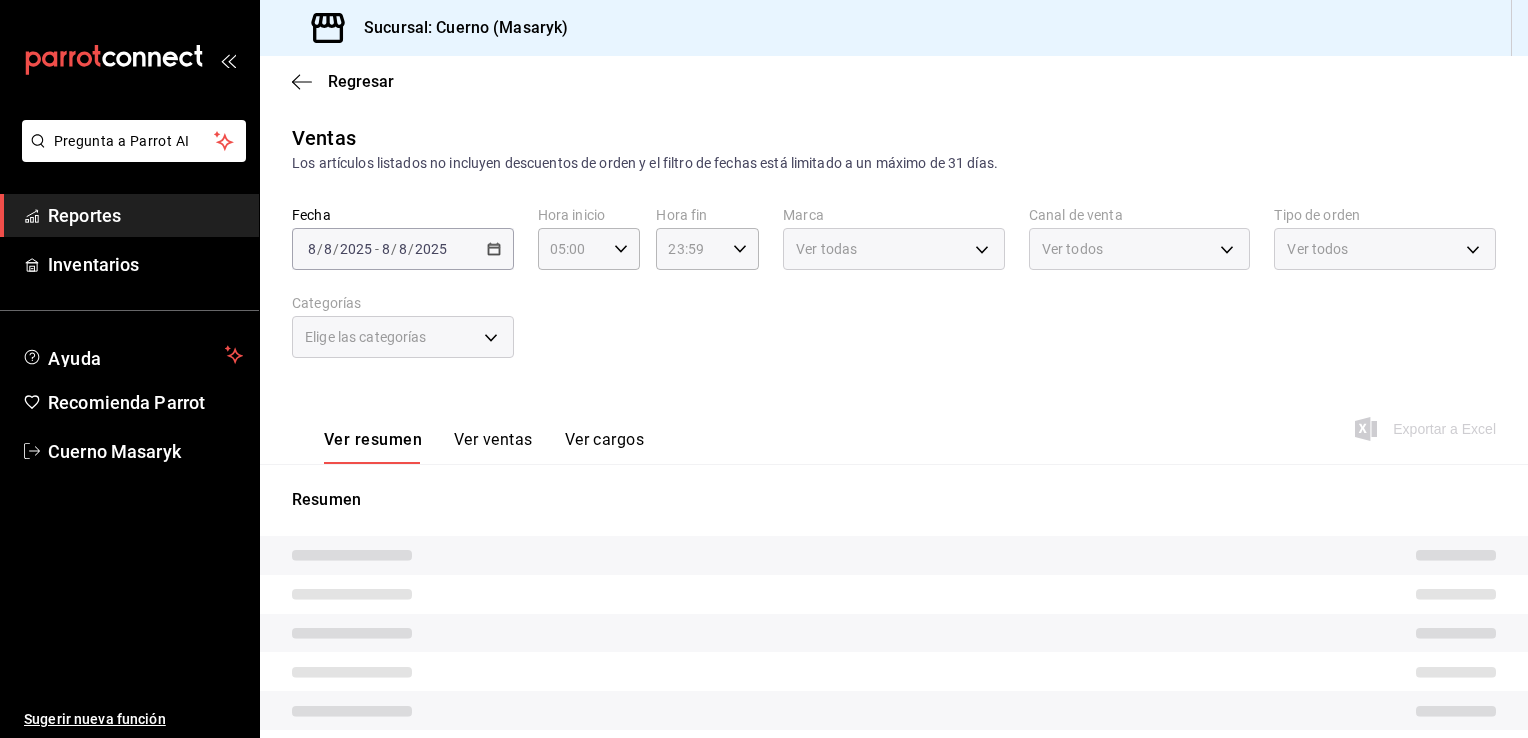 type on "PARROT,UBER_EATS,RAPPI,DIDI_FOOD,ONLINE" 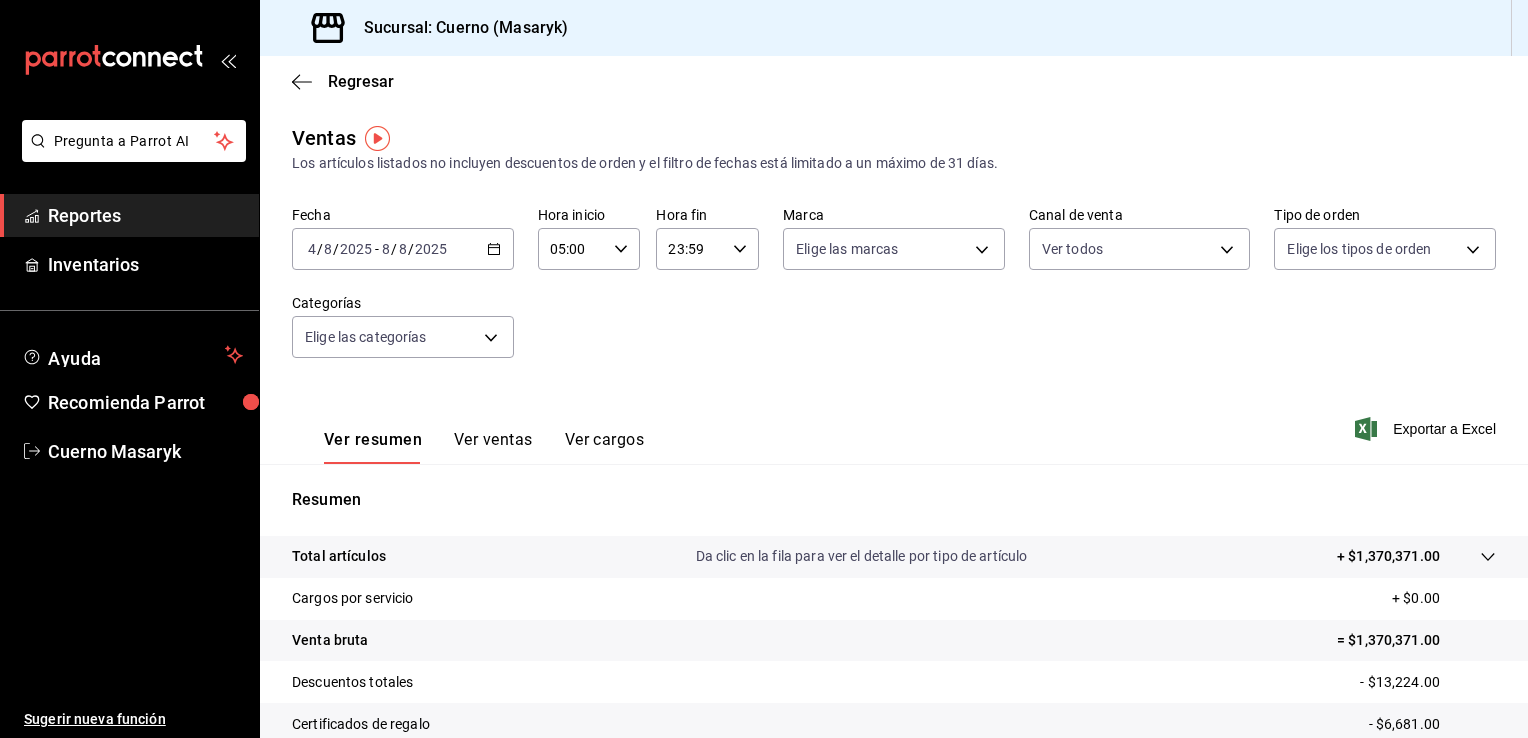 click 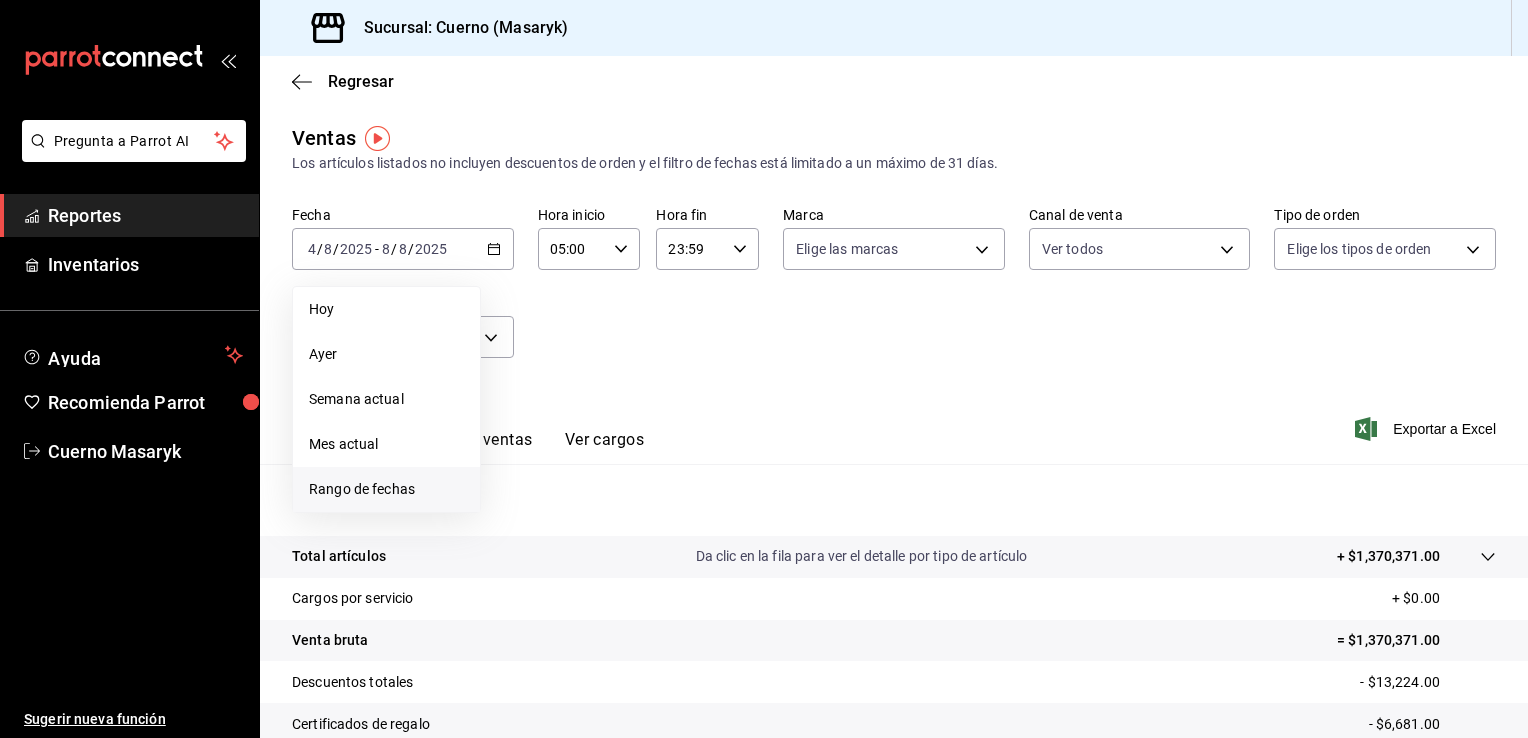 click on "Rango de fechas" at bounding box center [386, 489] 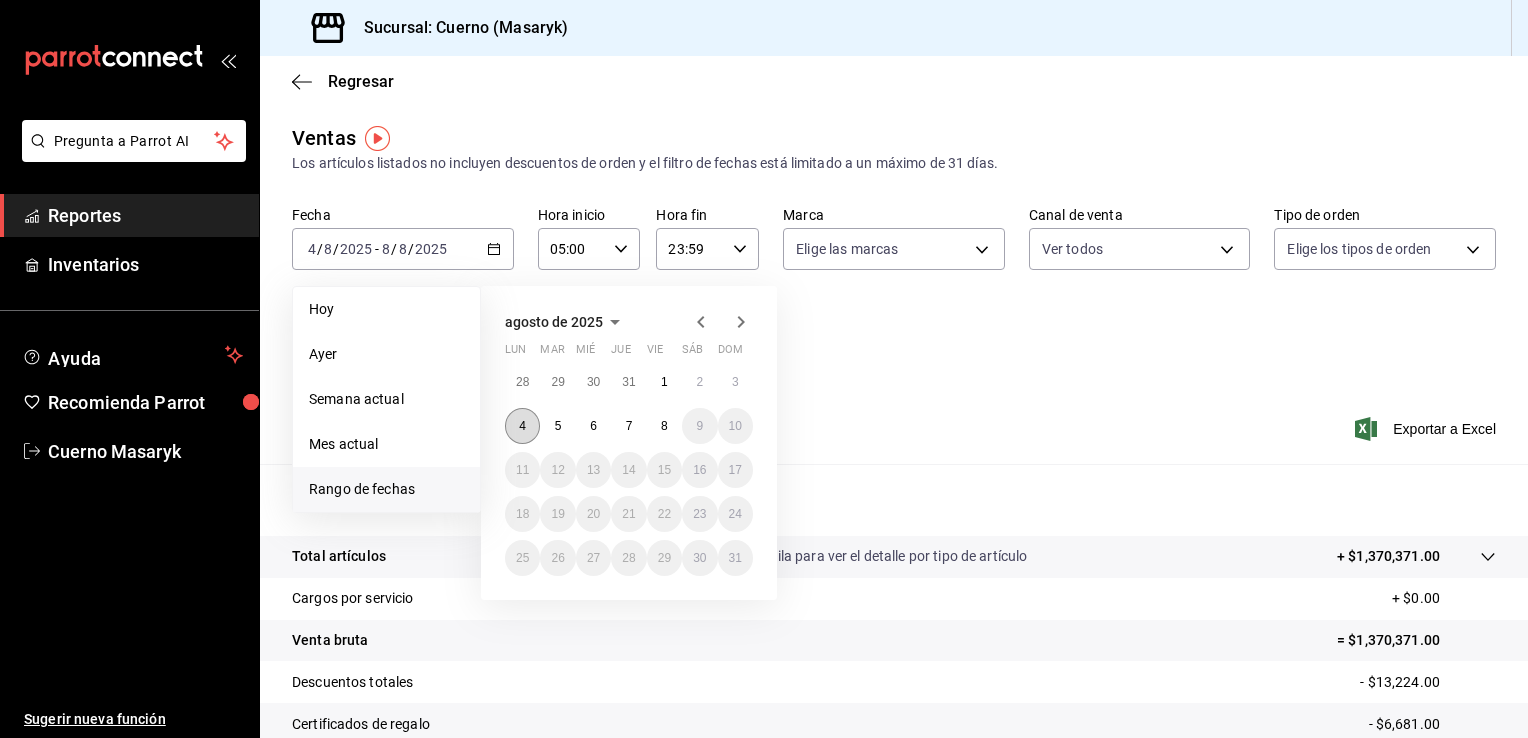 click on "4" at bounding box center (522, 426) 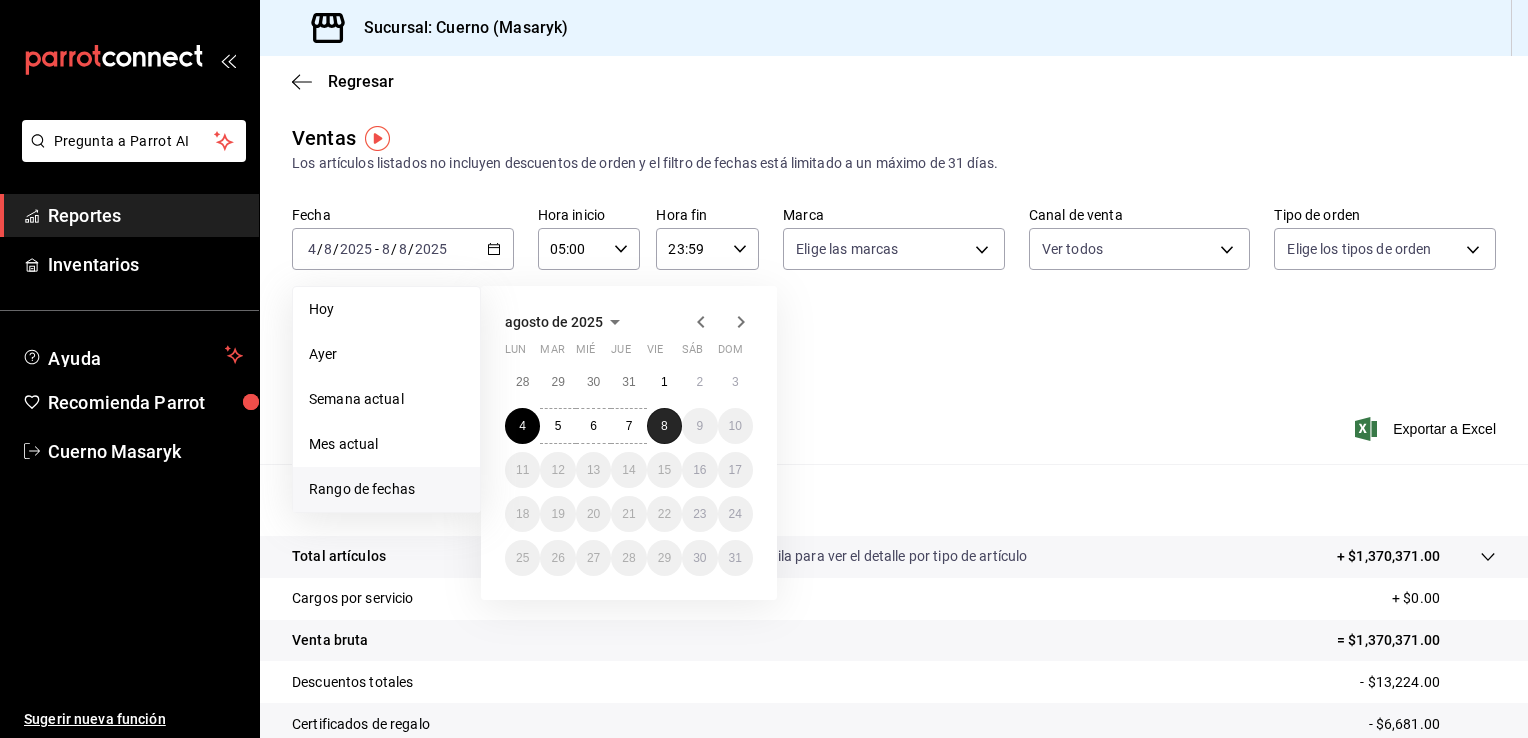 click on "8" at bounding box center (664, 426) 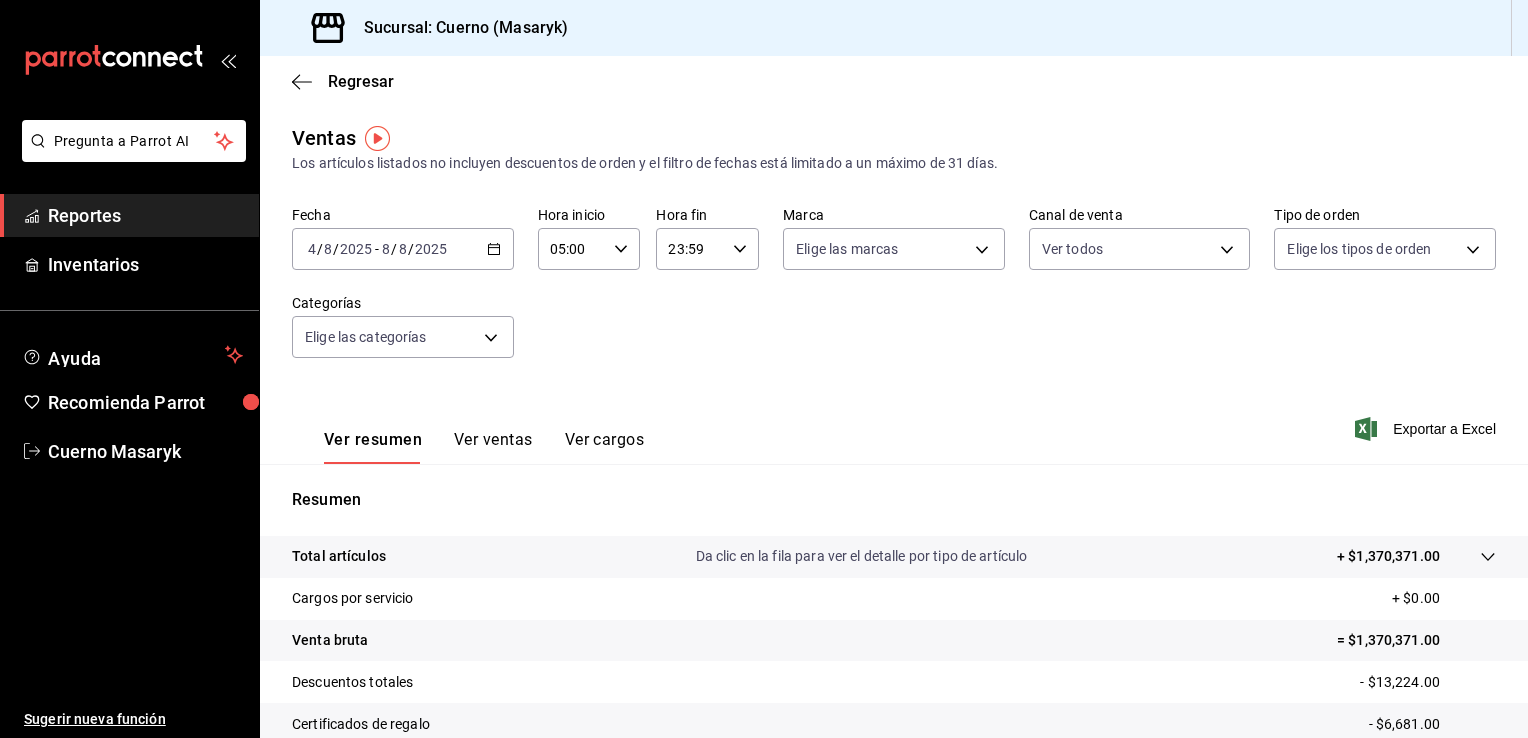 click on "05:00 Hora inicio" at bounding box center (589, 249) 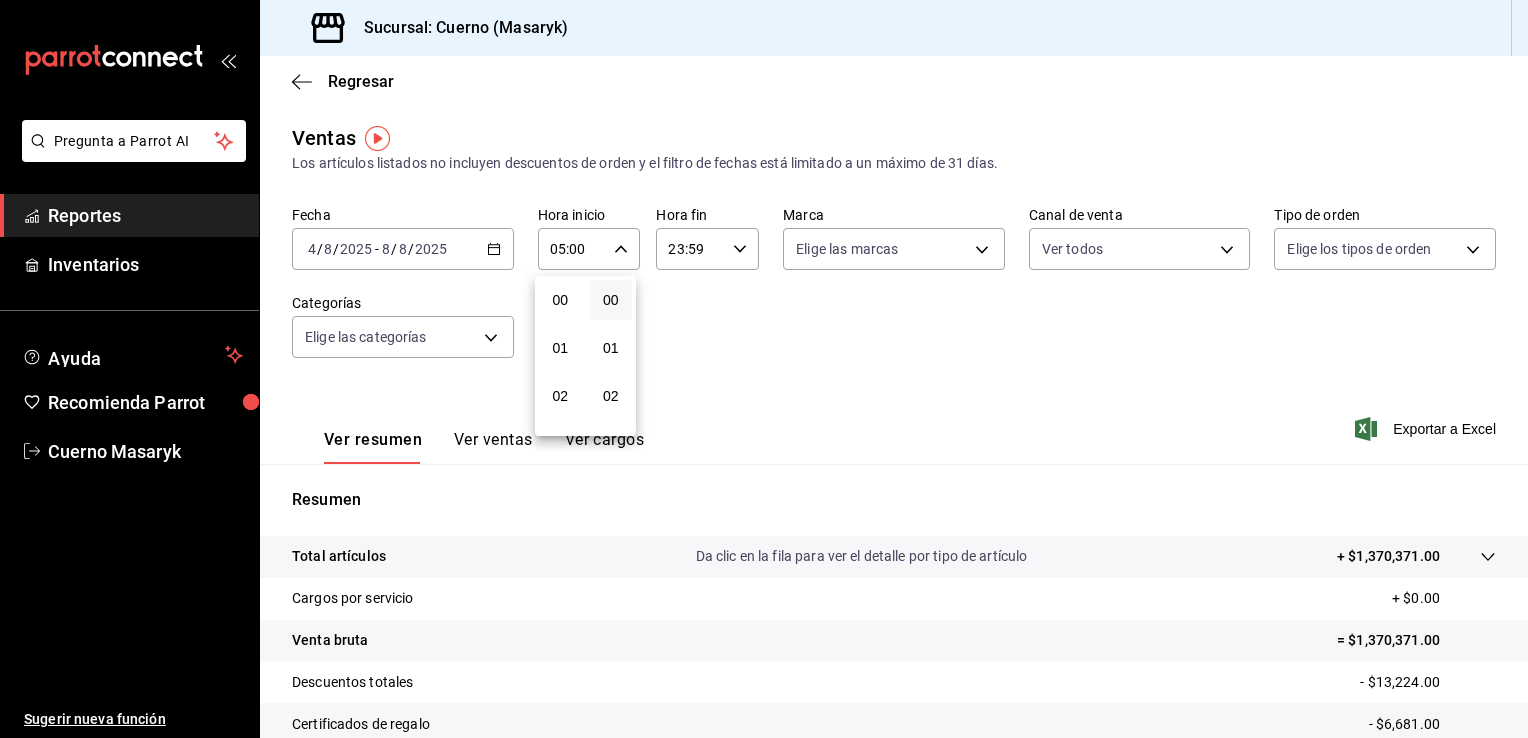scroll, scrollTop: 244, scrollLeft: 0, axis: vertical 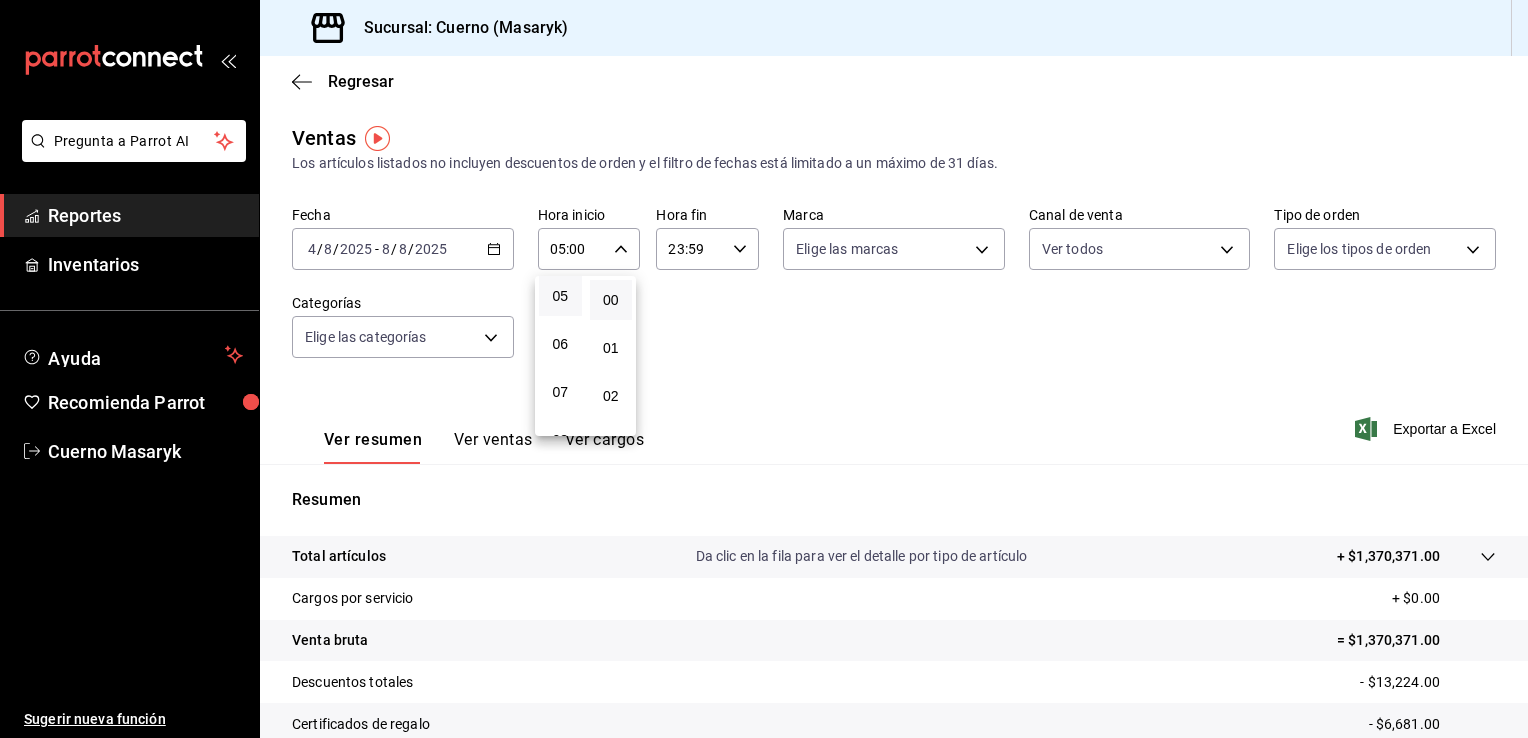click at bounding box center (764, 369) 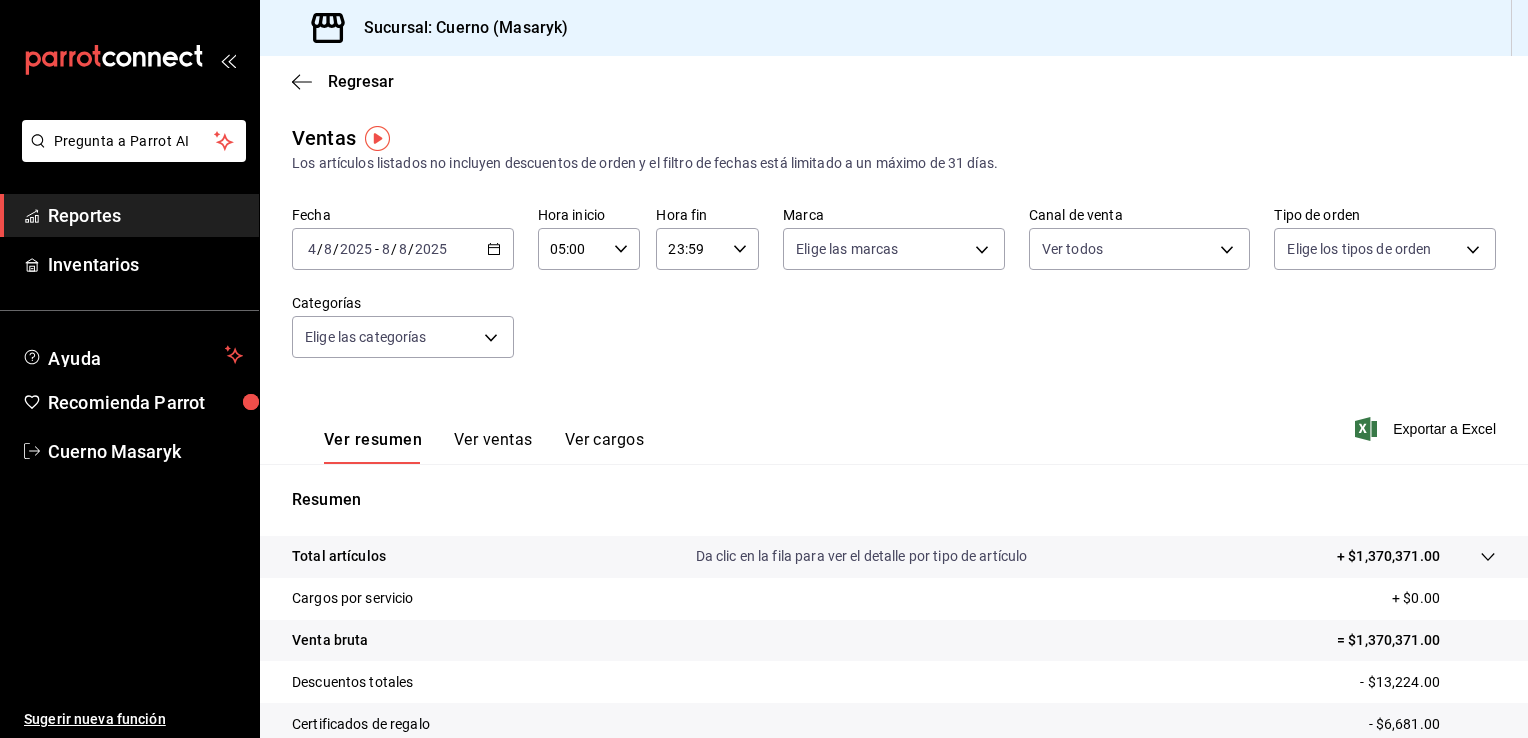 click 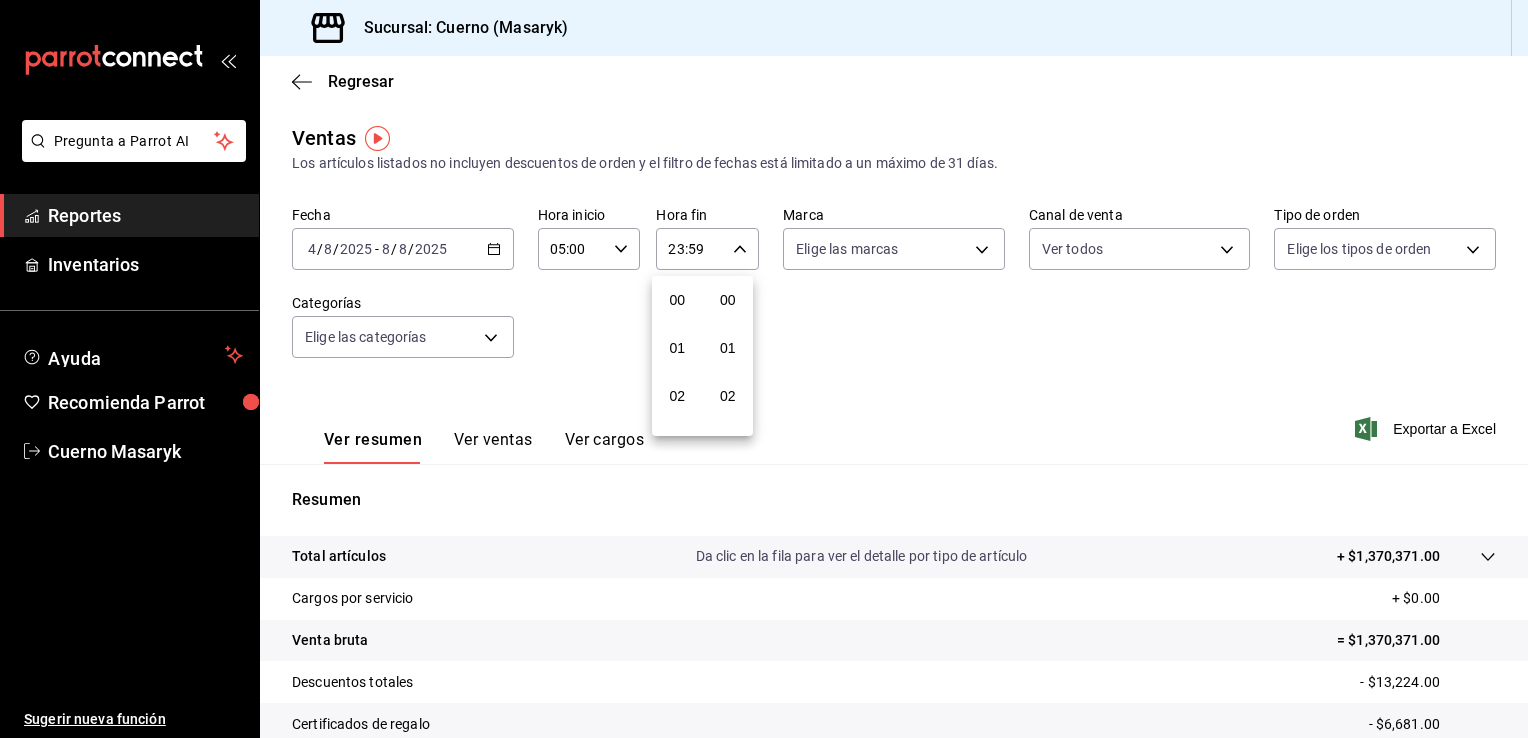 scroll, scrollTop: 1011, scrollLeft: 0, axis: vertical 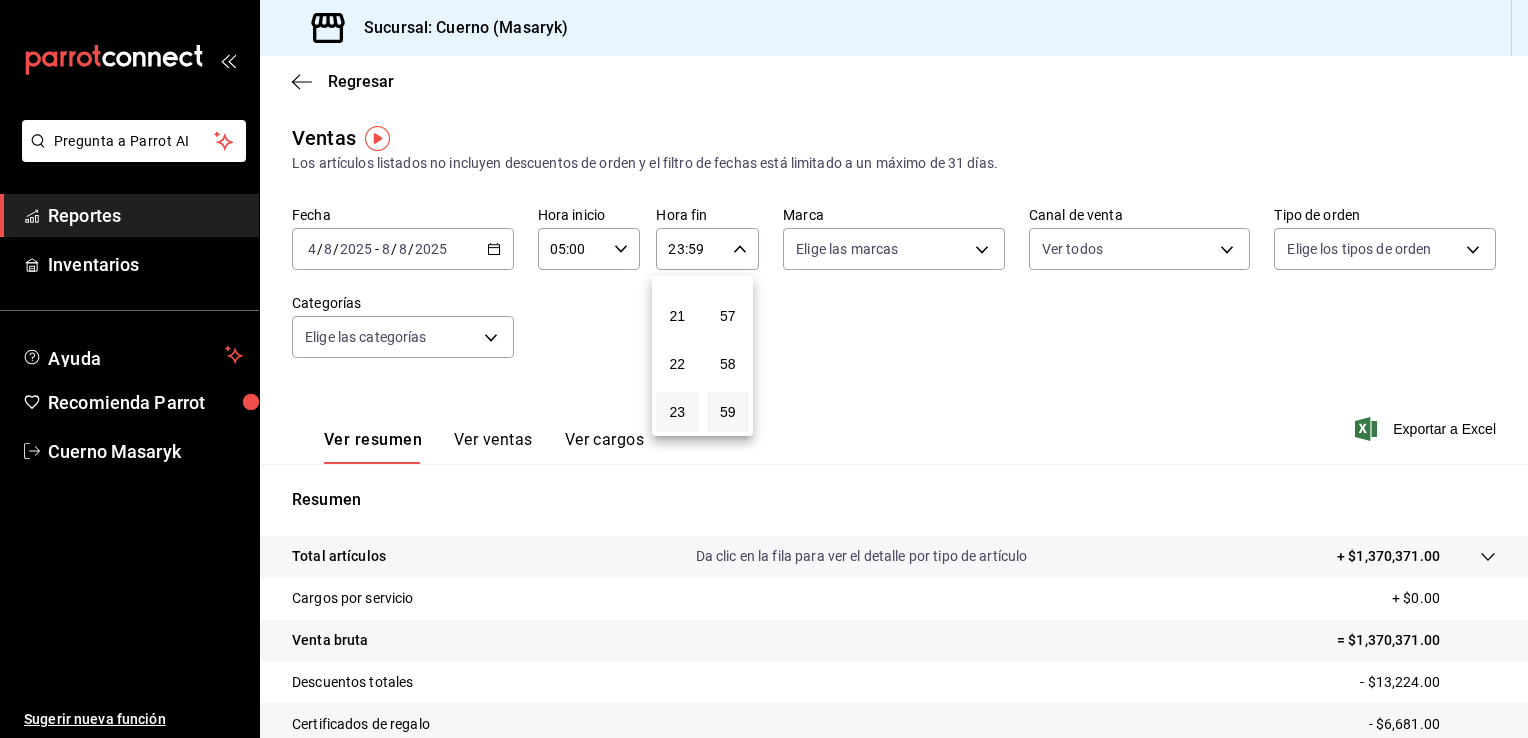 click at bounding box center [764, 369] 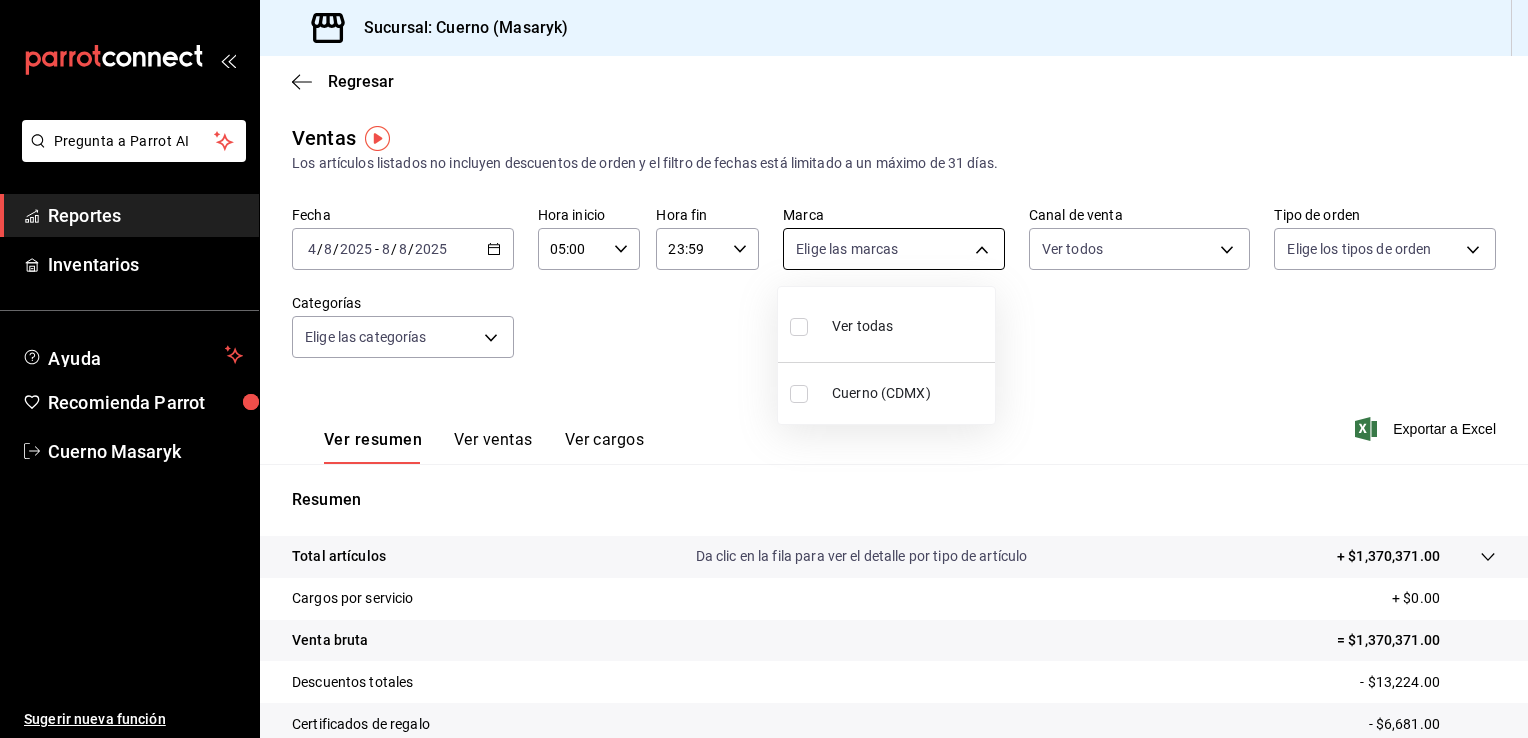 click on "Pregunta a Parrot AI Reportes   Inventarios   Ayuda Recomienda Parrot   Cuerno Masaryk   Sugerir nueva función   Sucursal: Cuerno (Masaryk) Regresar Ventas Los artículos listados no incluyen descuentos de orden y el filtro de fechas está limitado a un máximo de 31 días. Fecha 2025-08-04 4 / 8 / 2025 - 2025-08-08 8 / 8 / 2025 Hora inicio 05:00 Hora inicio Hora fin 23:59 Hora fin Marca Elige las marcas Canal de venta Ver todos PARROT,UBER_EATS,RAPPI,DIDI_FOOD,ONLINE Tipo de orden Elige los tipos de orden Categorías Elige las categorías Ver resumen Ver ventas Ver cargos Exportar a Excel Resumen Total artículos Da clic en la fila para ver el detalle por tipo de artículo + $1,370,371.00 Cargos por servicio + $0.00 Venta bruta = $1,370,371.00 Descuentos totales - $13,224.00 Certificados de regalo - $6,681.00 Venta total = $1,350,466.00 Impuestos - $186,271.17 Venta neta = $1,164,194.83 Pregunta a Parrot AI Reportes   Inventarios   Ayuda Recomienda Parrot   Cuerno Masaryk   Sugerir nueva función" at bounding box center (764, 369) 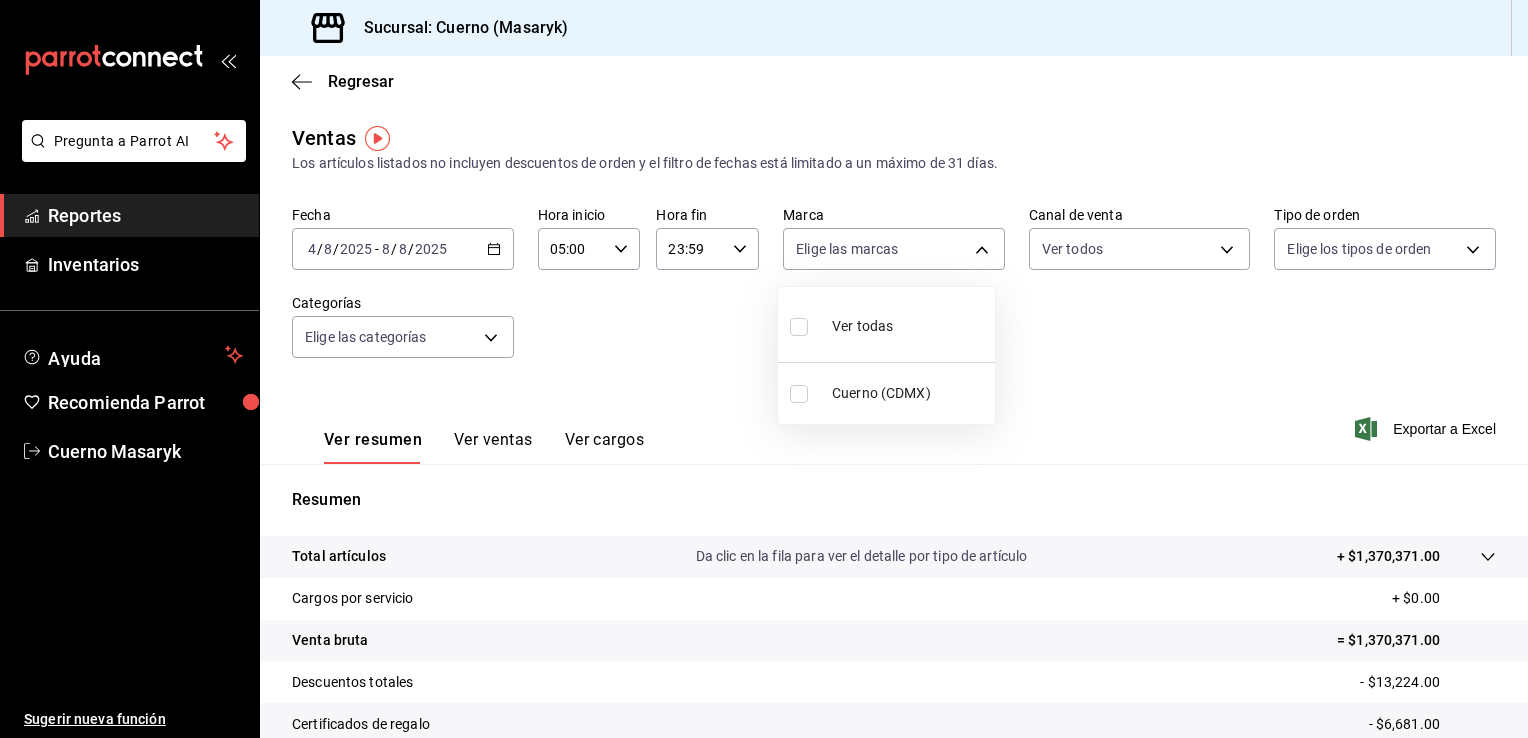 click on "Cuerno (CDMX)" at bounding box center [909, 393] 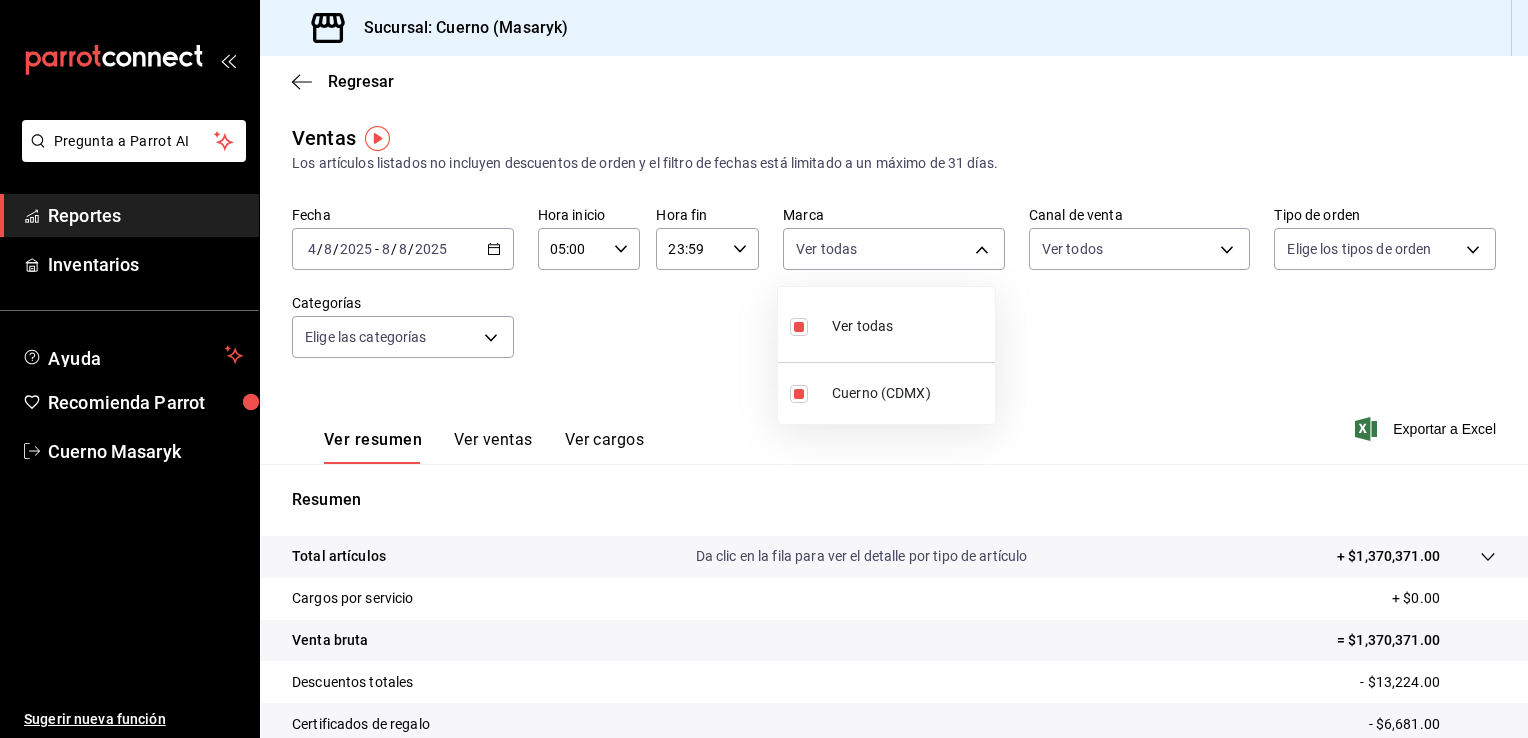 click at bounding box center (764, 369) 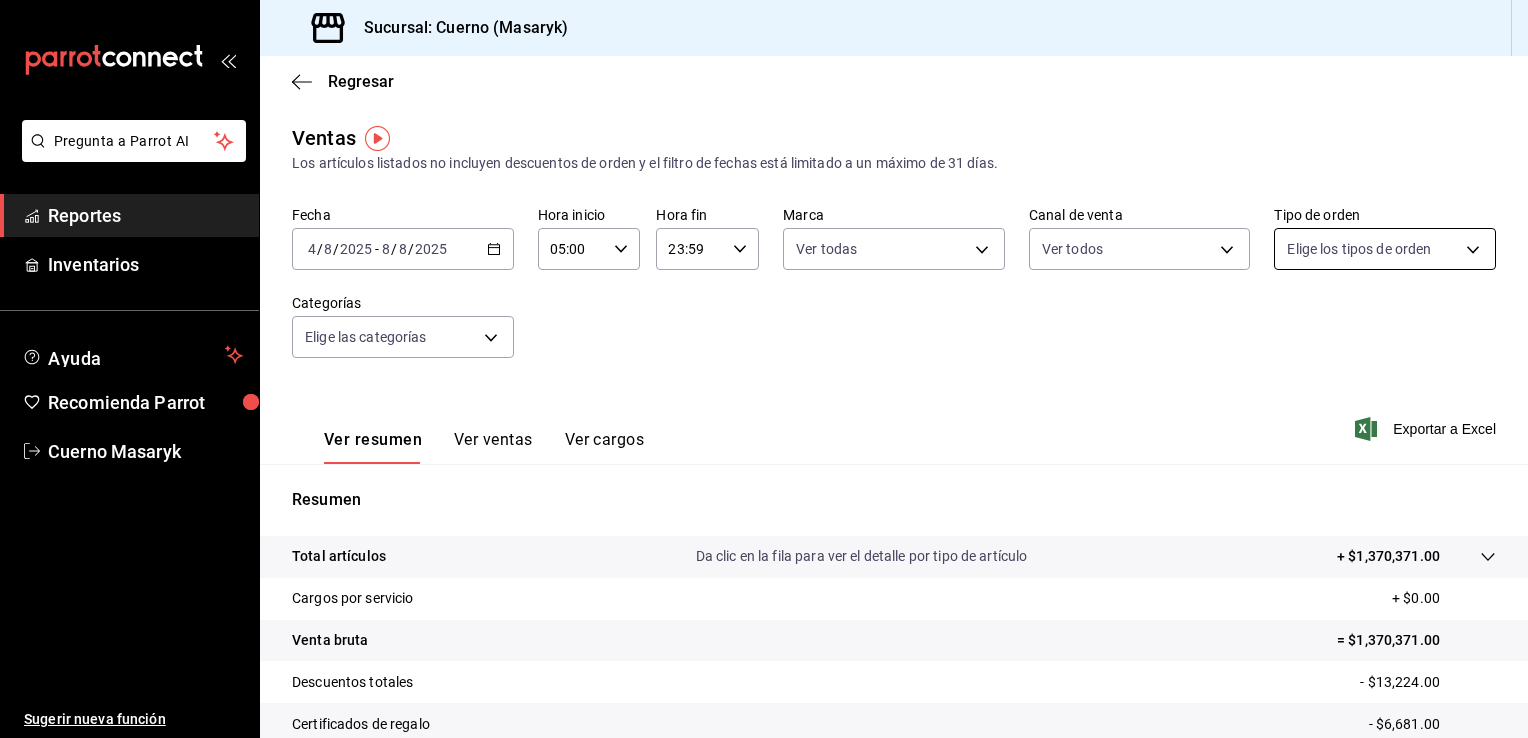 click on "Pregunta a Parrot AI Reportes   Inventarios   Ayuda Recomienda Parrot   Cuerno Masaryk   Sugerir nueva función   Sucursal: Cuerno ([LOCATION]) Regresar Ventas Los artículos listados no incluyen descuentos de orden y el filtro de fechas está limitado a un máximo de 31 días. Fecha [DATE] [DATE] - [DATE] [DATE] Hora inicio [TIME] Hora inicio Hora fin [TIME] Hora fin Marca Ver todas [UUID] Canal de venta Ver todos PARROT,UBER_EATS,RAPPI,DIDI_FOOD,ONLINE Tipo de orden Elige los tipos de orden Categorías Elige las categorías Ver resumen Ver ventas Ver cargos Exportar a Excel Resumen Total artículos Da clic en la fila para ver el detalle por tipo de artículo + $[PRICE] Cargos por servicio + $[PRICE] Venta bruta = $[PRICE] Descuentos totales - $[PRICE] Certificados de regalo - $[PRICE] Venta total = $[PRICE] Impuestos - $[PRICE] Venta neta = $[PRICE] Pregunta a Parrot AI Reportes   Inventarios   Ayuda Recomienda Parrot   Cuerno Masaryk" at bounding box center [764, 369] 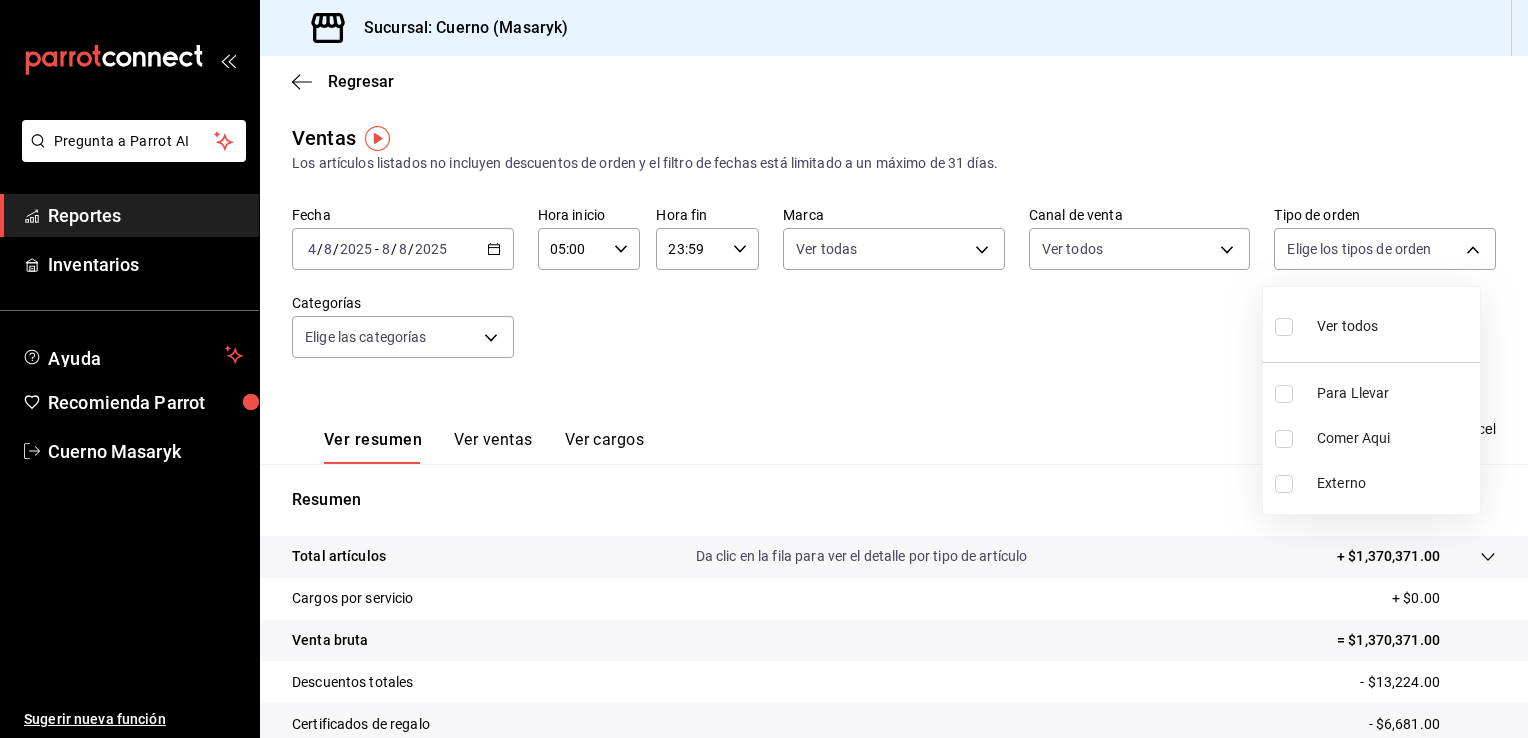 click on "Ver todos" at bounding box center [1371, 324] 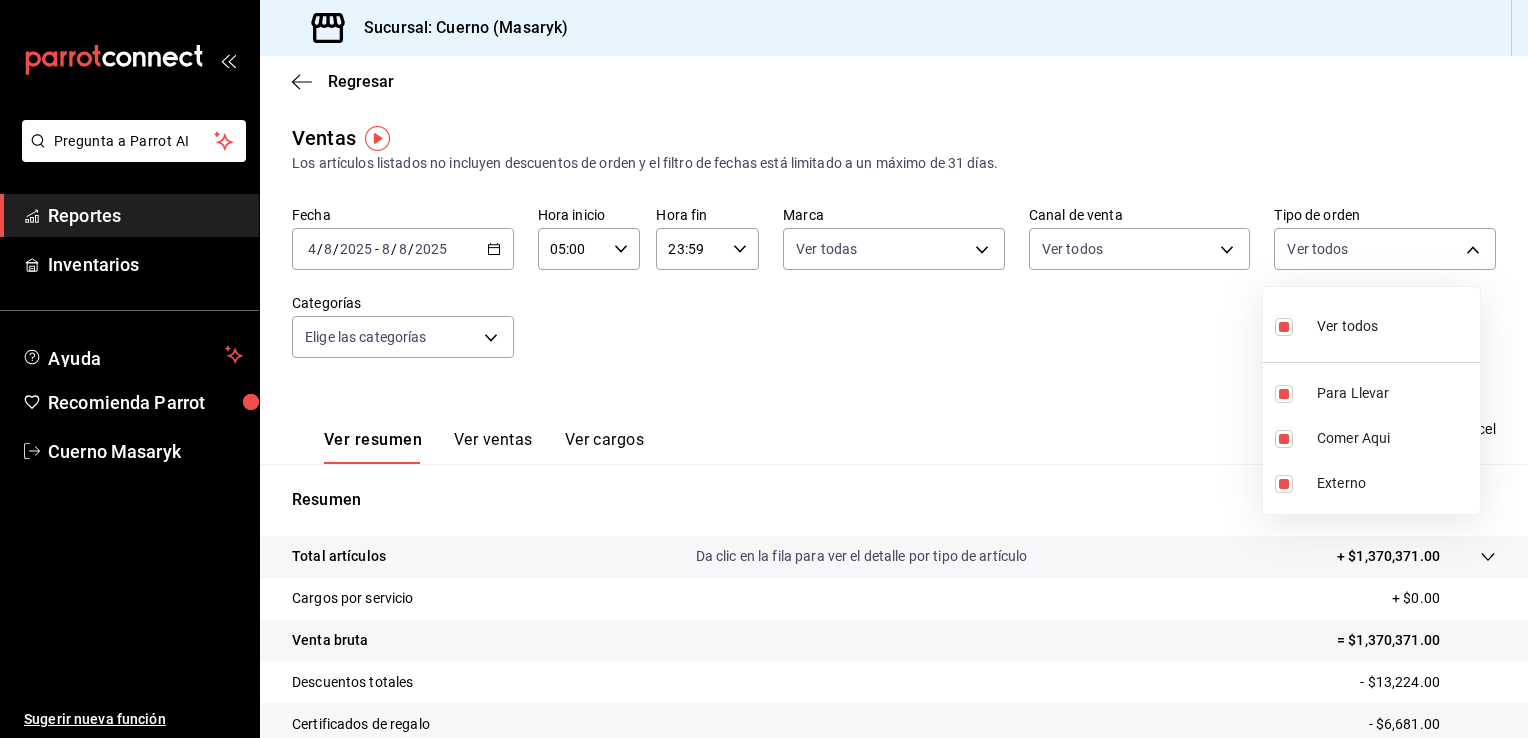 click at bounding box center (764, 369) 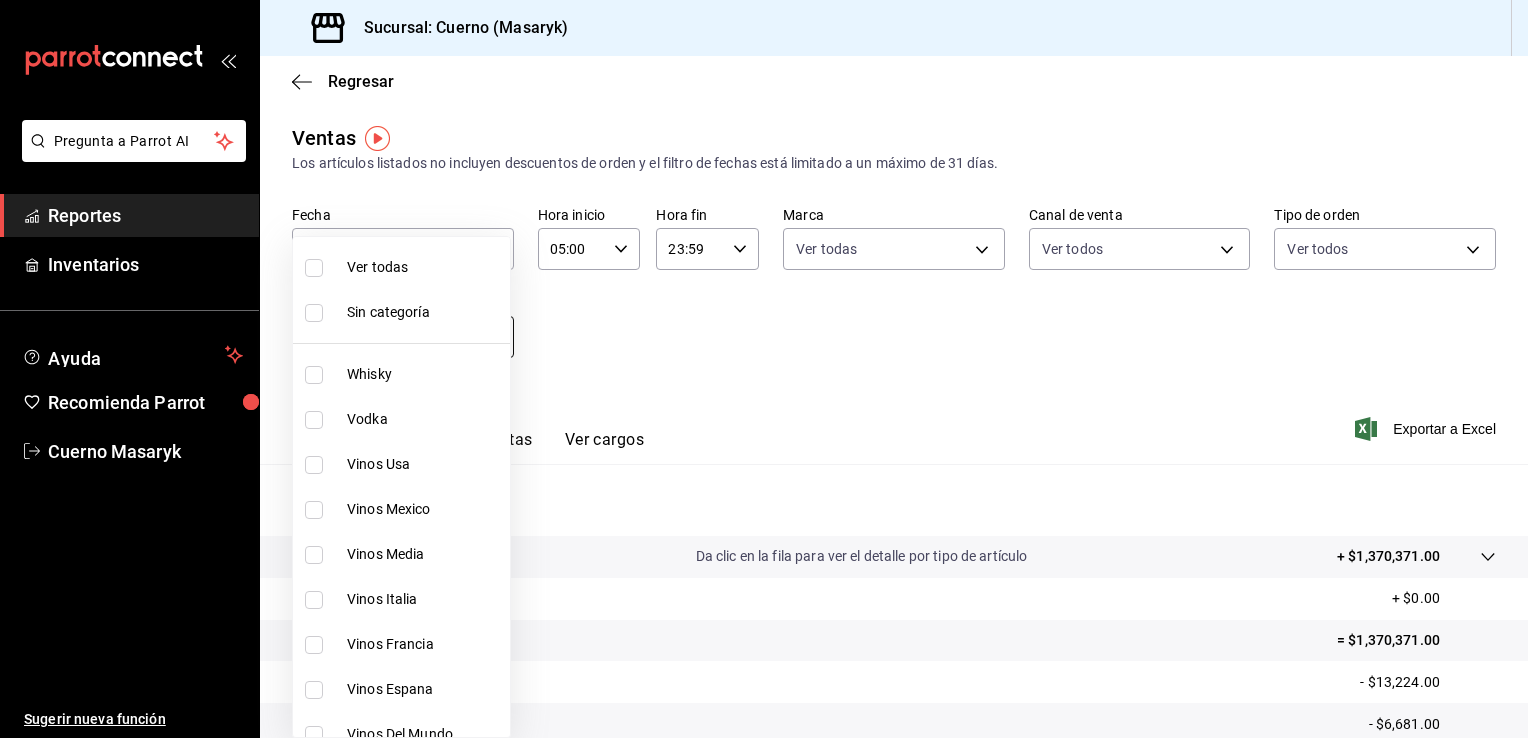 click on "Pregunta a Parrot AI Reportes   Inventarios   Ayuda Recomienda Parrot   Cuerno Masaryk   Sugerir nueva función   Sucursal: Cuerno ([LOCATION]) Regresar Ventas Los artículos listados no incluyen descuentos de orden y el filtro de fechas está limitado a un máximo de 31 días. Fecha [DATE] [DATE] - [DATE] [DATE] Hora inicio [TIME] Hora inicio Hora fin [TIME] Hora fin Marca Ver todas [UUID] Canal de venta Ver todos PARROT,UBER_EATS,RAPPI,DIDI_FOOD,ONLINE Tipo de orden Ver todos [UUID],[UUID],[EXTERNAL] Categorías Elige las categorías Ver resumen Ver ventas Ver cargos Exportar a Excel Resumen Total artículos Da clic en la fila para ver el detalle por tipo de artículo + $[PRICE] Cargos por servicio + $[PRICE] Venta bruta = $[PRICE] Descuentos totales - $[PRICE] Certificados de regalo - $[PRICE] Venta total = $[PRICE] Impuestos - $[PRICE] Venta neta = $[PRICE] Pregunta a Parrot AI" at bounding box center (764, 369) 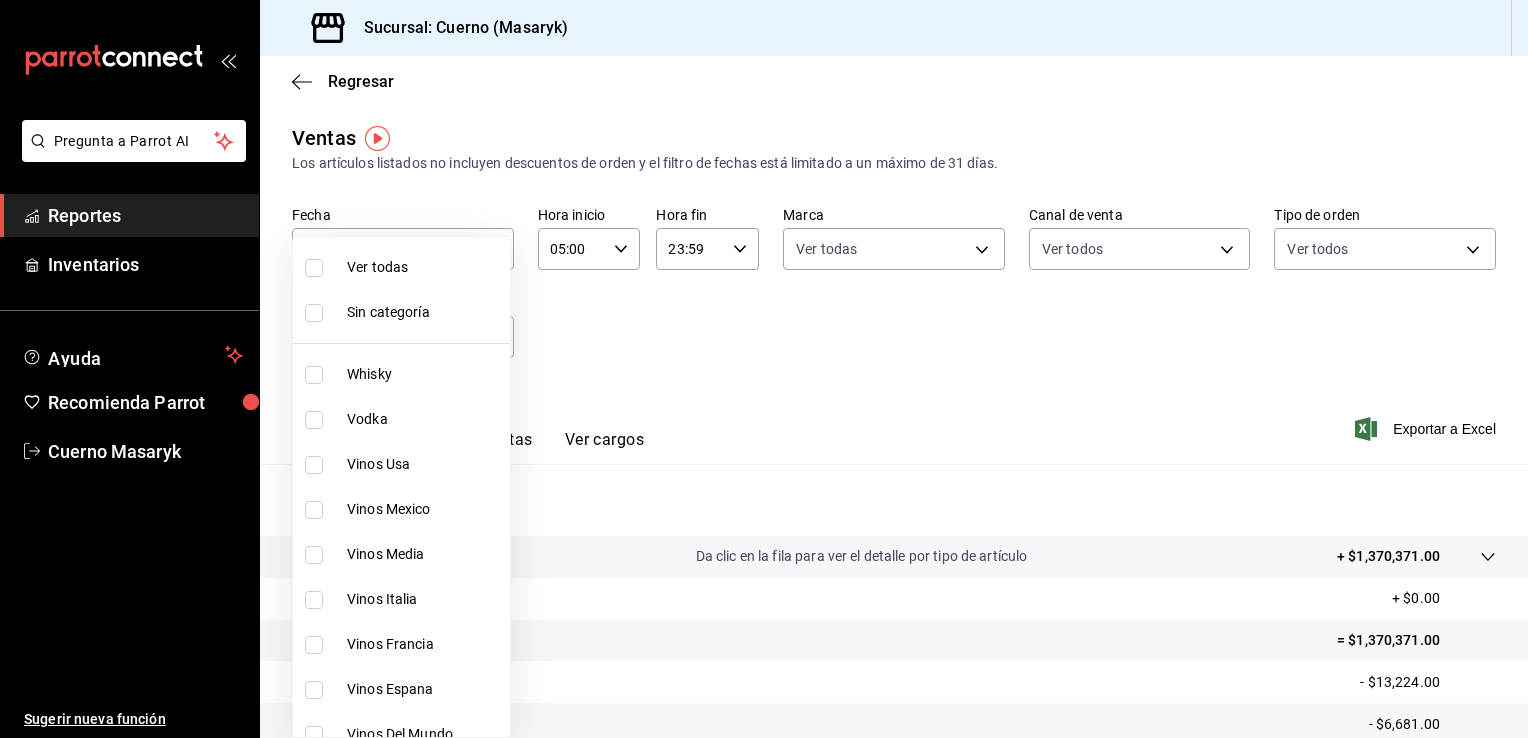 click on "Ver todas" at bounding box center [424, 267] 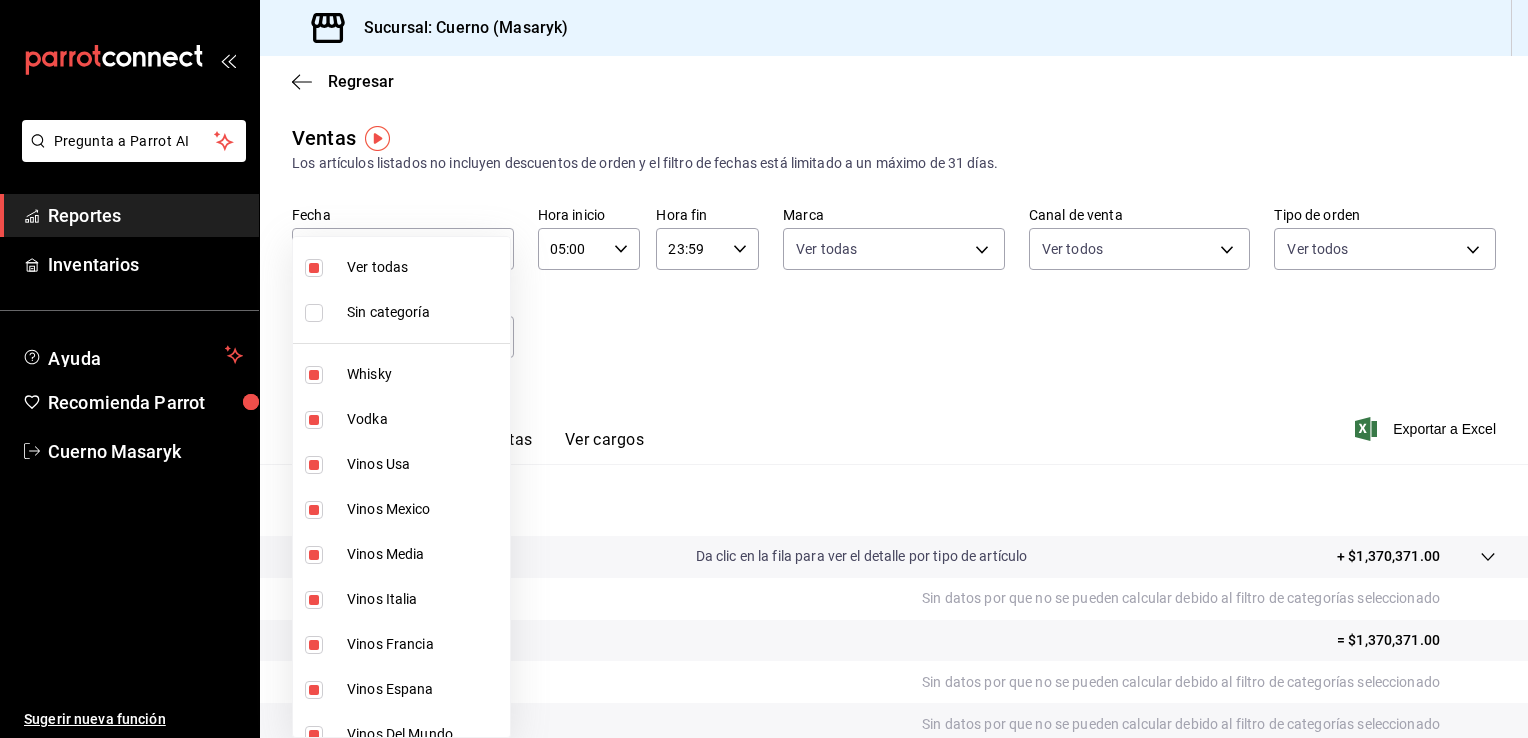 click on "Ver todas" at bounding box center (424, 267) 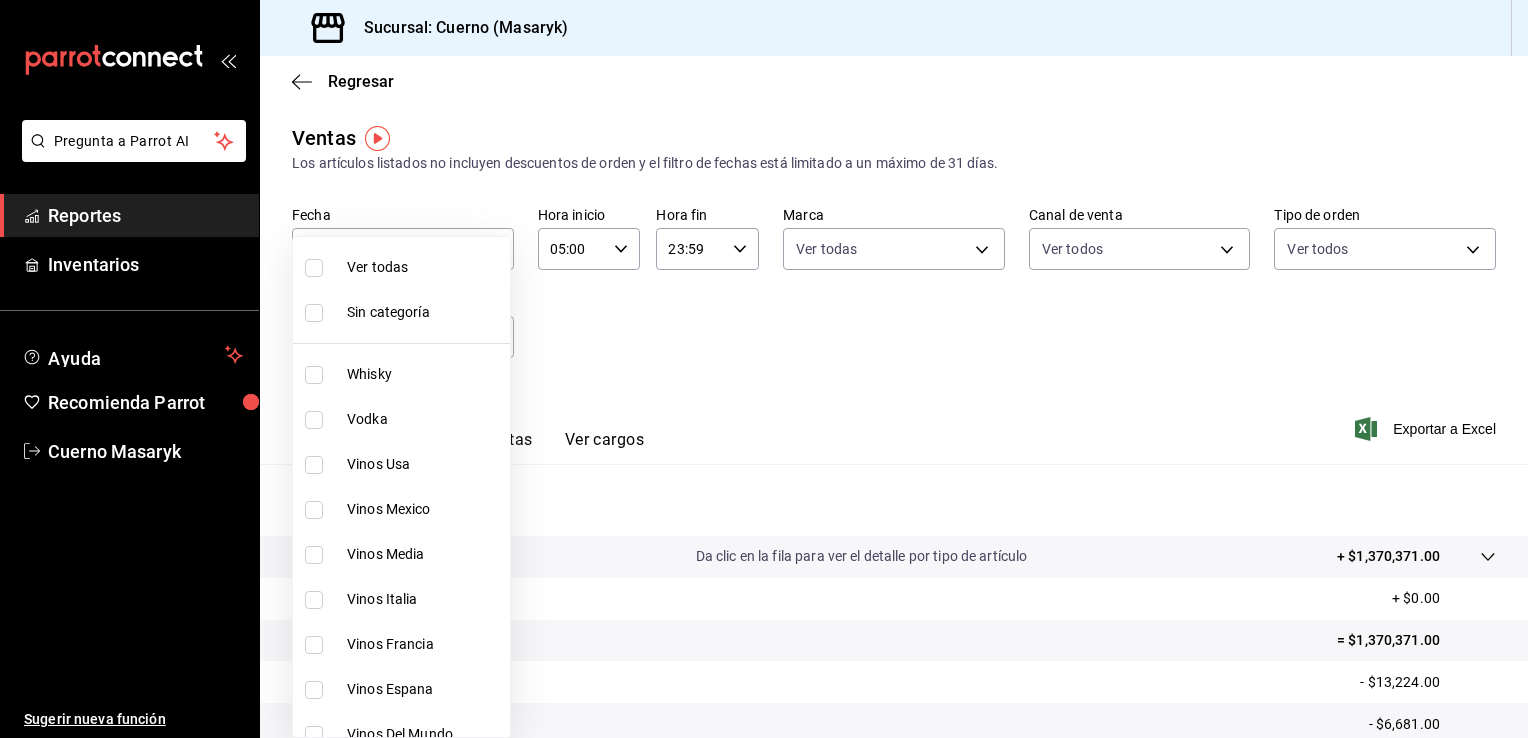 click on "Ver todas" at bounding box center (401, 267) 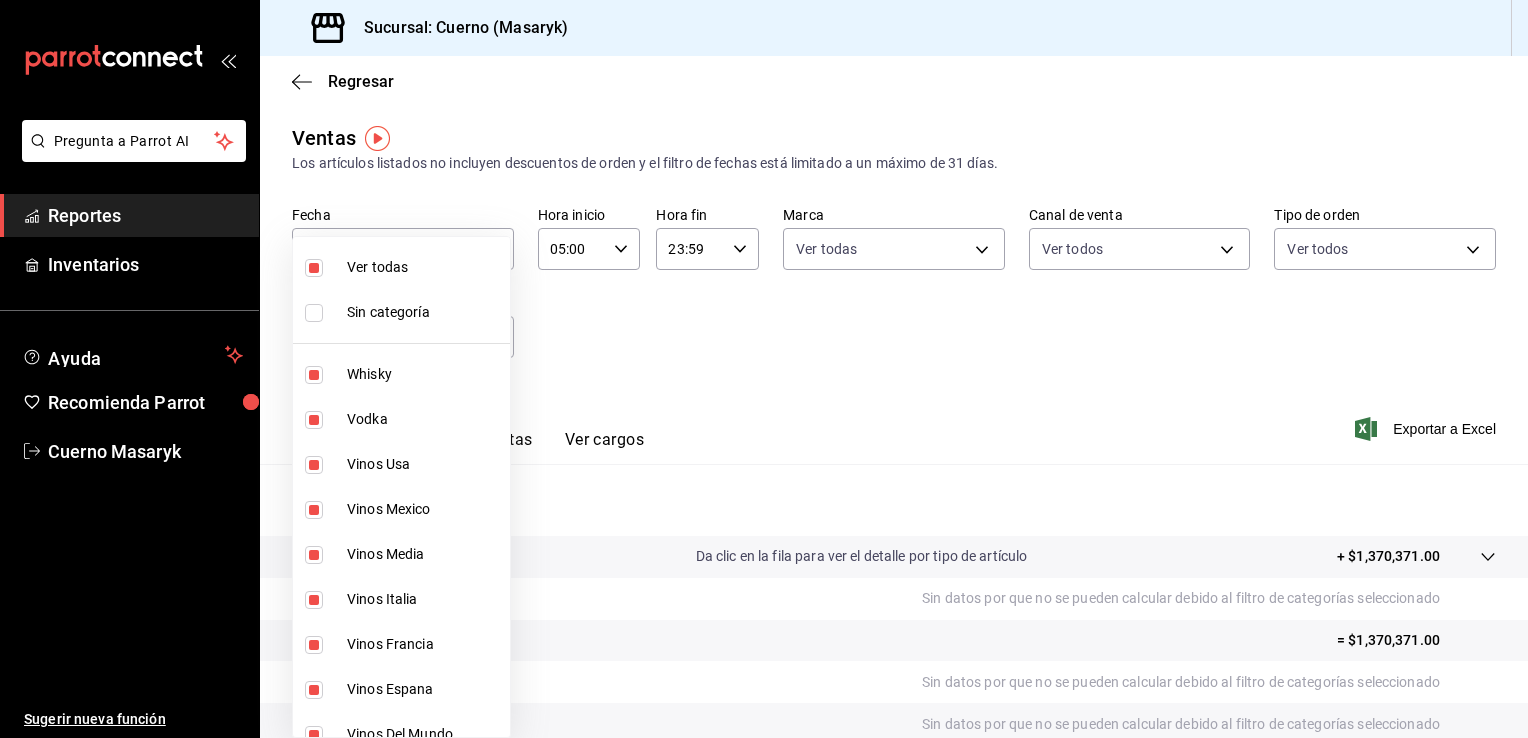 click at bounding box center (764, 369) 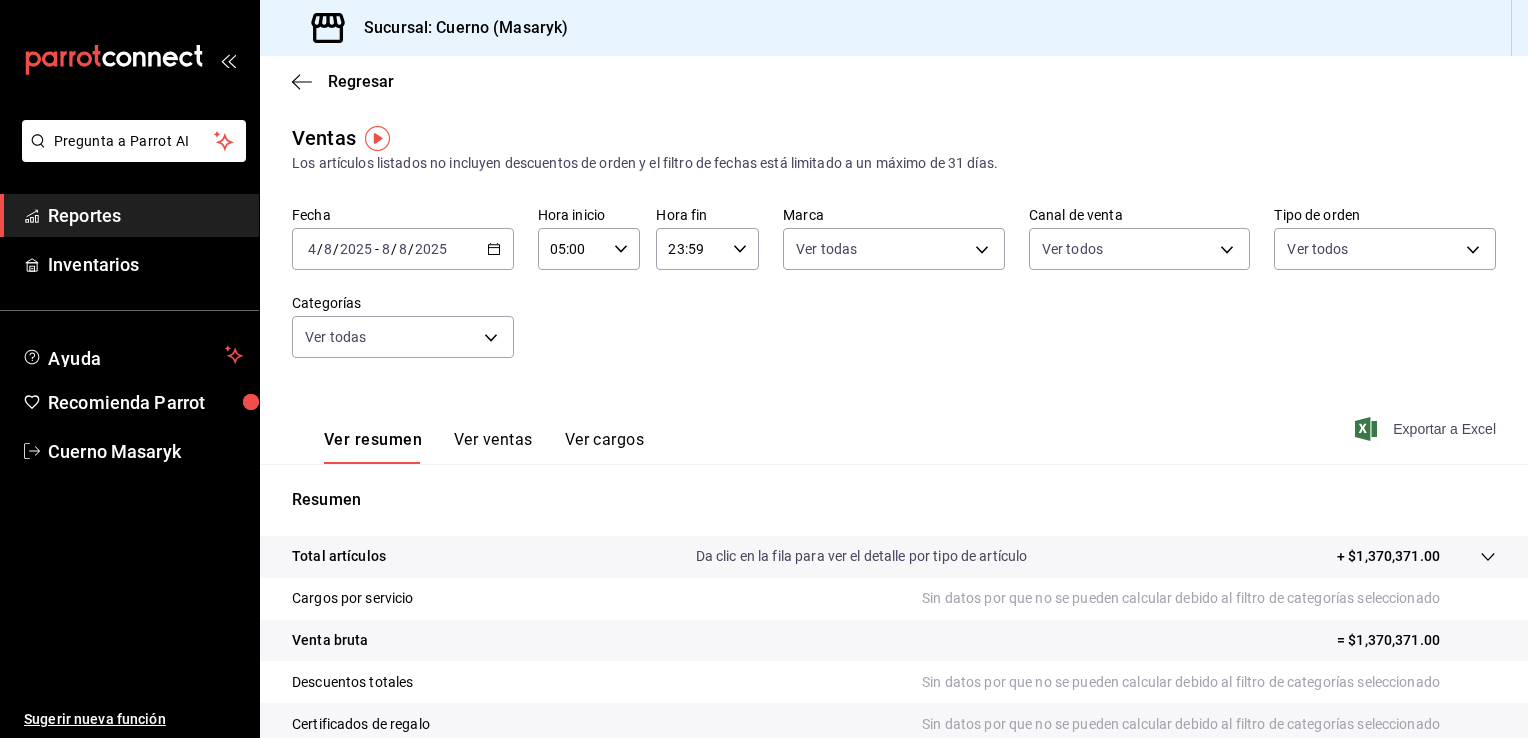 click on "Exportar a Excel" at bounding box center (1427, 429) 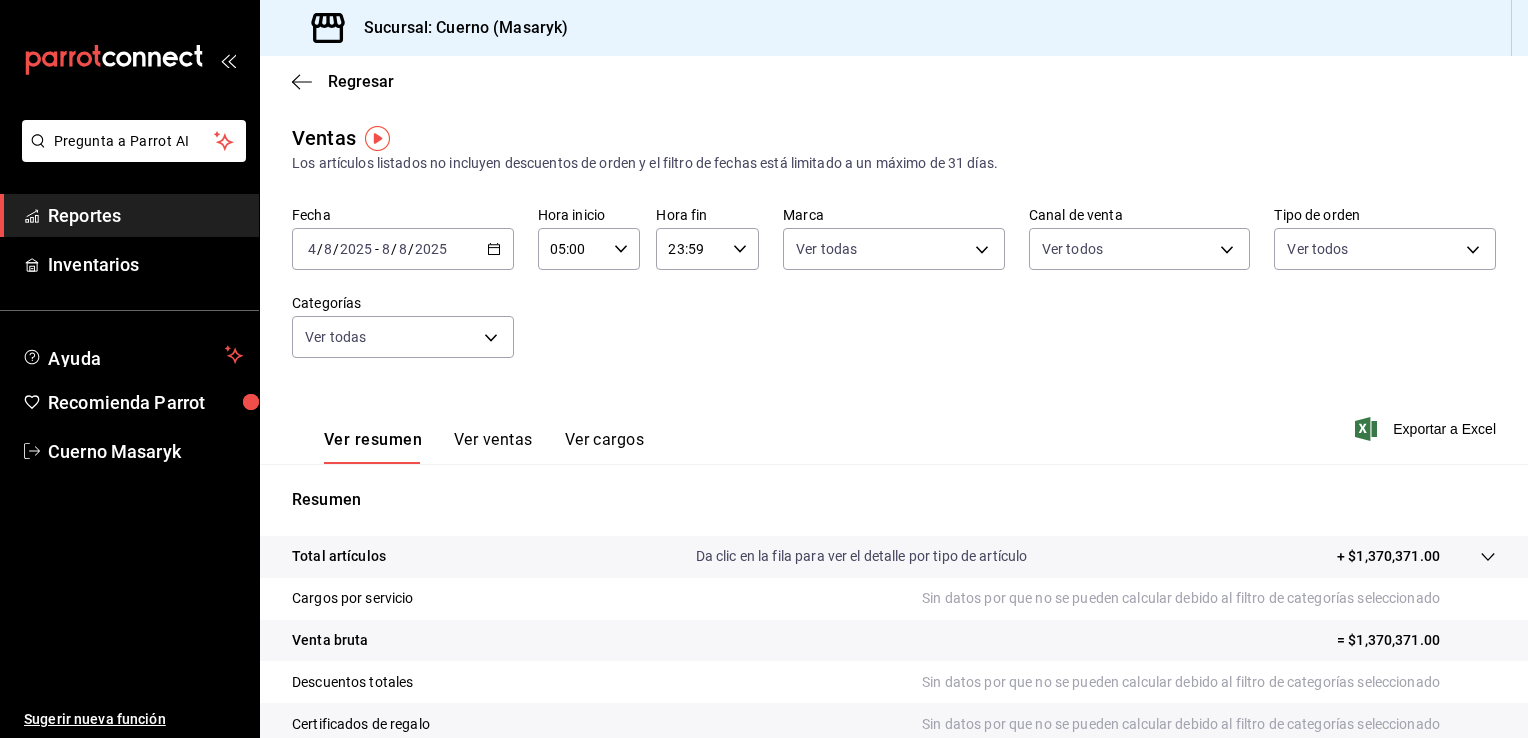 click 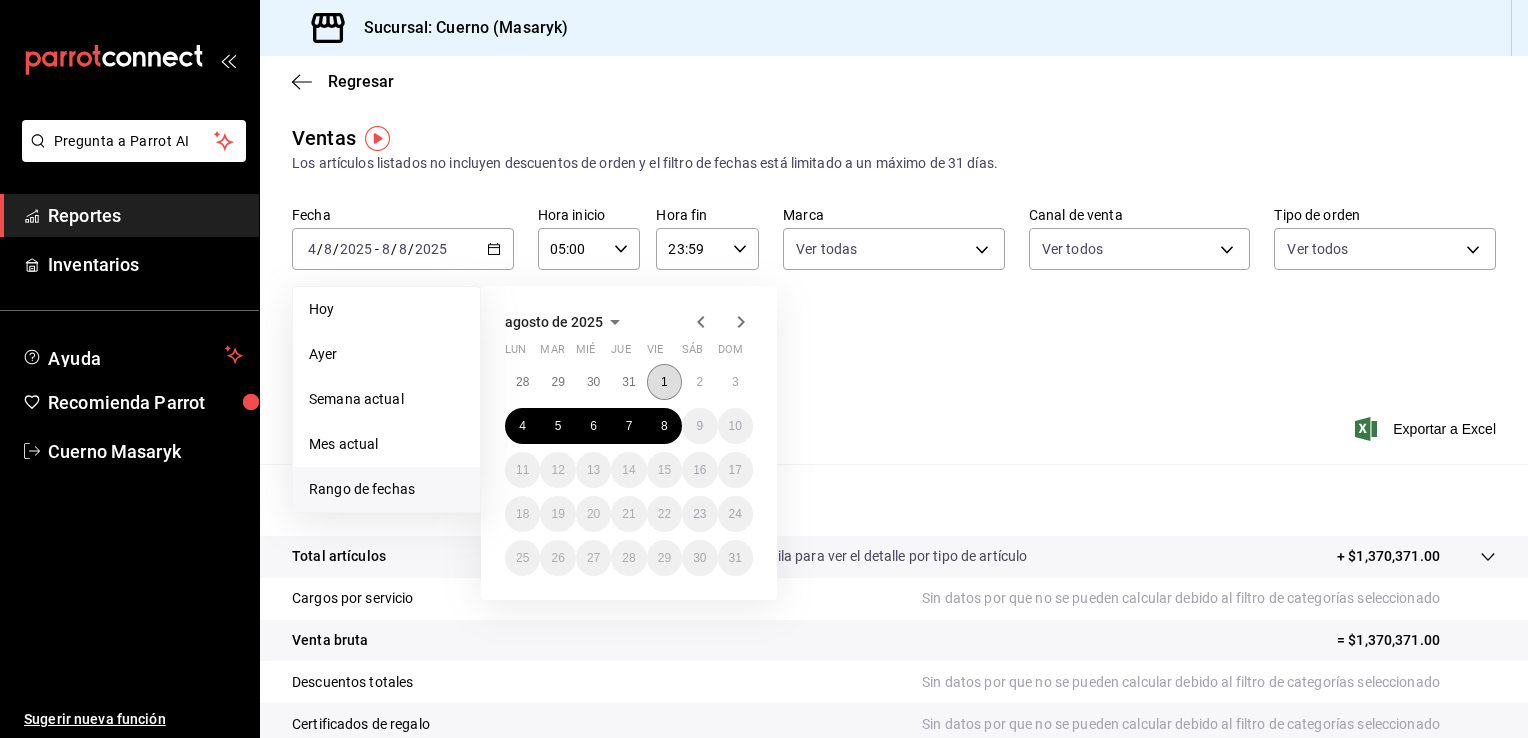 click on "1" at bounding box center [664, 382] 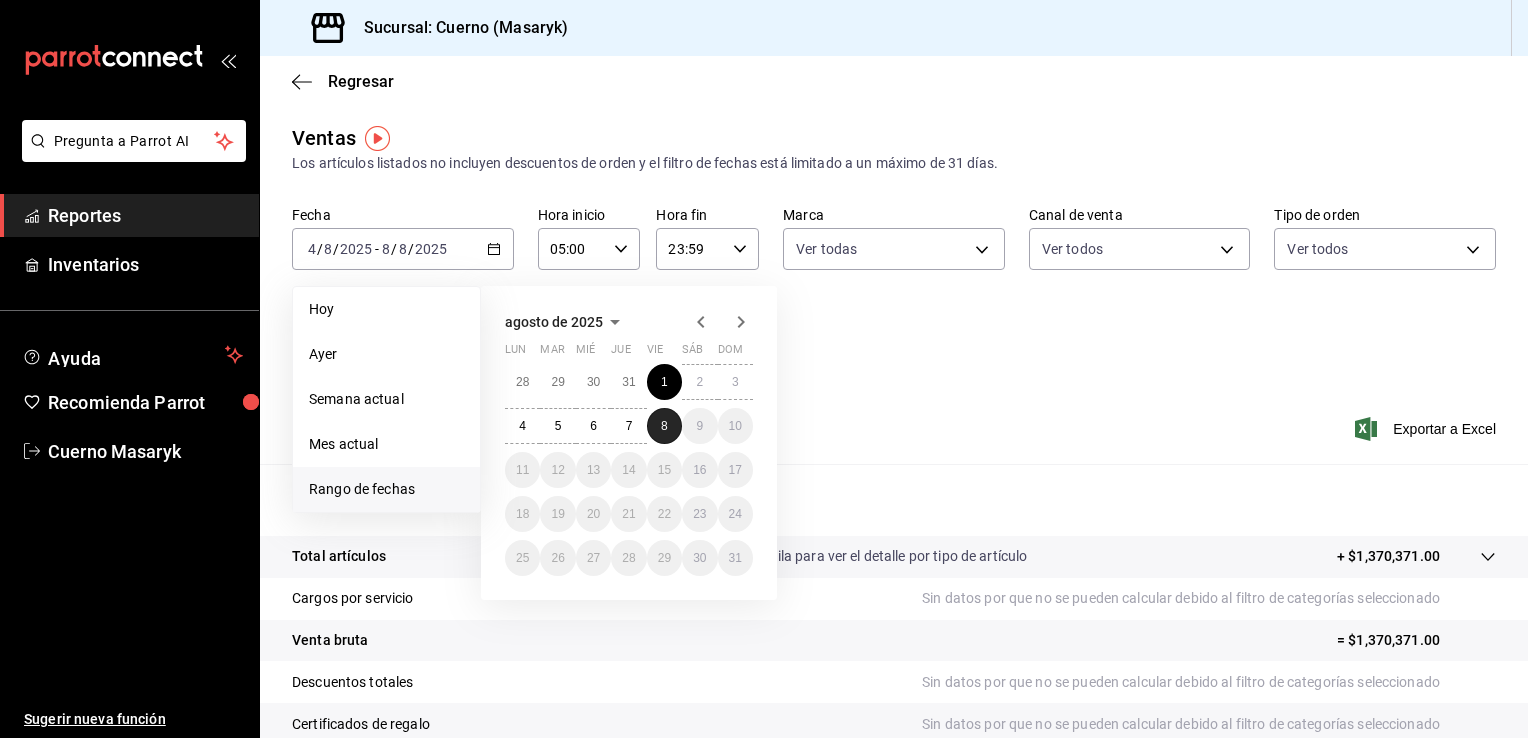 click on "8" at bounding box center (664, 426) 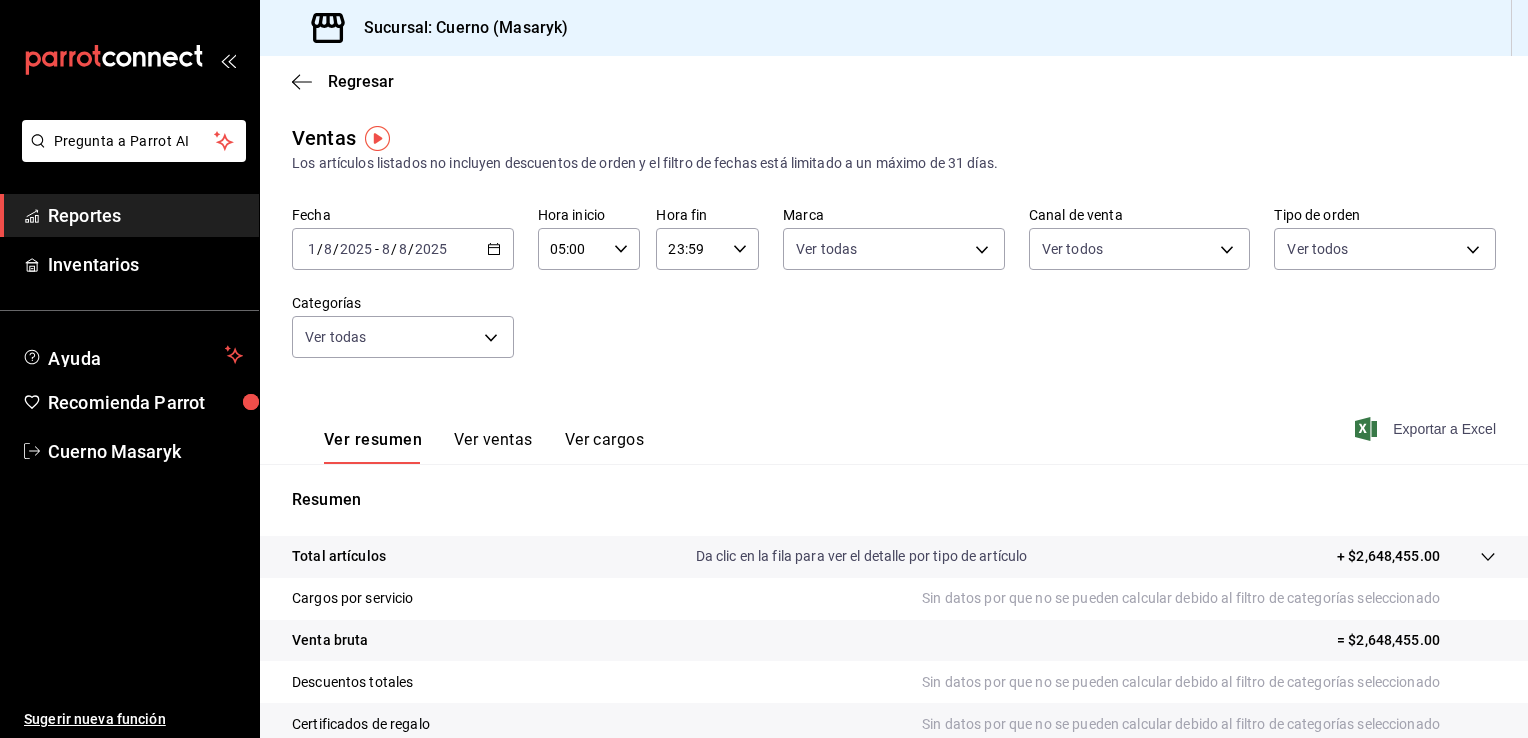 click on "Exportar a Excel" at bounding box center (1427, 429) 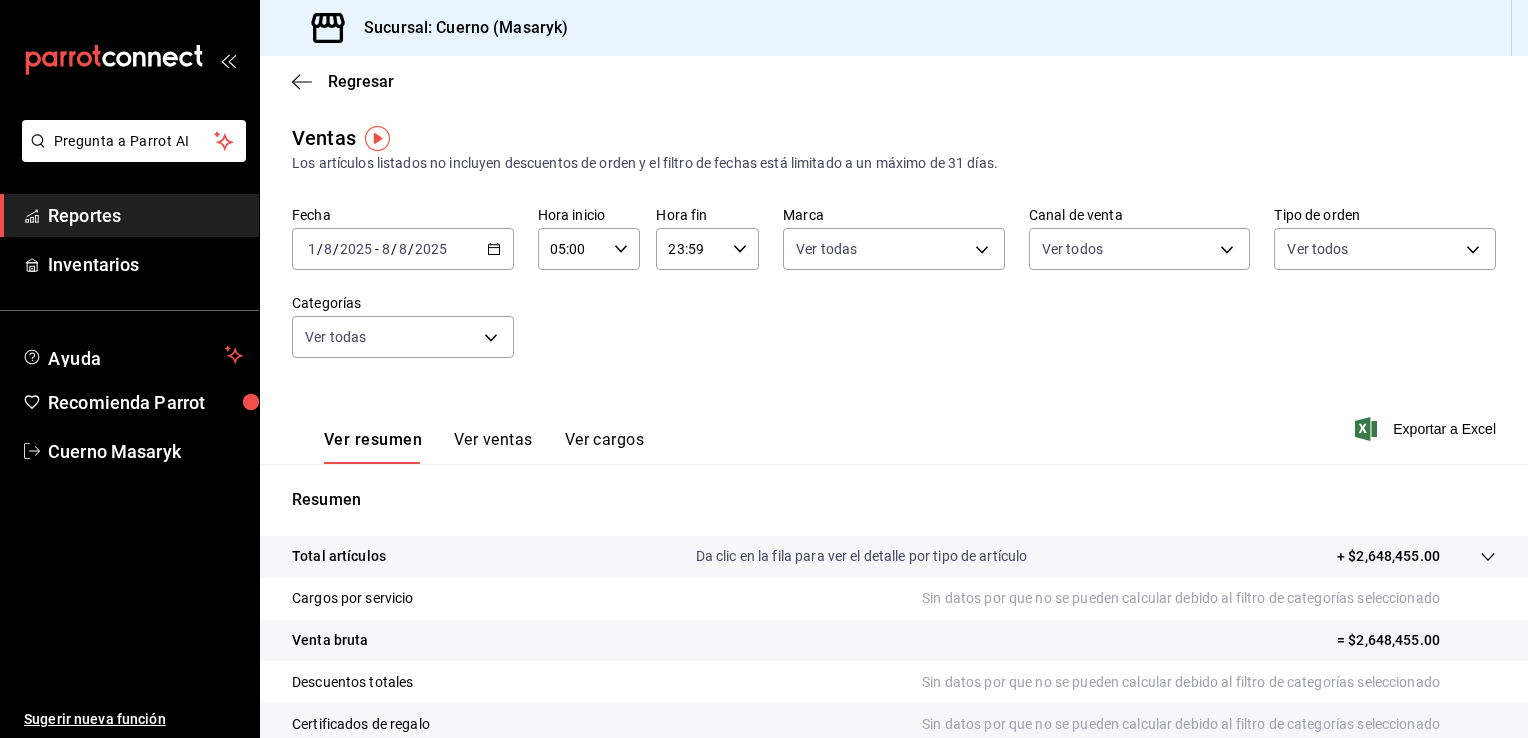 click on "Regresar" at bounding box center [894, 81] 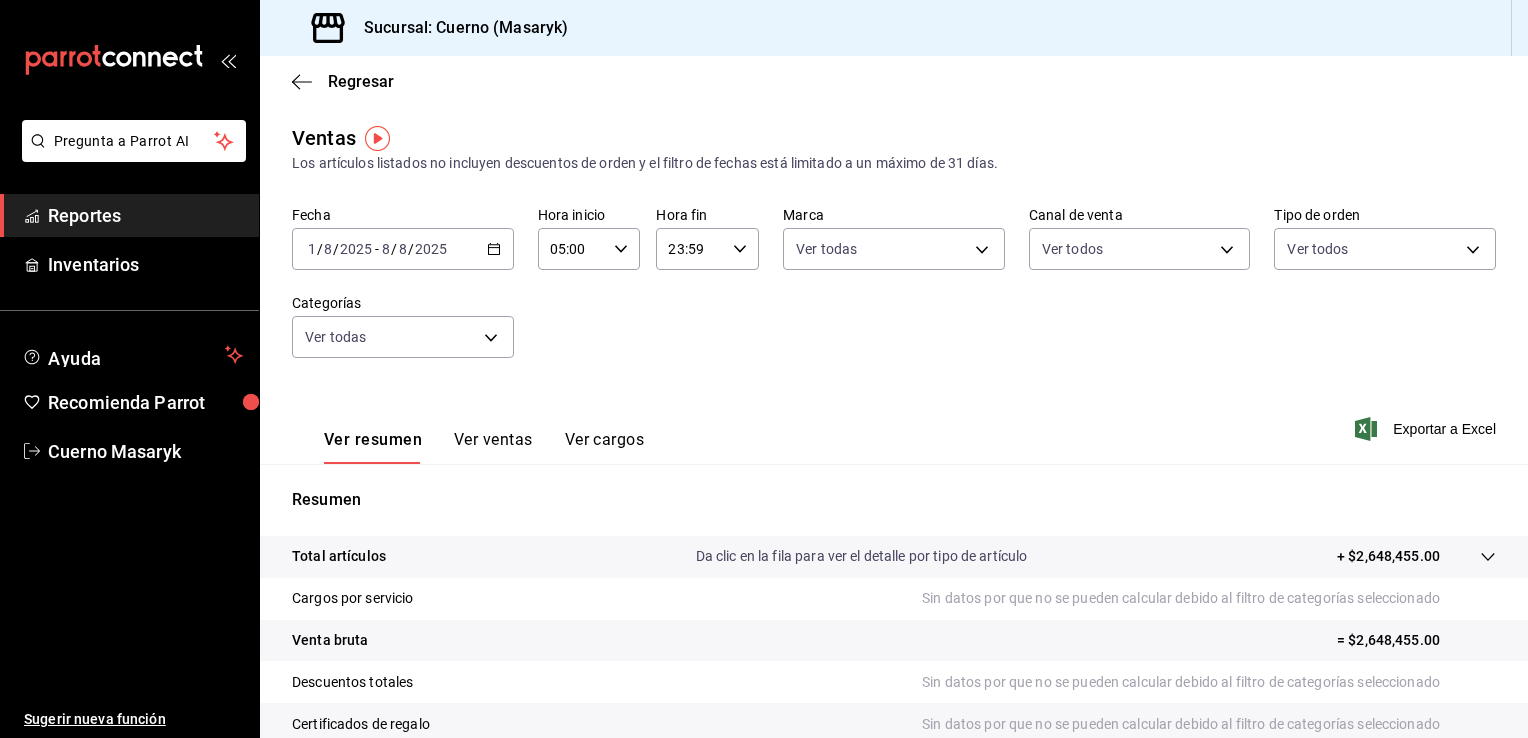 click on "Fecha 2025-08-01 1 / 8 / 2025 - 2025-08-08 8 / 8 / 2025 Hora inicio 05:00 Hora inicio Hora fin 23:59 Hora fin Marca Ver todas 4ea0d660-02b3-4785-bb88-48b5ef6e196c Canal de venta Ver todos PARROT,UBER_EATS,RAPPI,DIDI_FOOD,ONLINE Tipo de orden Ver todos d8208262-291b-4595-bbfa-ed1e8660efdb,73ecdc8a-b505-4242-b24a-d5f1595b9b0a,EXTERNAL Categorías Ver todas" at bounding box center (894, 294) 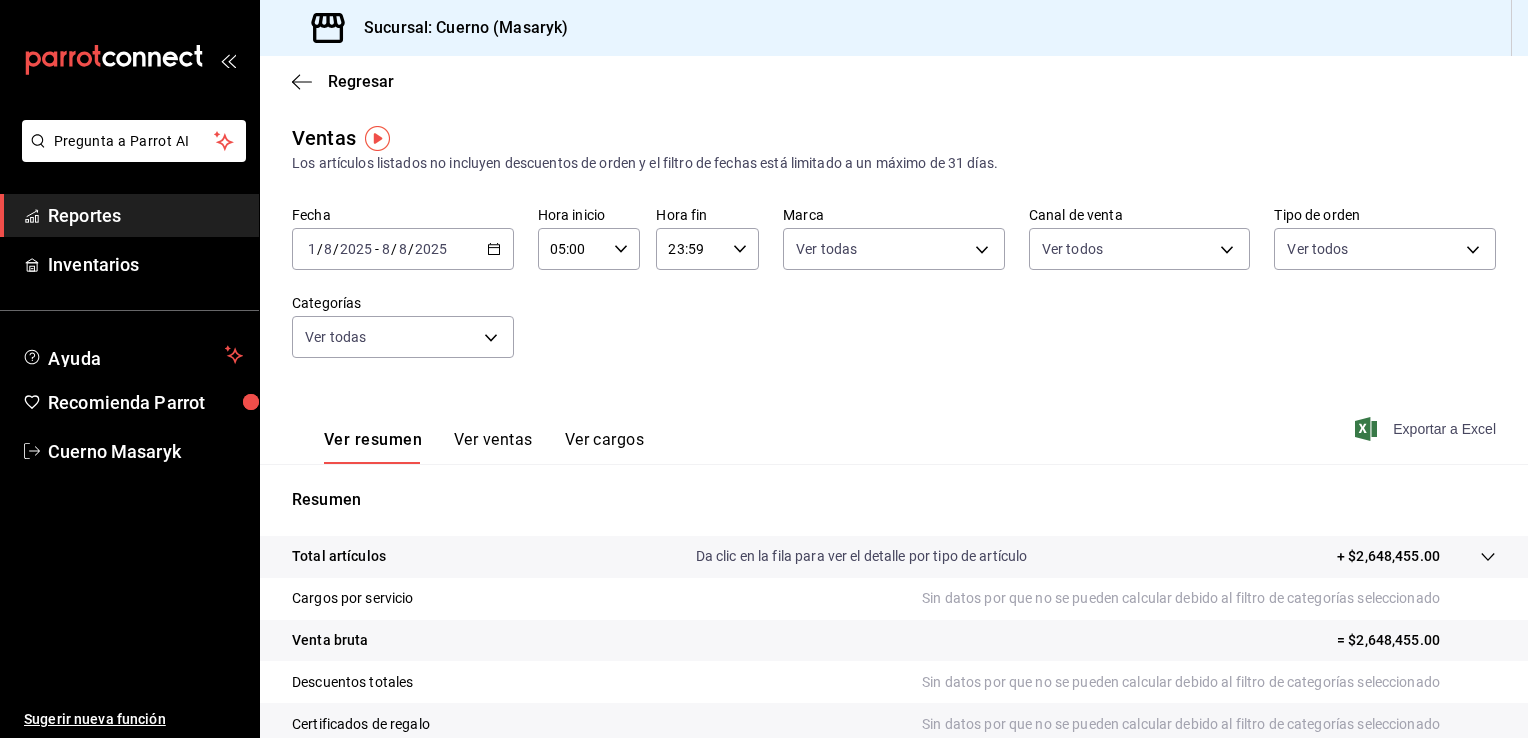 click on "Exportar a Excel" at bounding box center [1427, 429] 